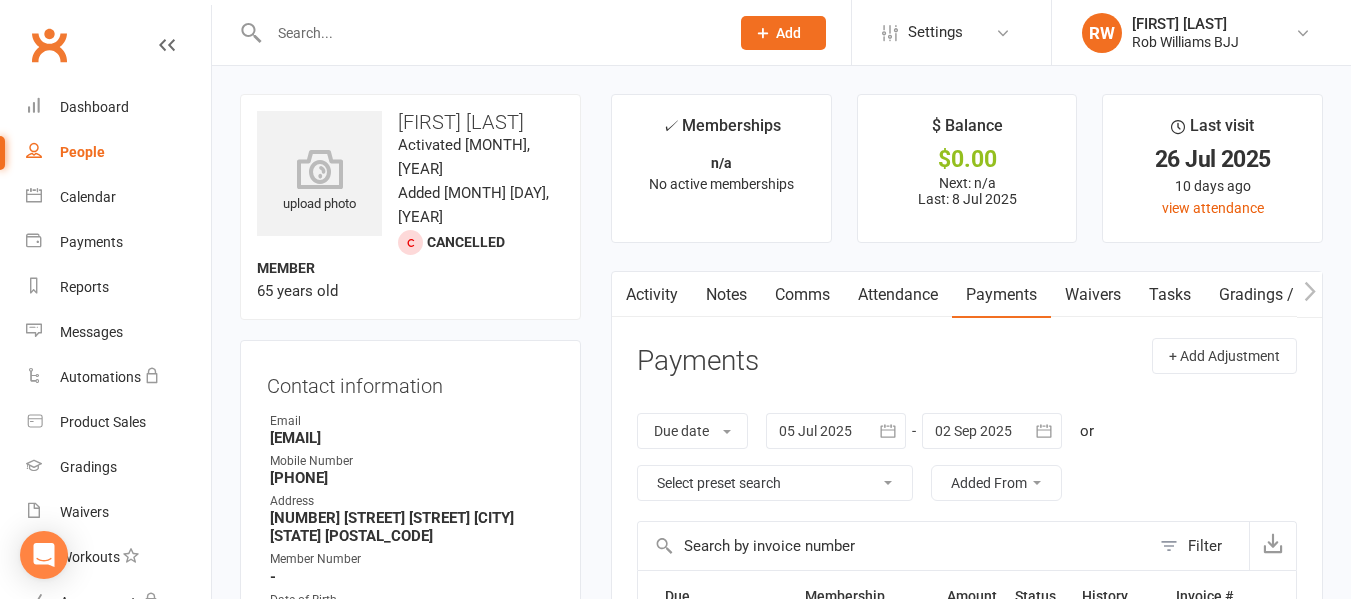 scroll, scrollTop: 184, scrollLeft: 0, axis: vertical 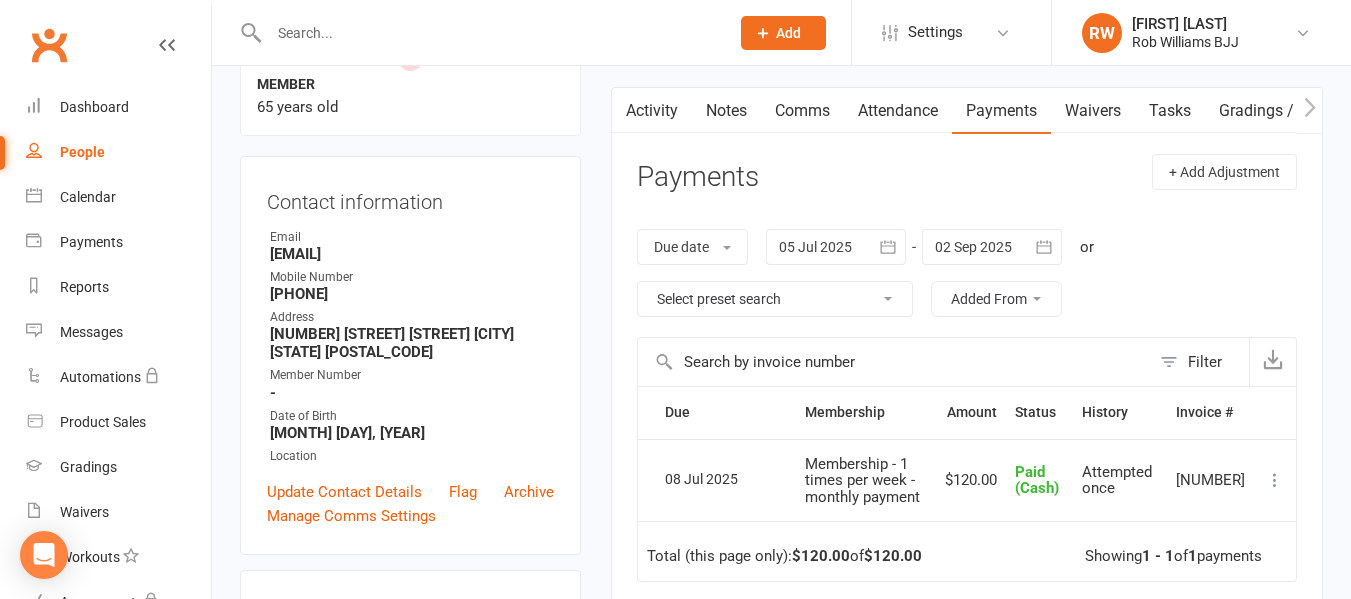 click at bounding box center [489, 33] 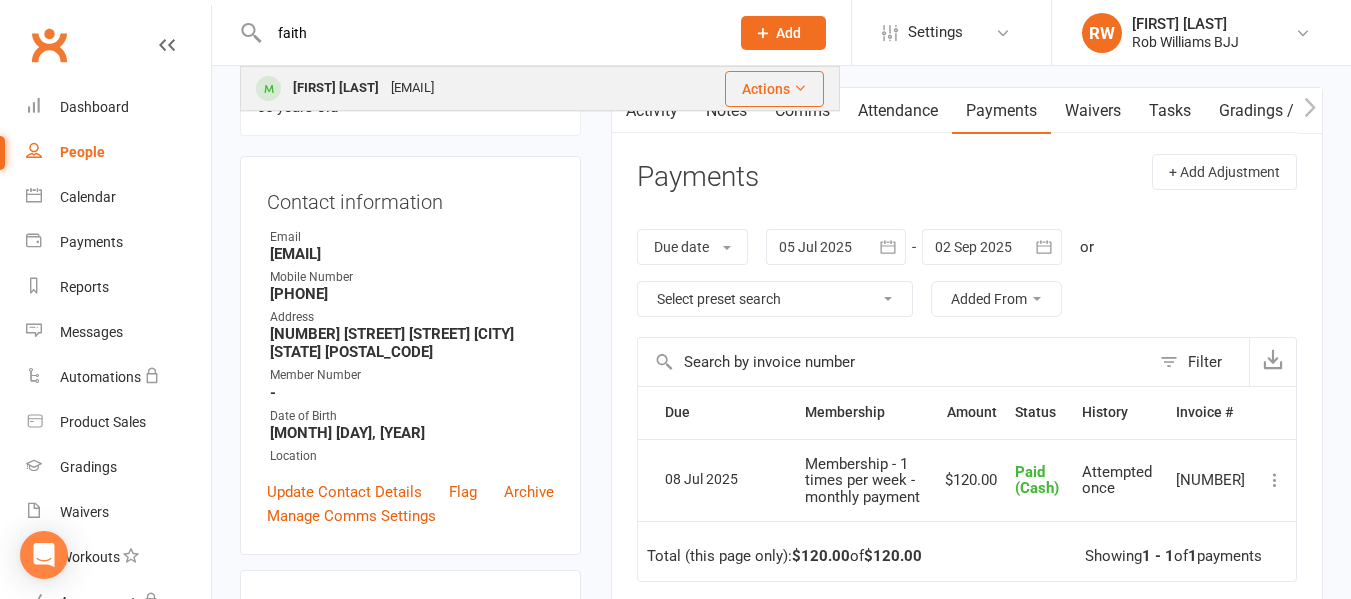 type on "faith" 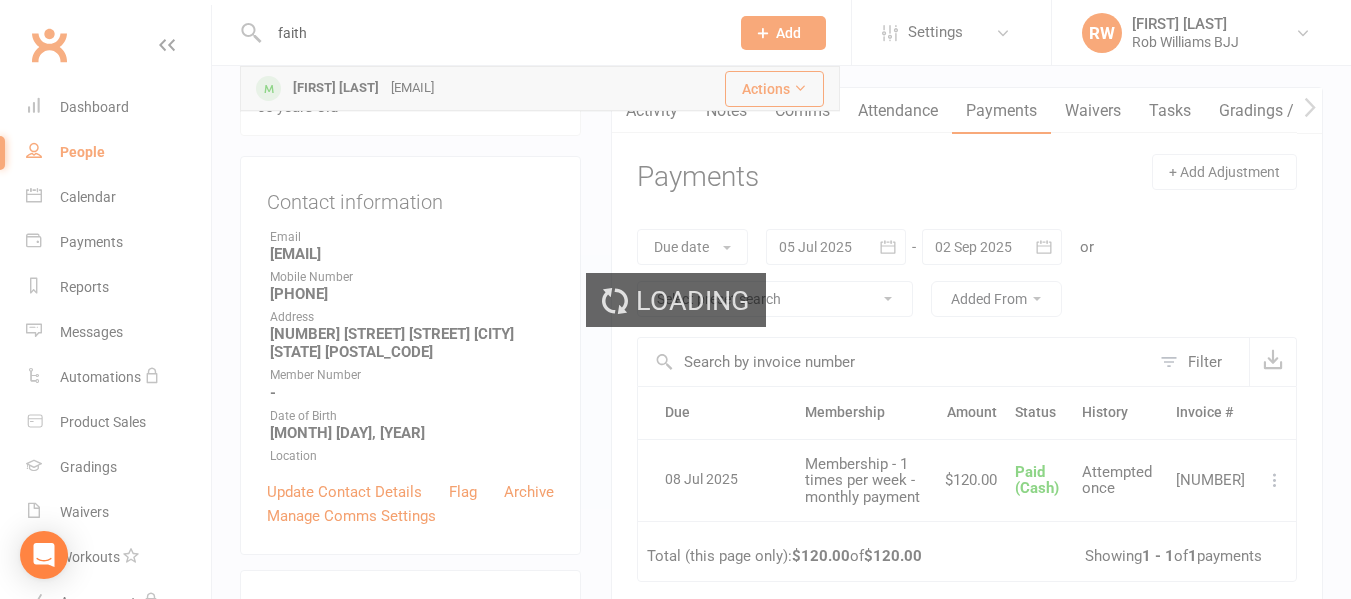 type 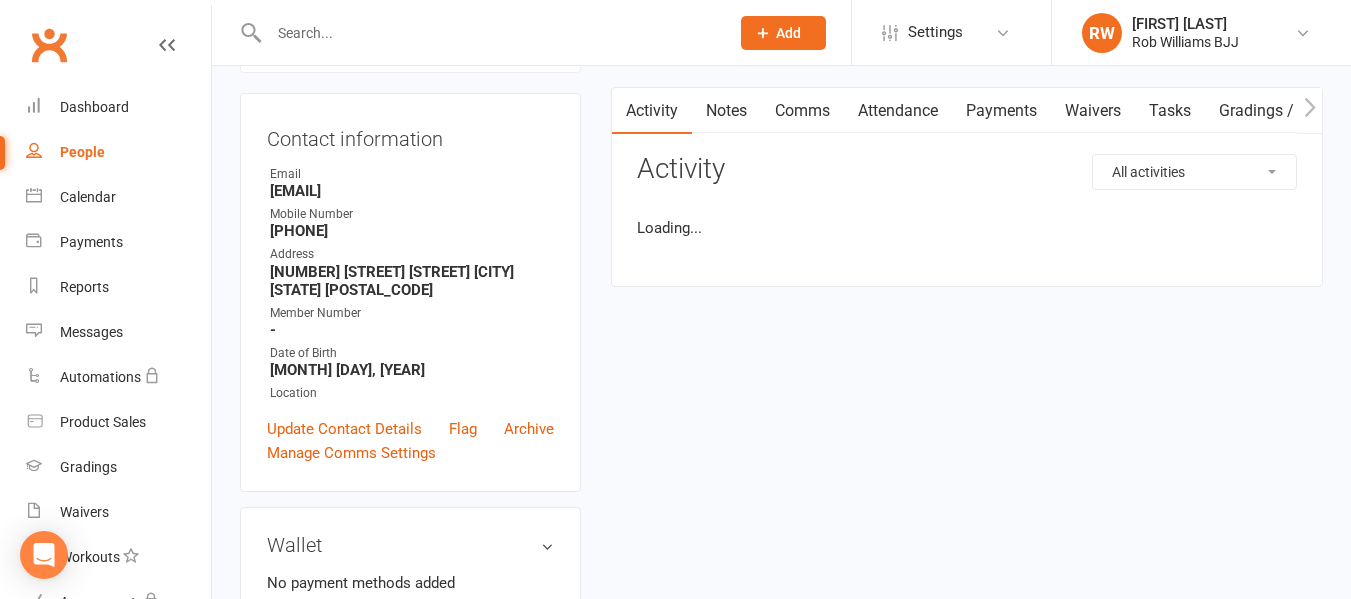 scroll, scrollTop: 0, scrollLeft: 0, axis: both 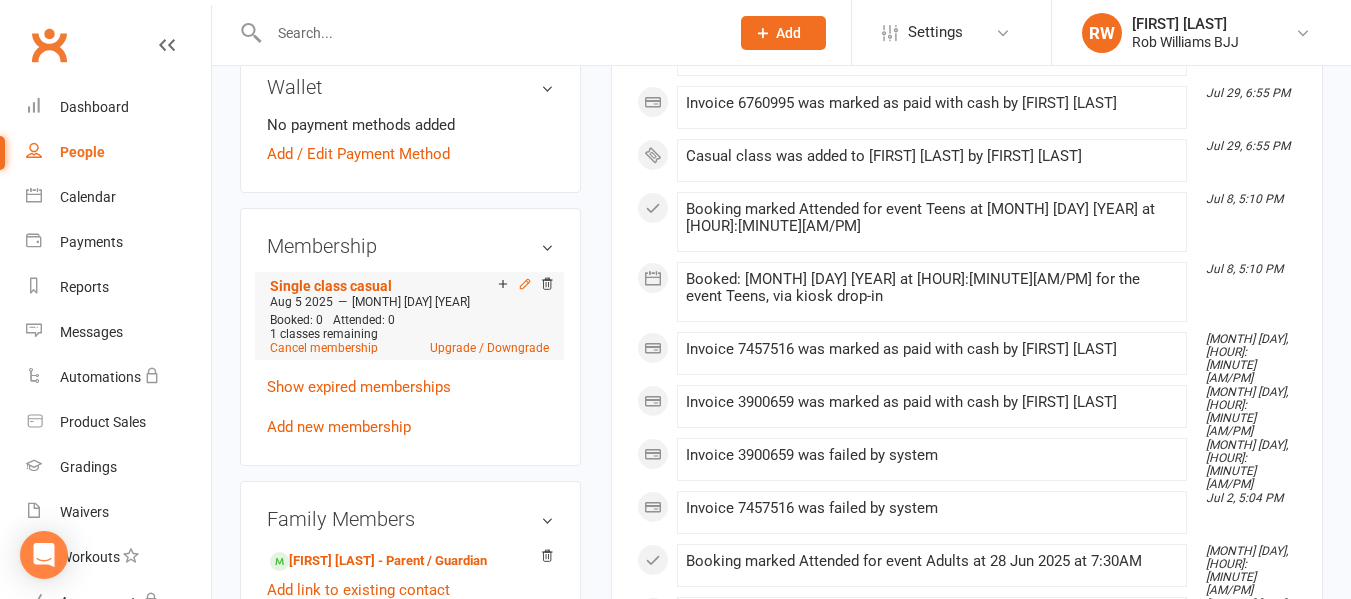 click 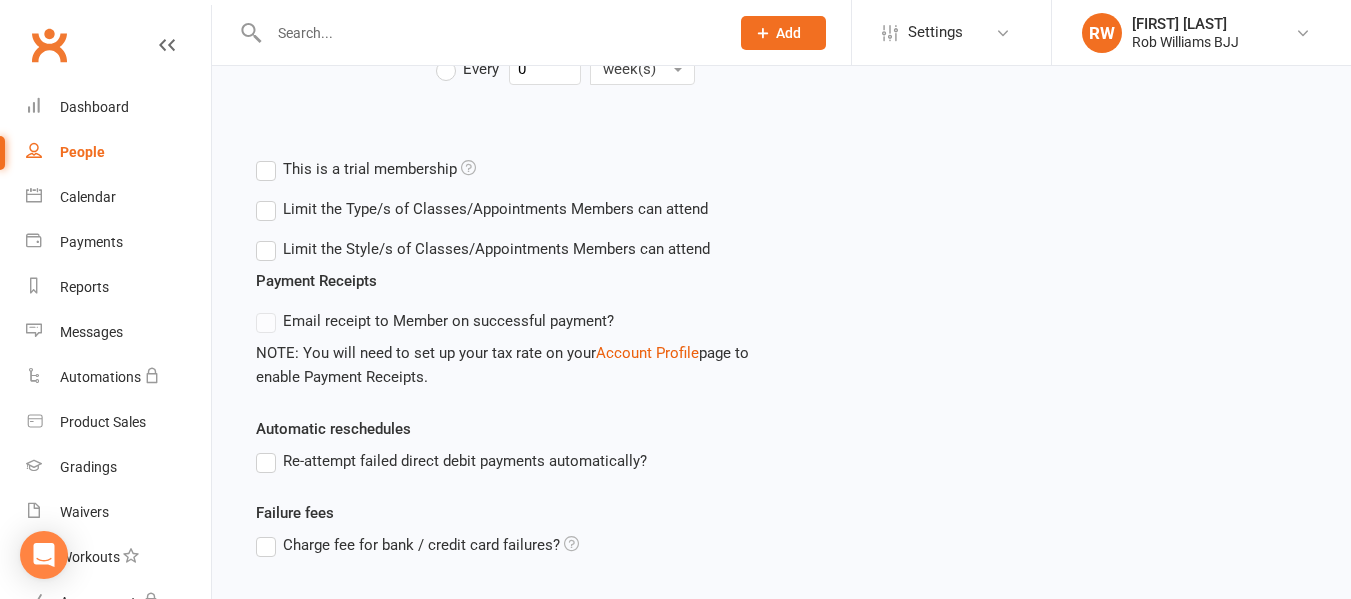 scroll, scrollTop: 0, scrollLeft: 0, axis: both 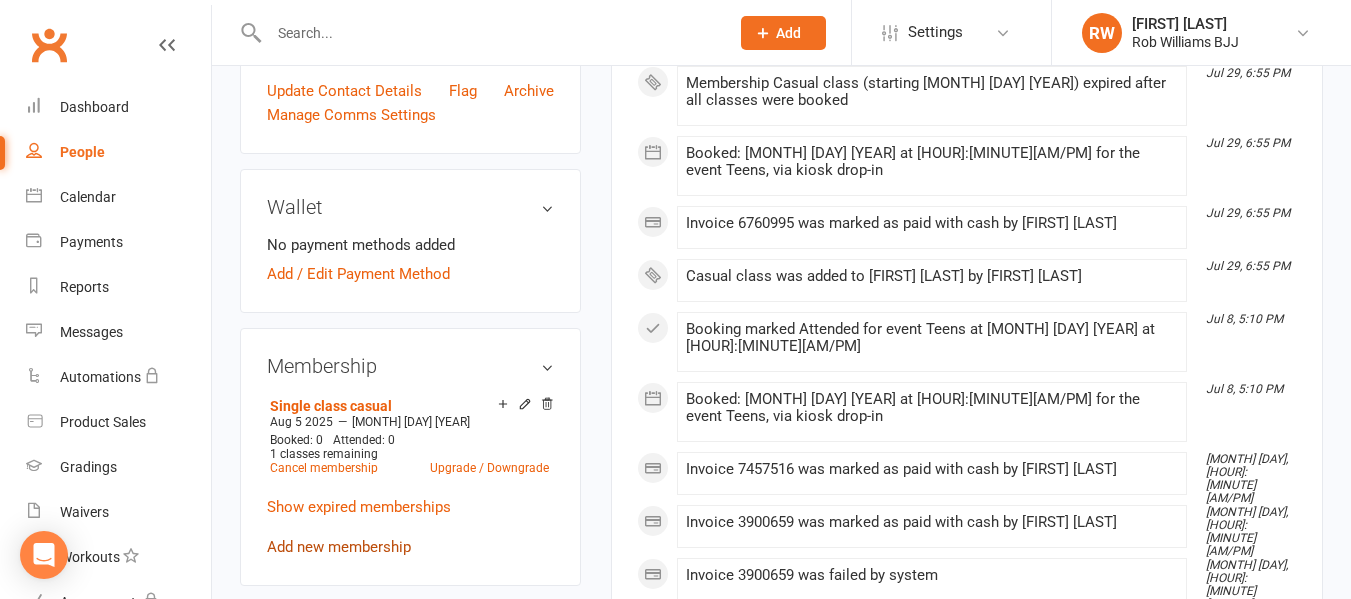 click on "Add new membership" at bounding box center (339, 547) 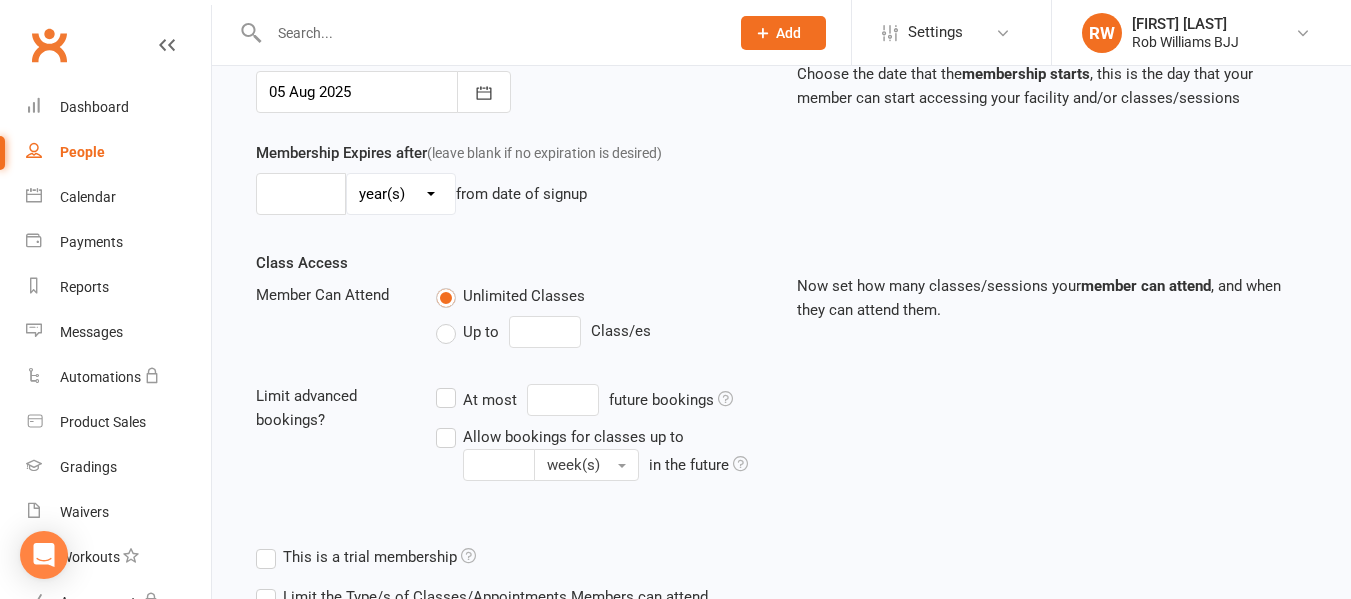 scroll, scrollTop: 0, scrollLeft: 0, axis: both 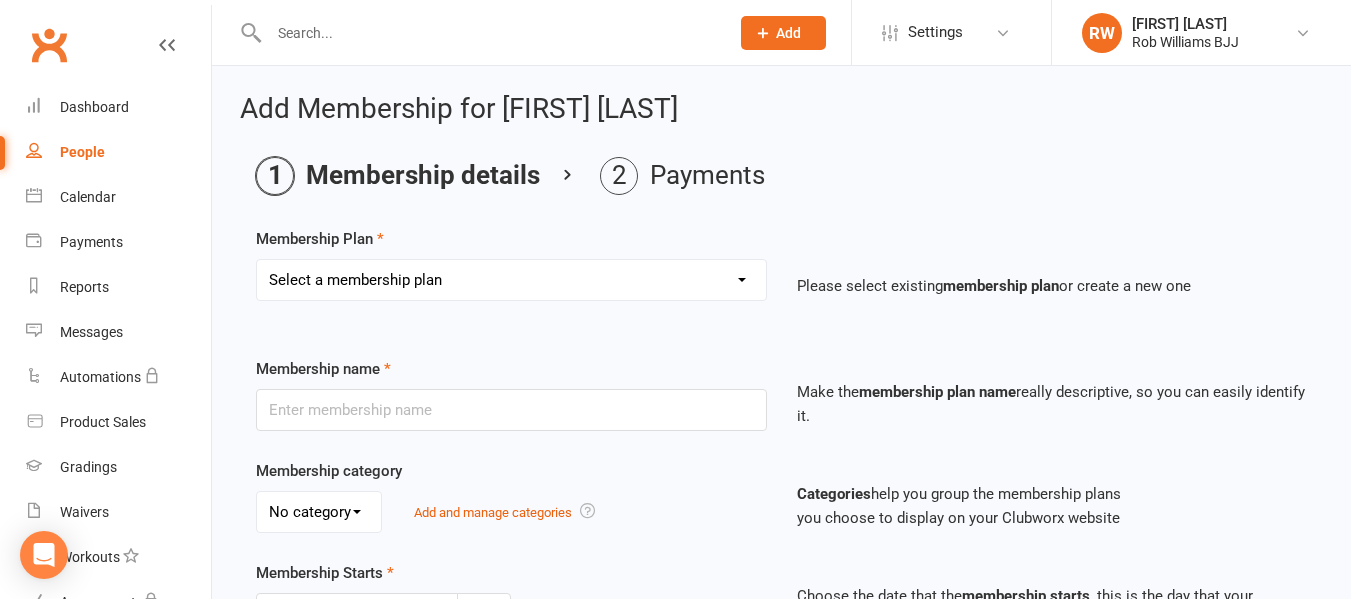 click on "Select a membership plan Create new Membership Plan Membership - 2 times per week - monthly payment Membership - 3 times per week - monthly payment Membership - 1 times per week - monthly payment Membership - 1 times per week - Weekly cost Membership - 2 times per week - Weekly cost Membership - 3 times per week - Weekly cost Casual class Membership - 10 visit pass Single class add on DD $30 1 year paid in full Family Unlimited Direct Debit Plan Membership - 2 times per week - fortnightly Kids 10 Class Pass Free trial Scholarship member Membership - unlimited- paid weekly Membership - 1 x per week paid fortnighly Membership - Unlimited - Paid Monthly Membership - 3 times per week - Fortnightly Membership - No lock in contract - payment once per month 3mth upfront payment - train once per week (2 people)" at bounding box center [511, 280] 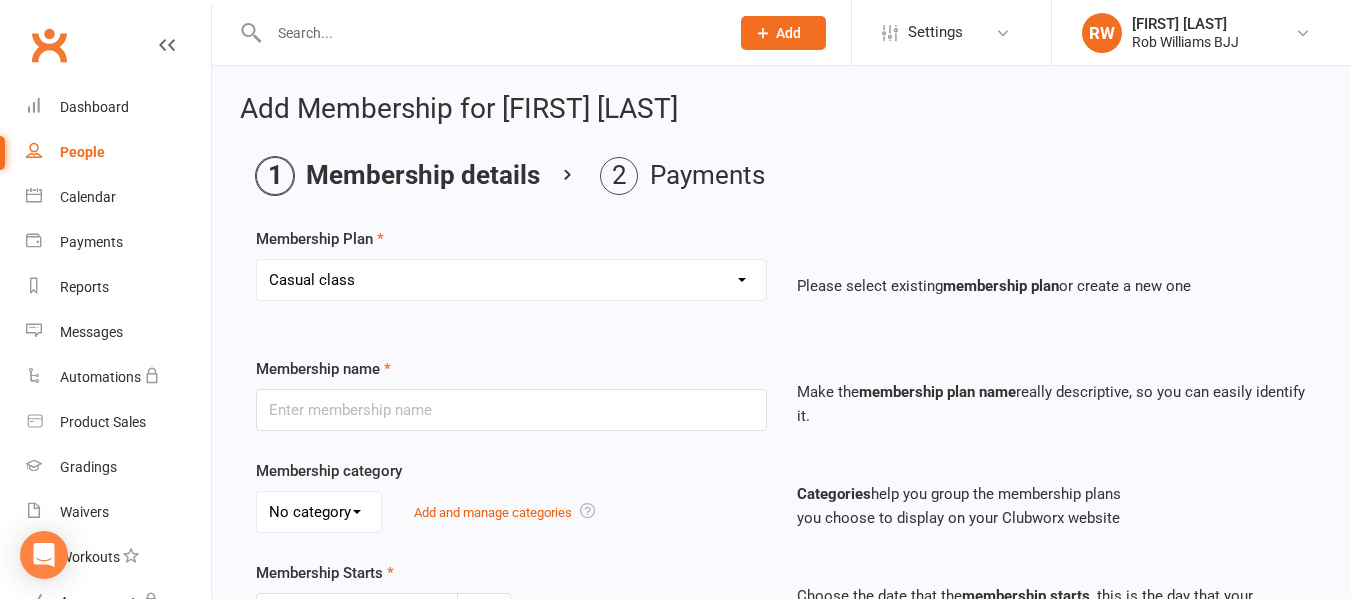 click on "Select a membership plan Create new Membership Plan Membership - 2 times per week - monthly payment Membership - 3 times per week - monthly payment Membership - 1 times per week - monthly payment Membership - 1 times per week - Weekly cost Membership - 2 times per week - Weekly cost Membership - 3 times per week - Weekly cost Casual class Membership - 10 visit pass Single class add on DD $30 1 year paid in full Family Unlimited Direct Debit Plan Membership - 2 times per week - fortnightly Kids 10 Class Pass Free trial Scholarship member Membership - unlimited- paid weekly Membership - 1 x per week paid fortnighly Membership - Unlimited - Paid Monthly Membership - 3 times per week - Fortnightly Membership - No lock in contract - payment once per month 3mth upfront payment - train once per week (2 people)" at bounding box center (511, 280) 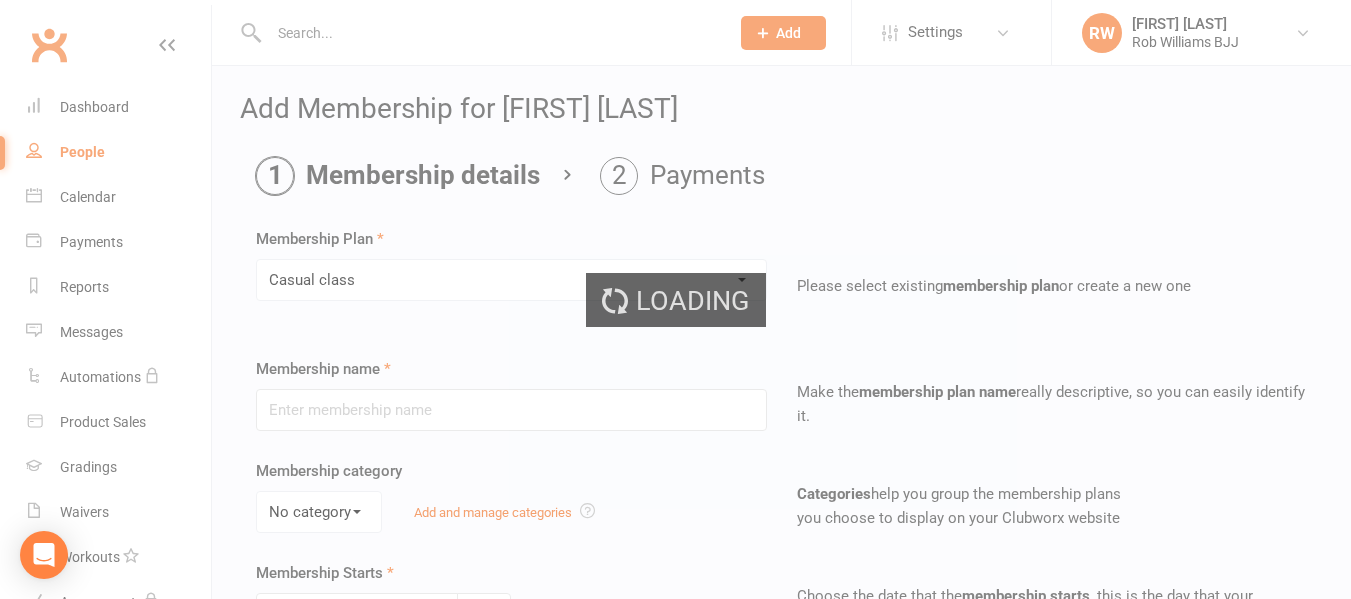 type on "Casual class" 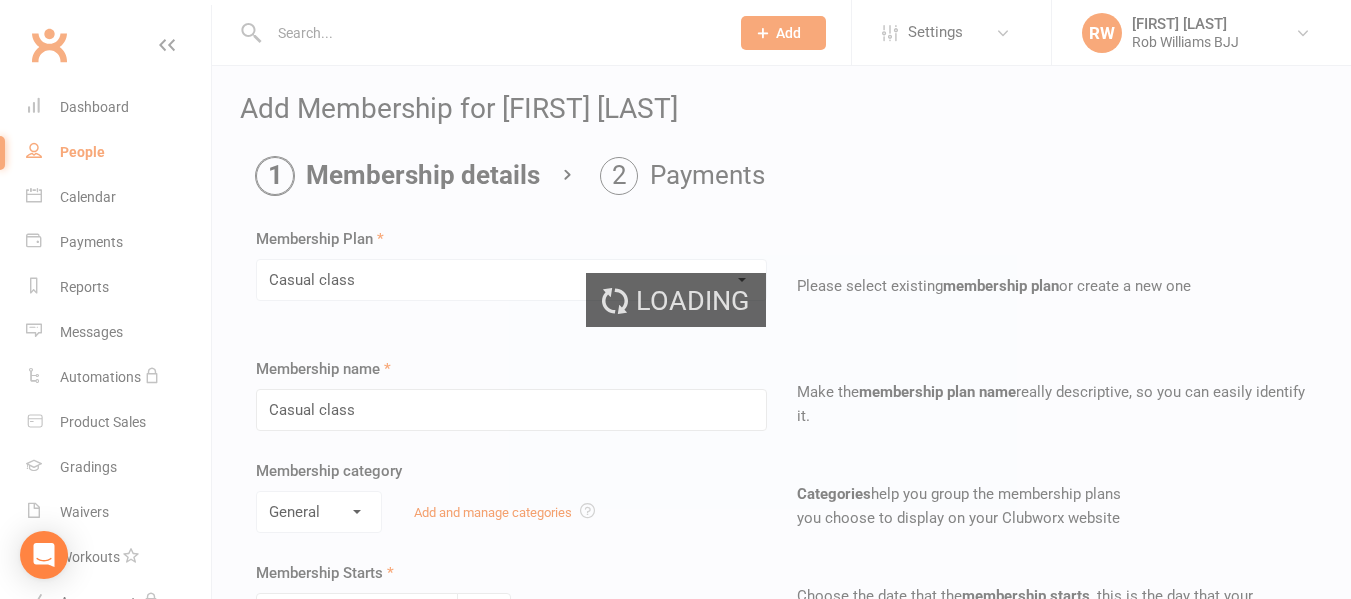 type on "1" 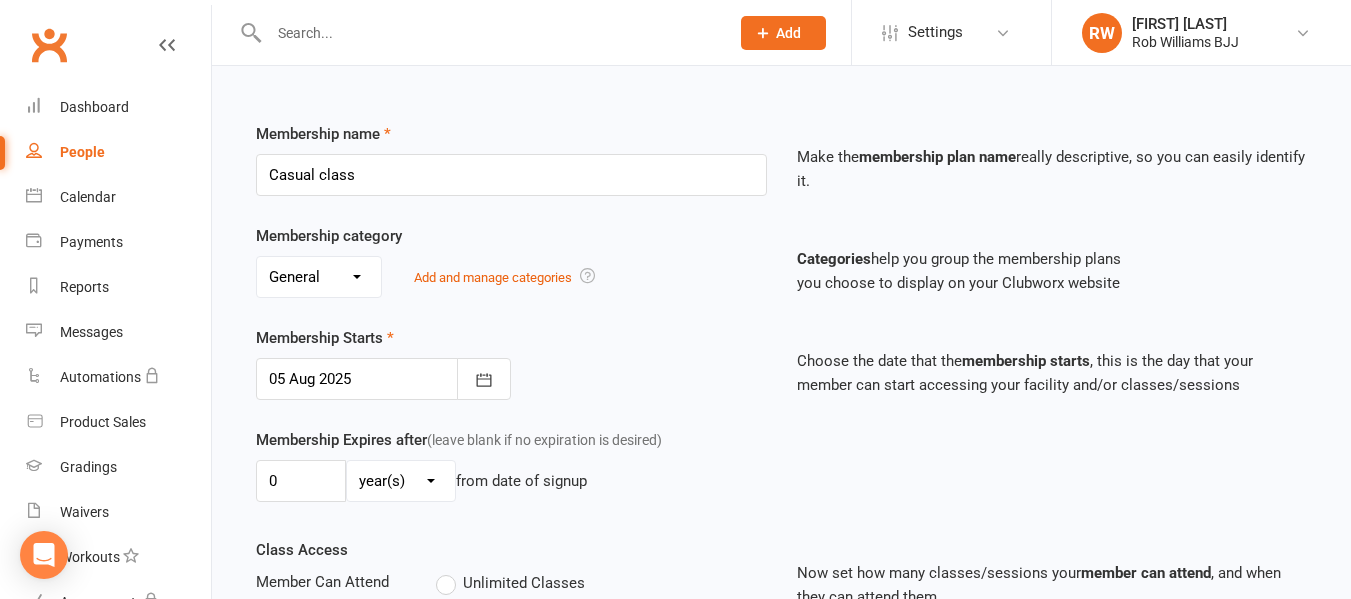 scroll, scrollTop: 306, scrollLeft: 0, axis: vertical 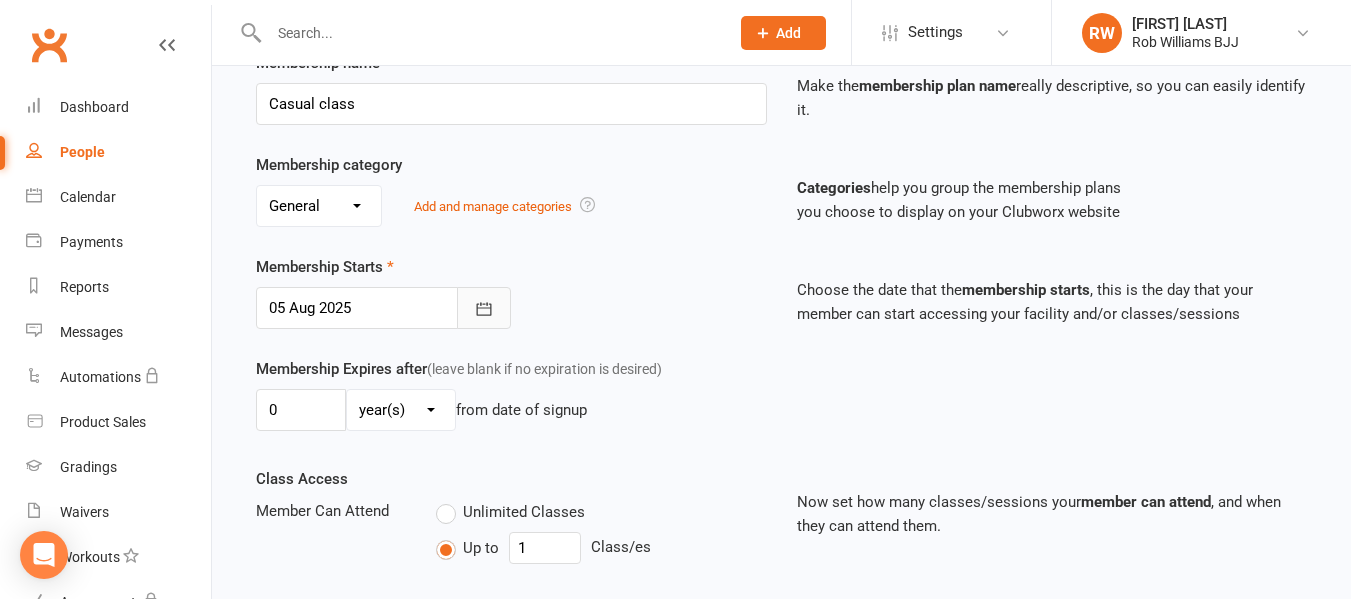 click 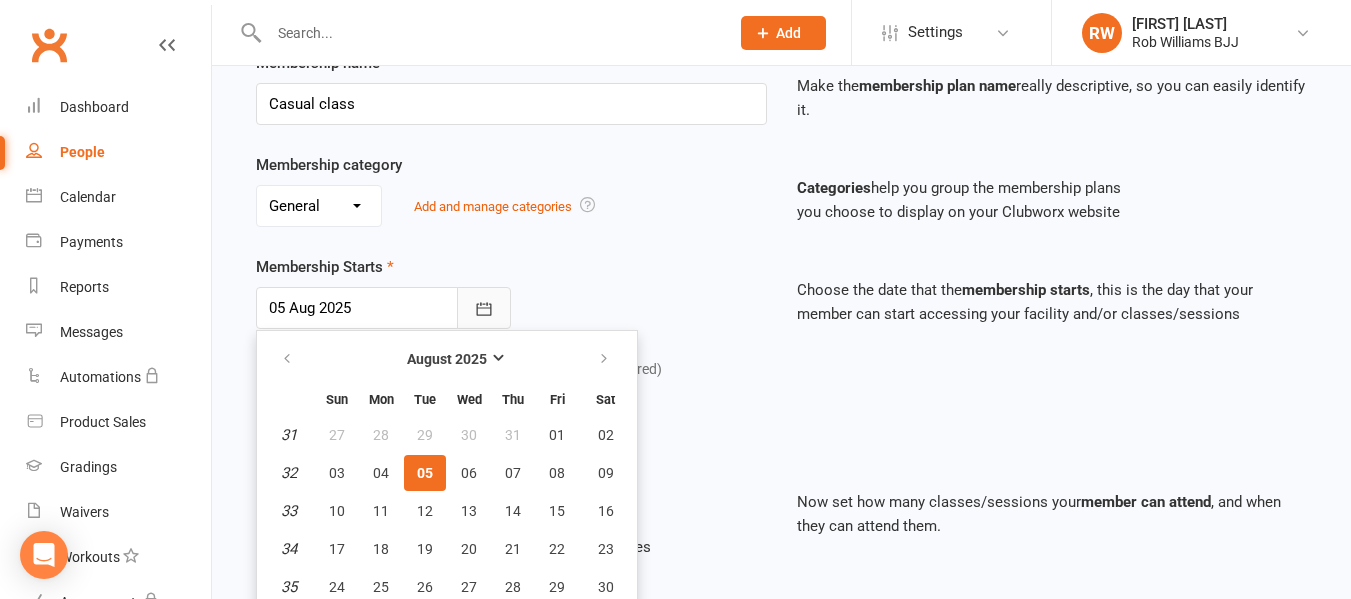 scroll, scrollTop: 352, scrollLeft: 0, axis: vertical 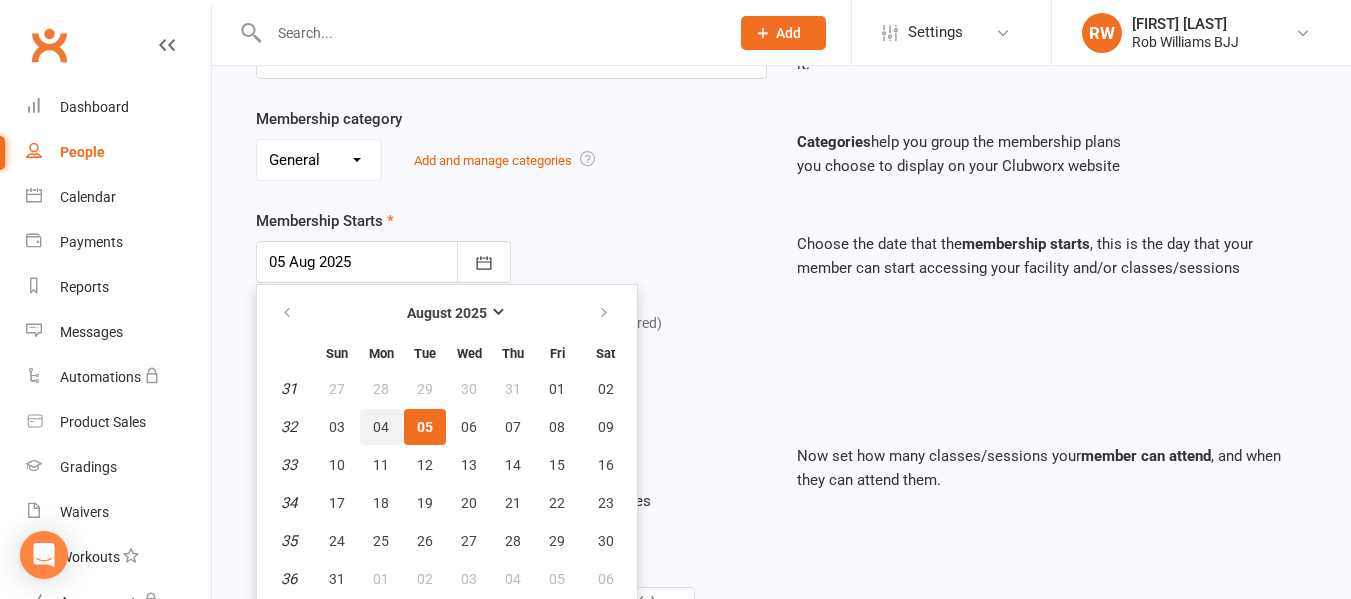 click on "04" at bounding box center [381, 427] 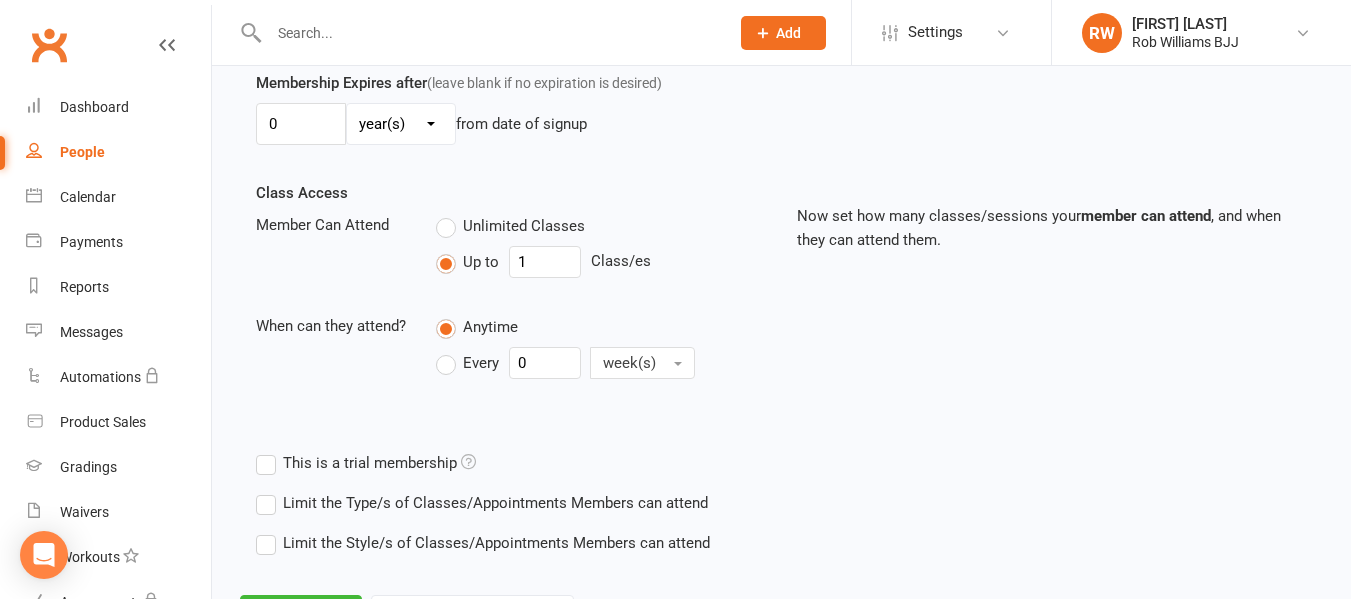 scroll, scrollTop: 687, scrollLeft: 0, axis: vertical 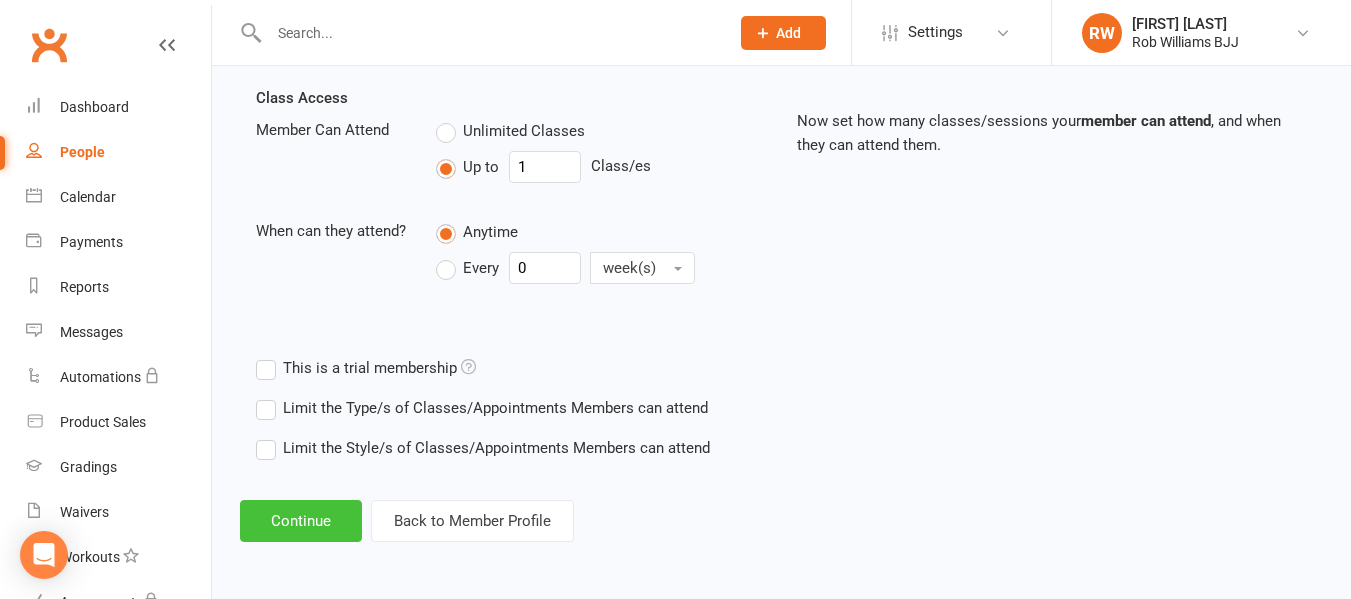 click on "Continue" at bounding box center (301, 521) 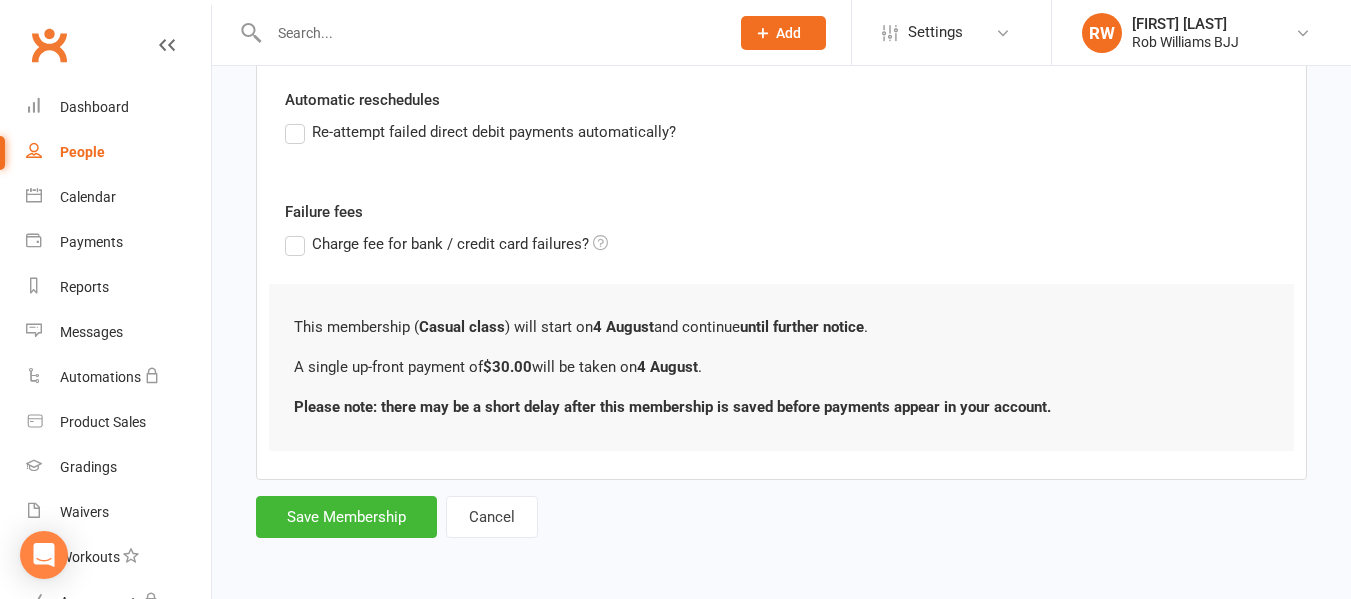 scroll, scrollTop: 0, scrollLeft: 0, axis: both 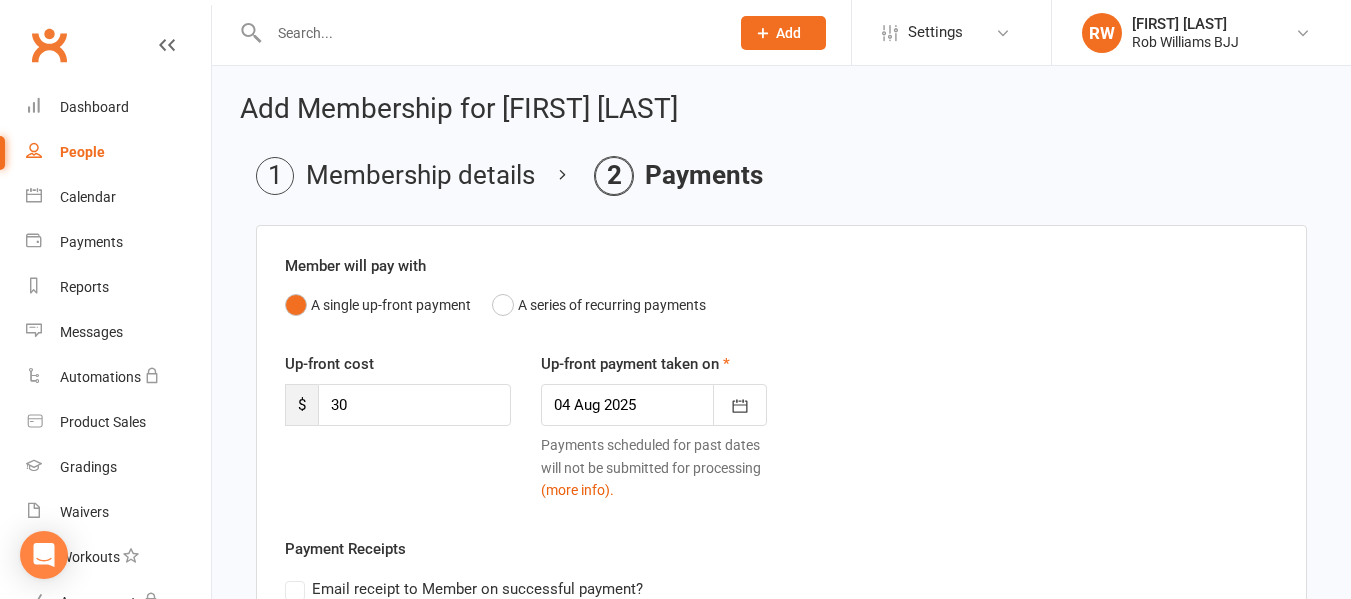 click on "Up-front cost  $ 30 Up-front payment taken on 04 Aug 2025
August 2025
Sun Mon Tue Wed Thu Fri Sat
31
27
28
29
30
31
01
02
32
03
04
05
06
07
08
09
33
10
11
12
13
14
15
16
34
17
18
19
20
21
22
23
35
24
25
26
27
28
29
30" at bounding box center (781, 444) 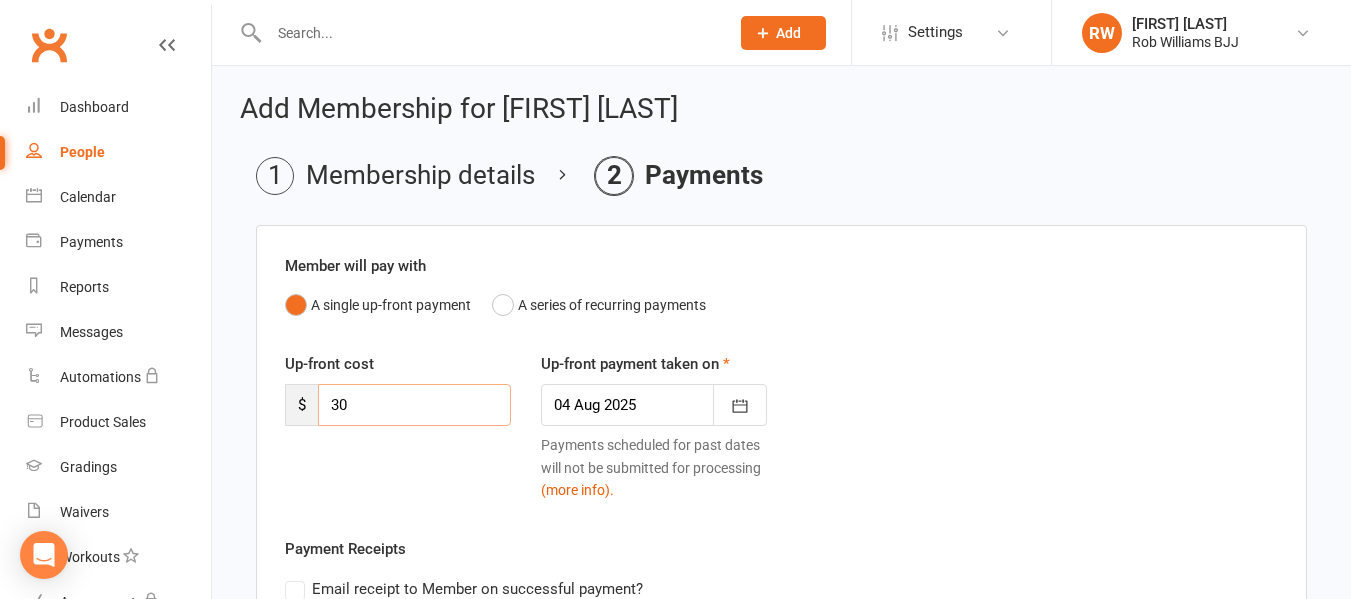 click on "30" at bounding box center (414, 405) 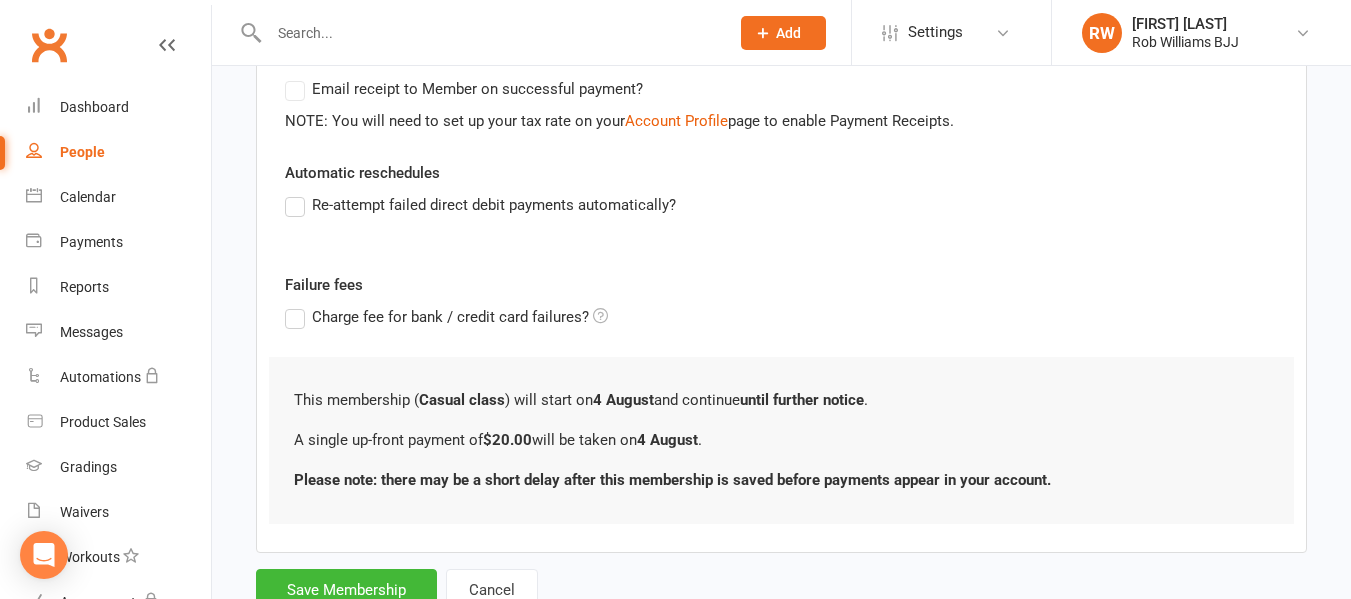 scroll, scrollTop: 573, scrollLeft: 0, axis: vertical 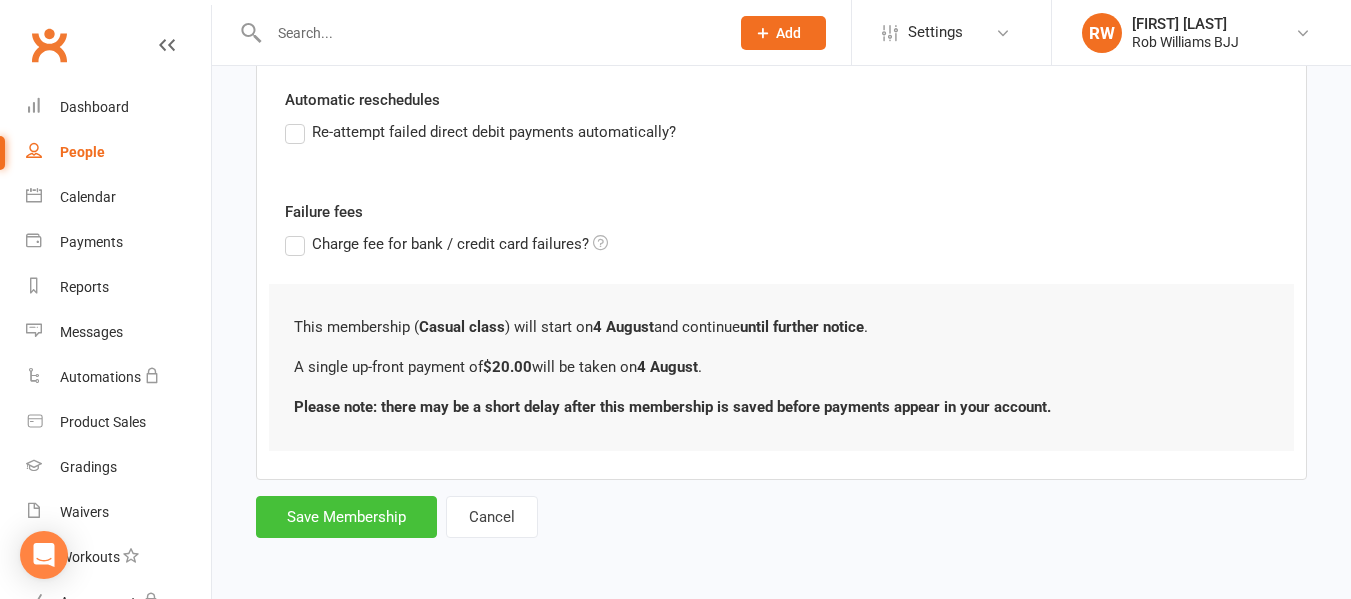 type on "20" 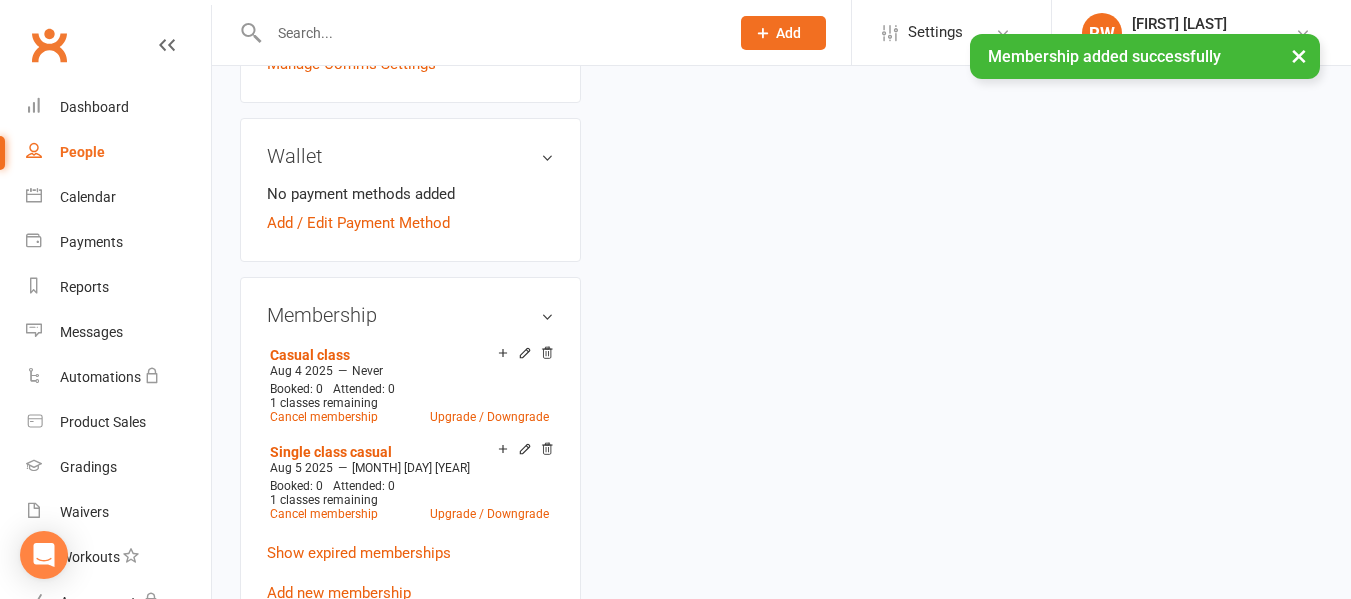scroll, scrollTop: 0, scrollLeft: 0, axis: both 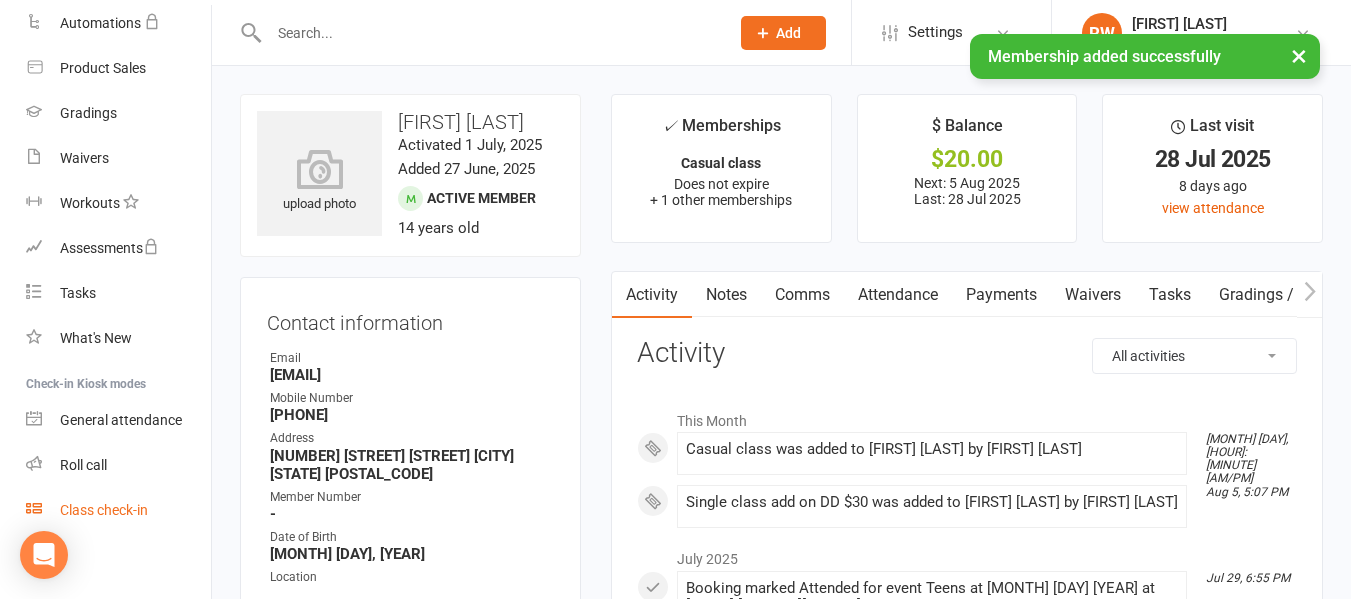 click on "Class check-in" at bounding box center (118, 510) 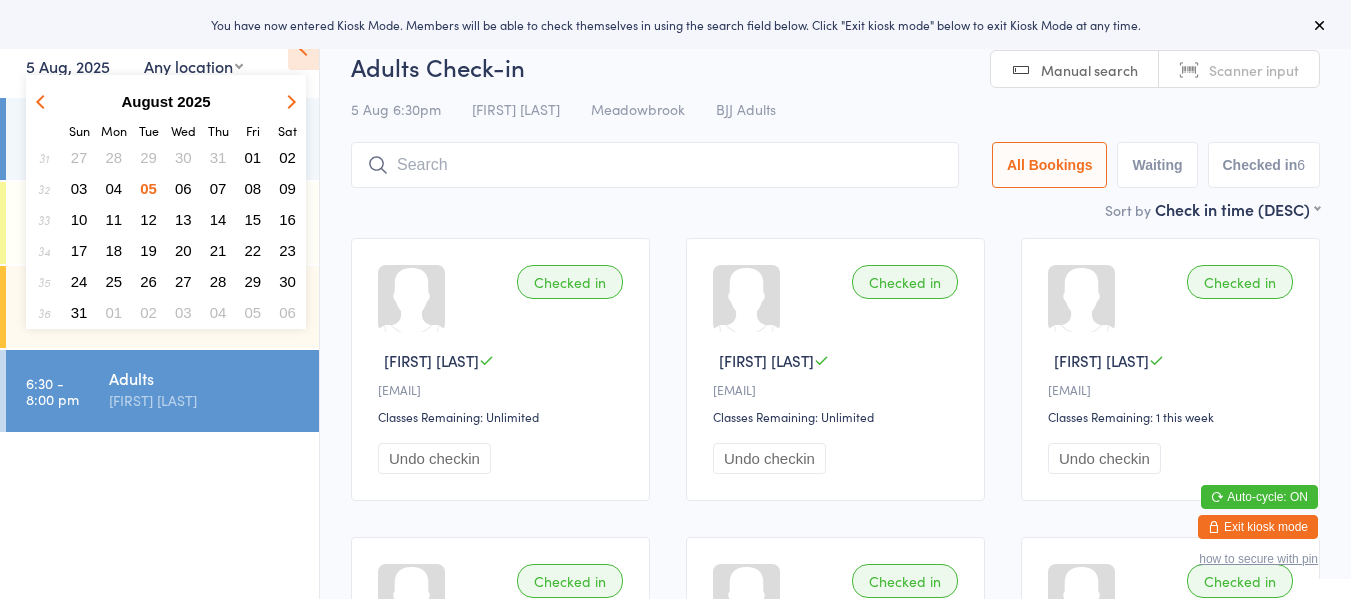 scroll, scrollTop: 0, scrollLeft: 0, axis: both 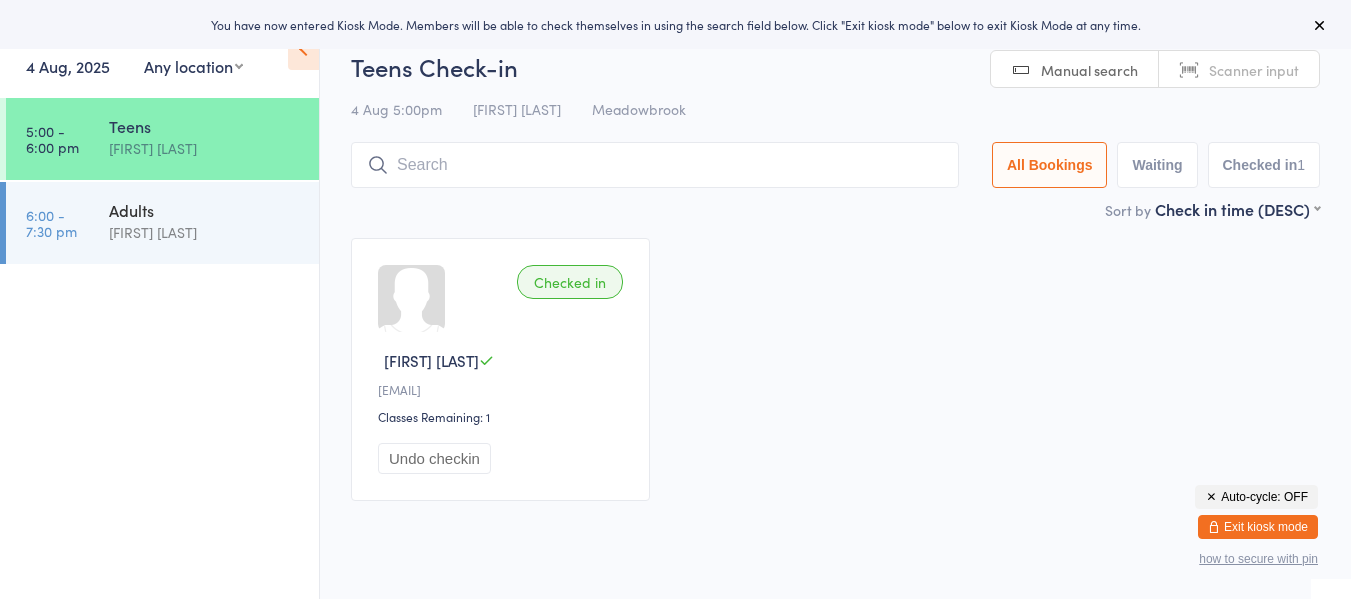 click at bounding box center (655, 165) 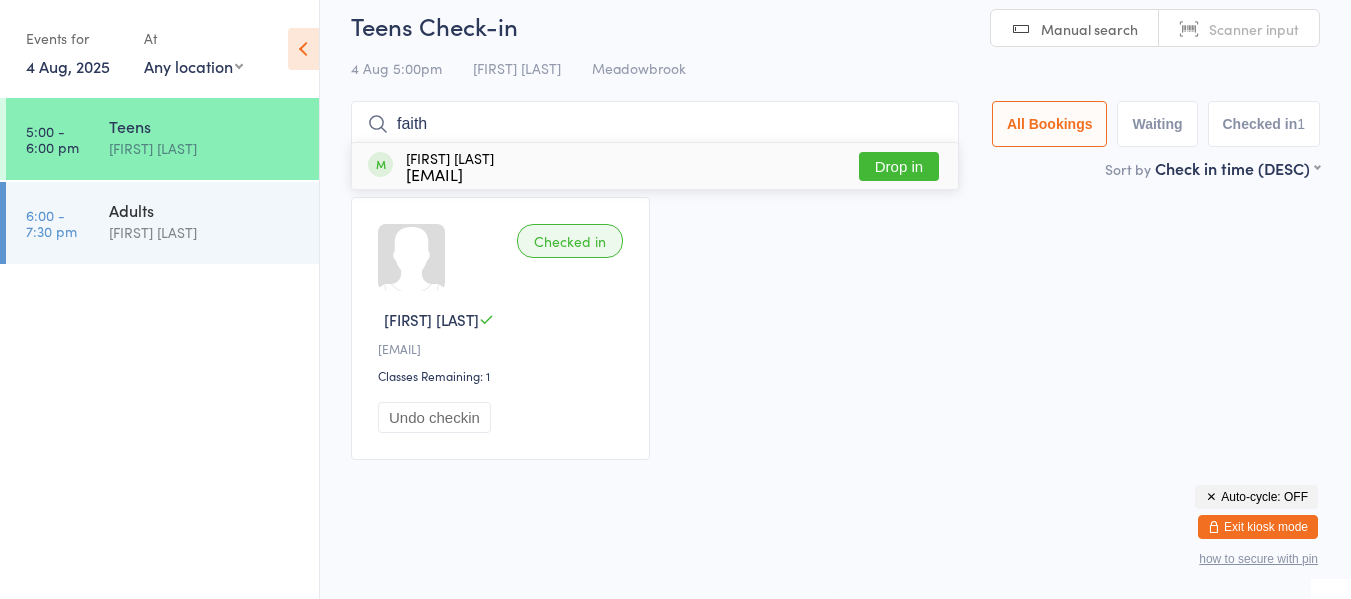 type on "faith" 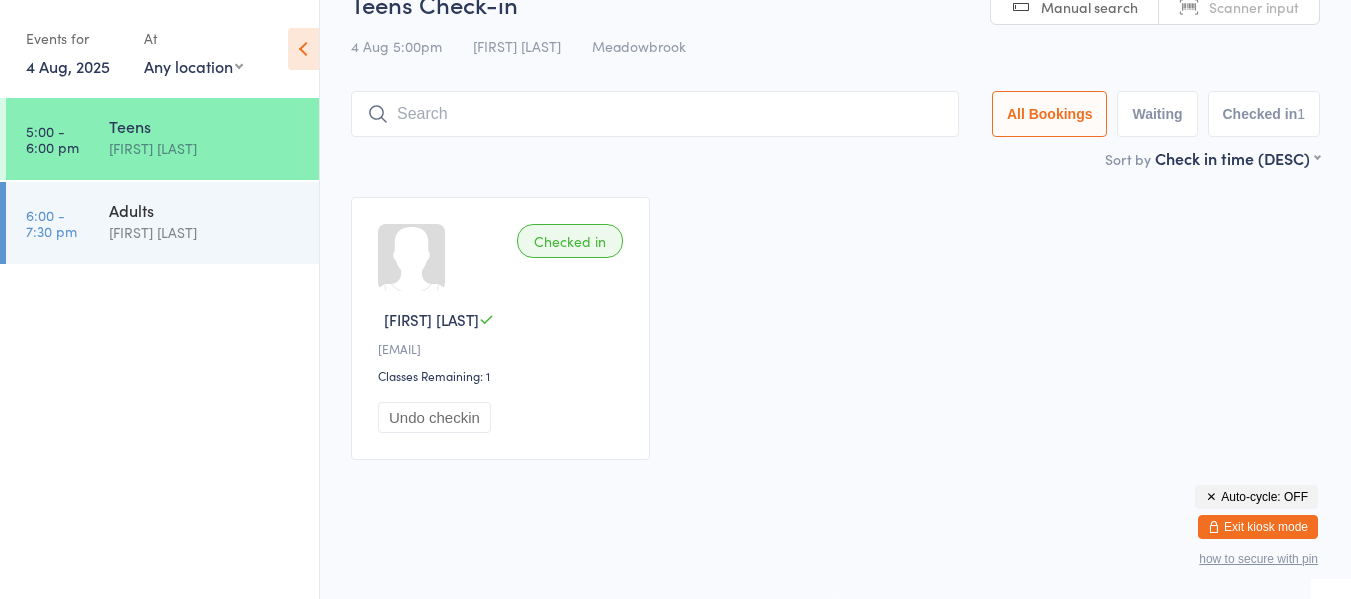 scroll, scrollTop: 19, scrollLeft: 0, axis: vertical 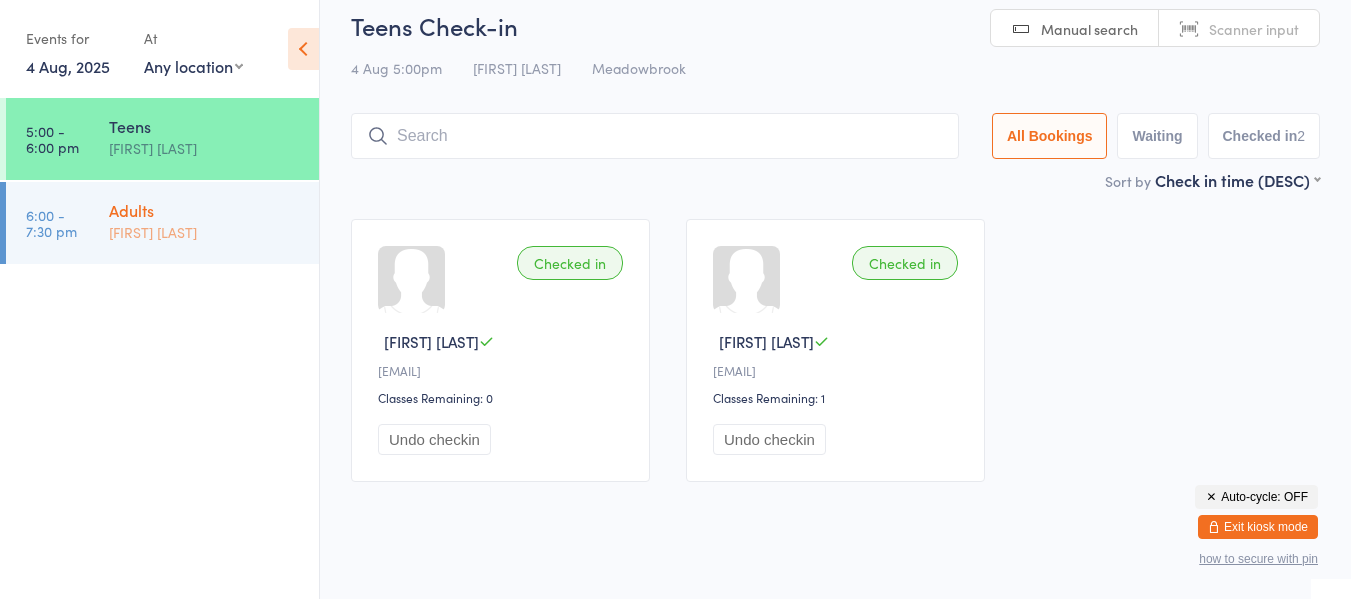 click on "Adults" at bounding box center [205, 210] 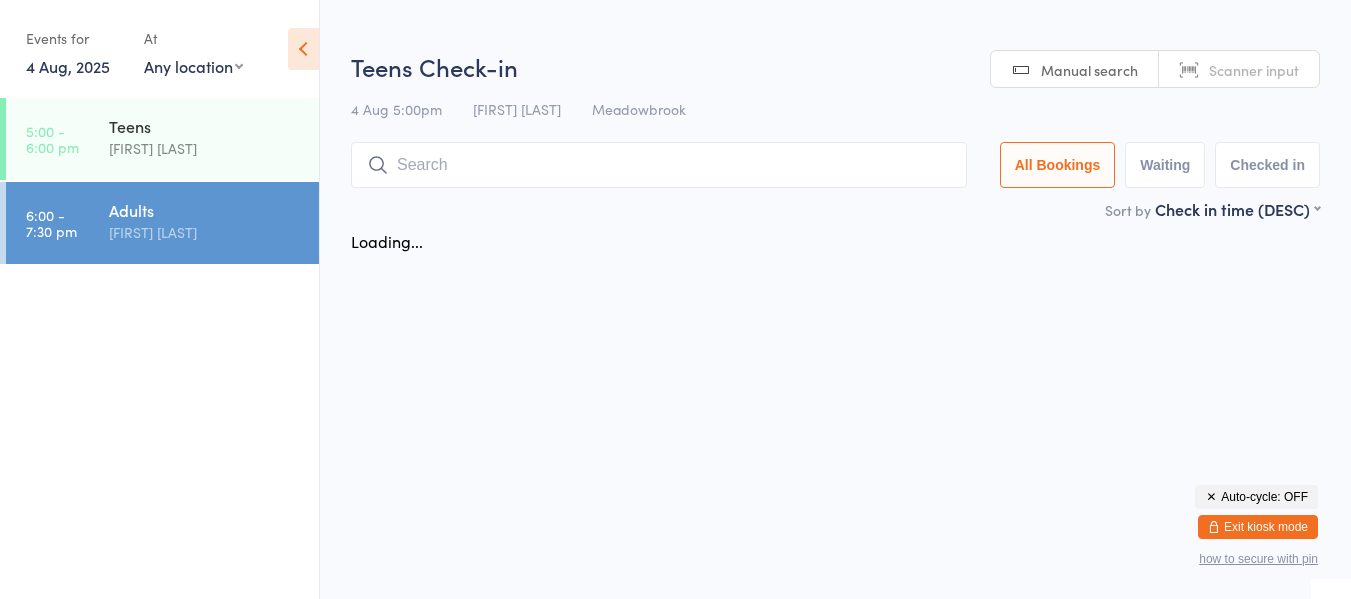 scroll, scrollTop: 0, scrollLeft: 0, axis: both 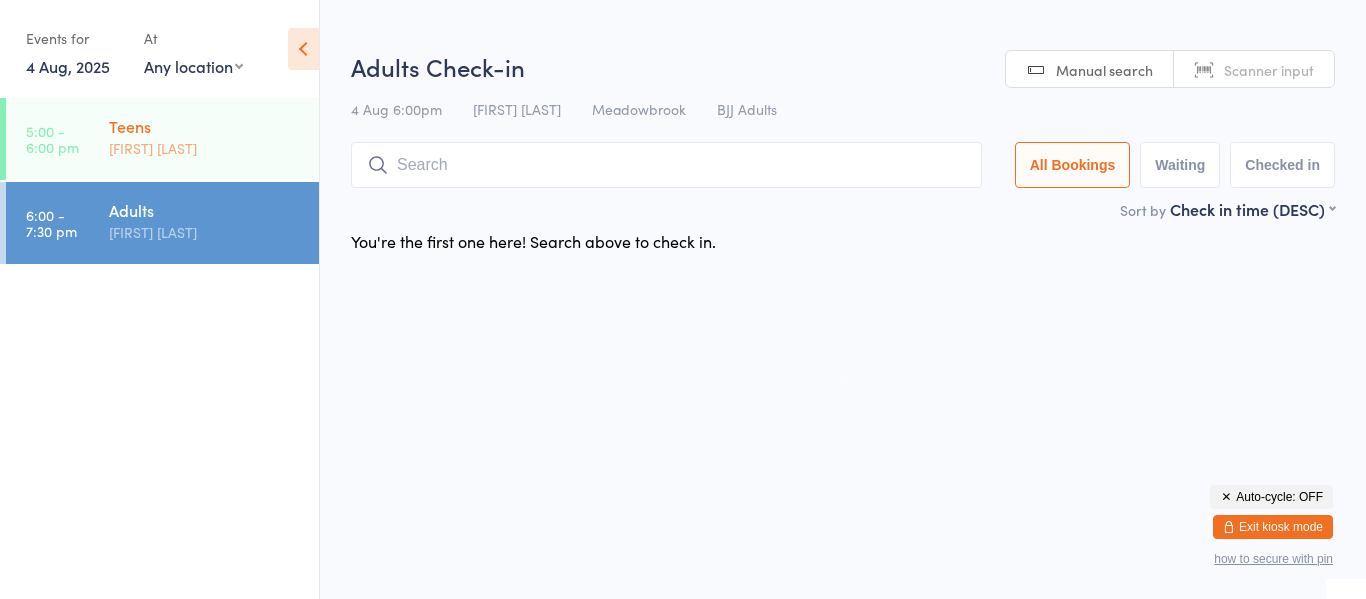 click on "[FIRST] [LAST]" at bounding box center (205, 148) 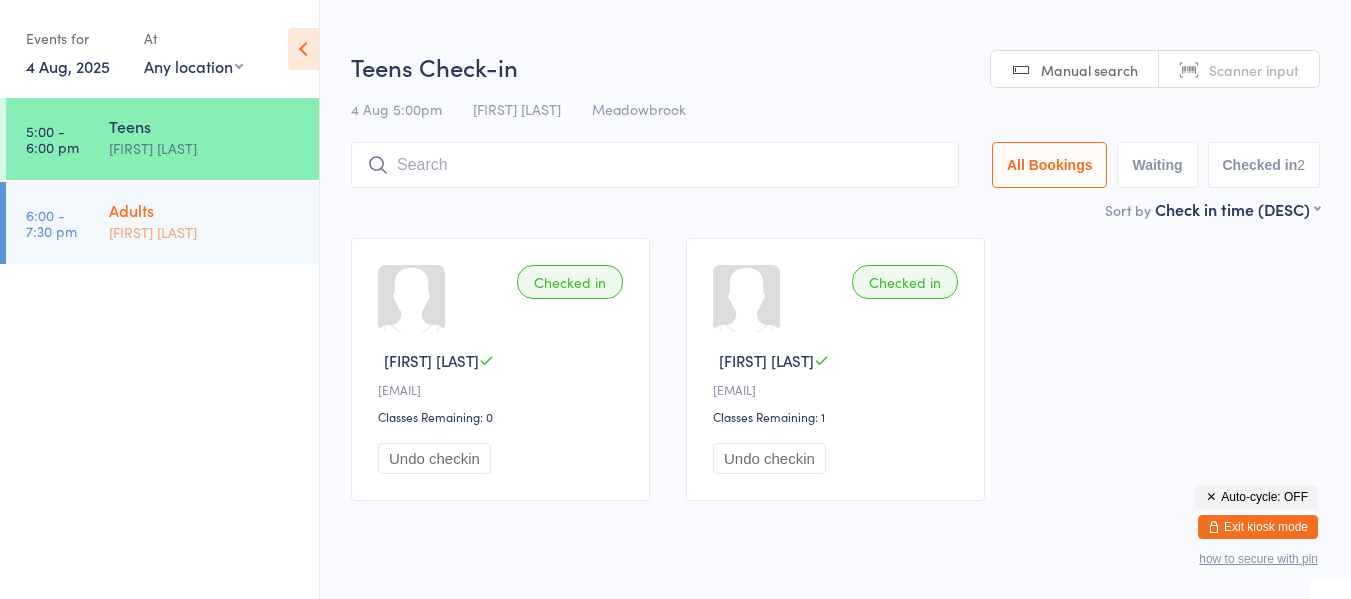 click on "Adults" at bounding box center (205, 210) 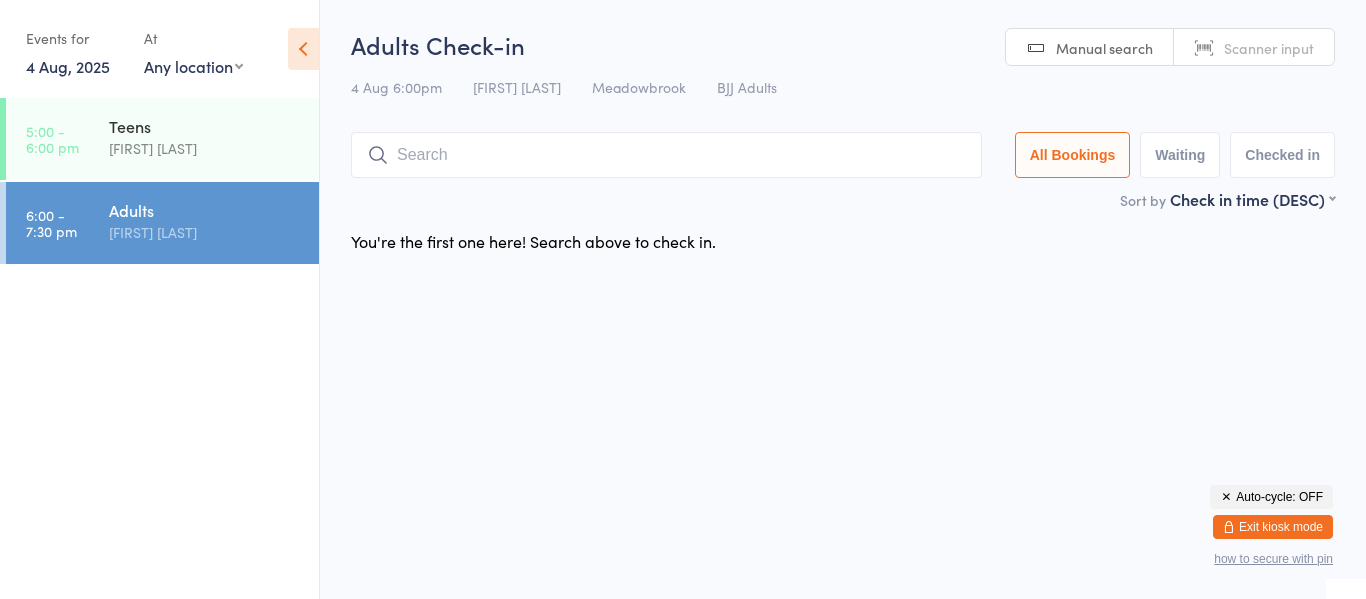 click at bounding box center [666, 155] 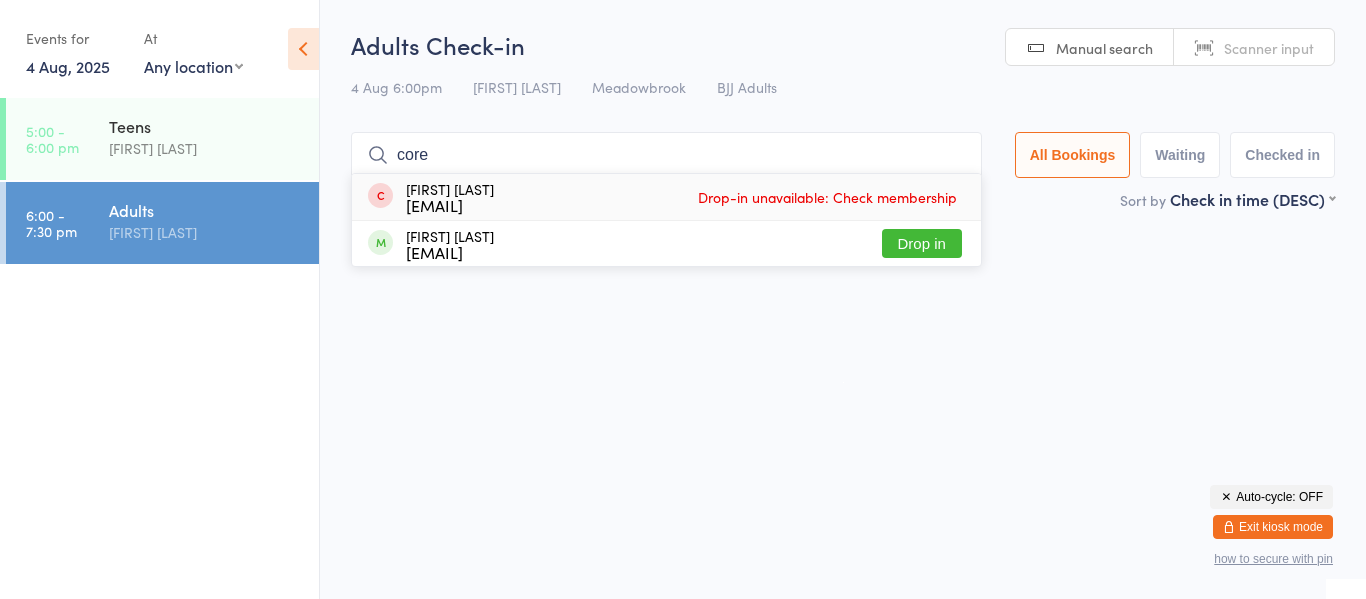click on "core" at bounding box center [666, 155] 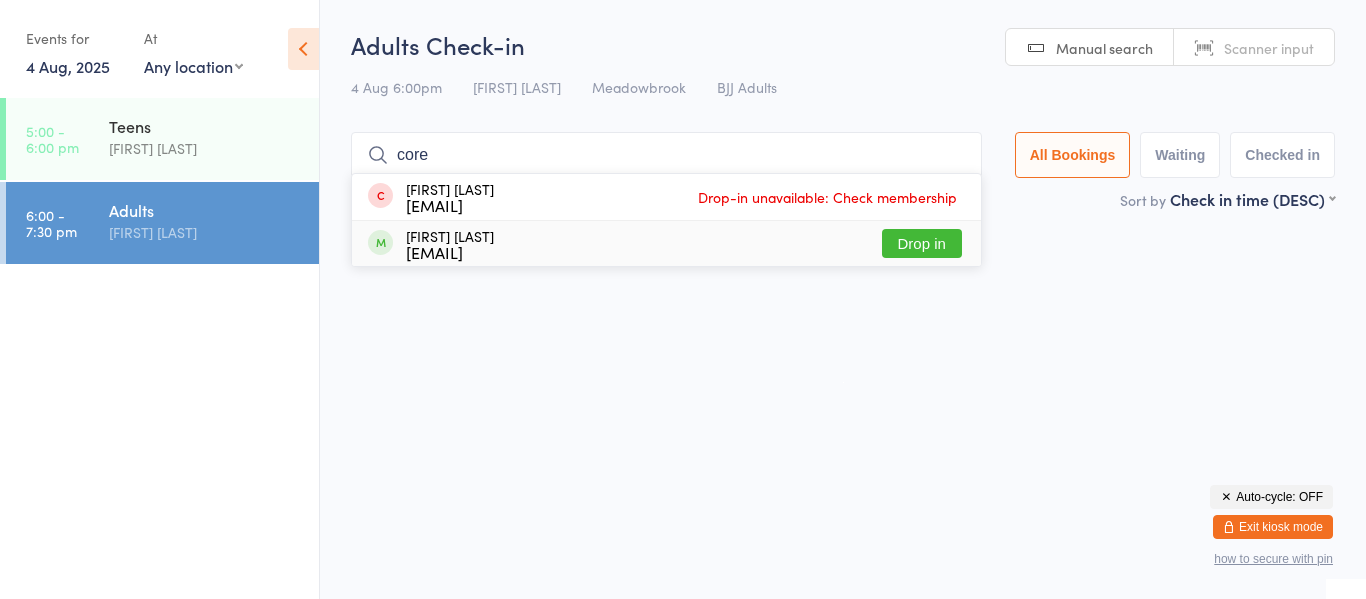 type on "core" 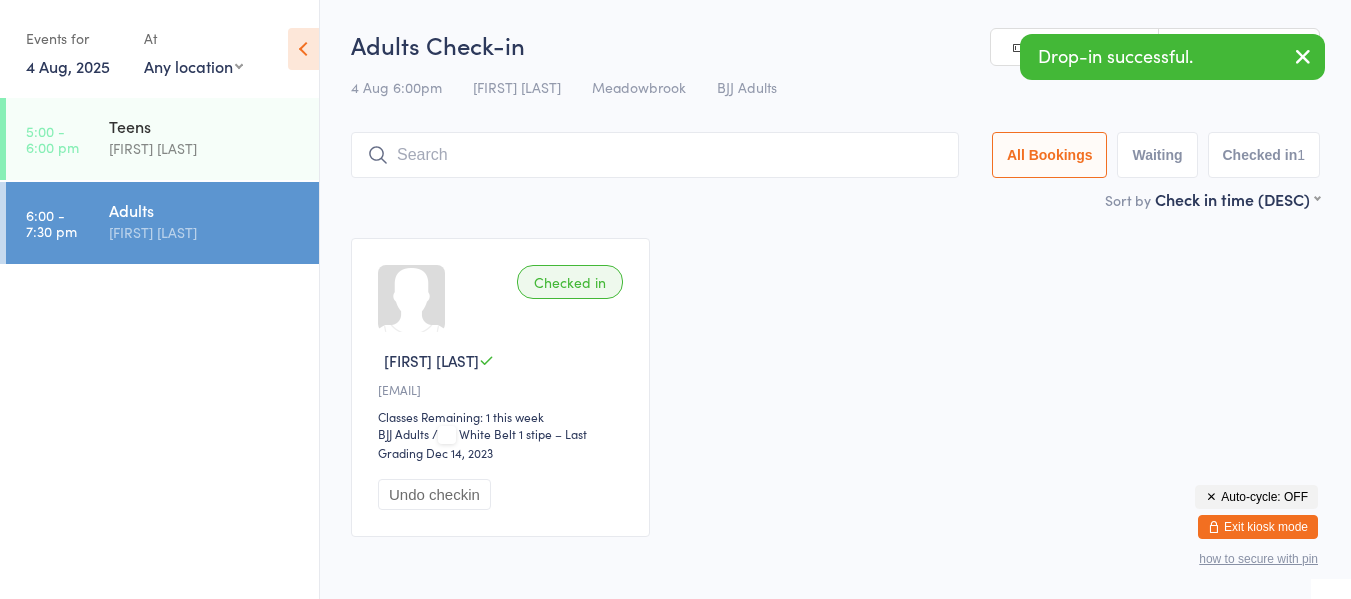 click at bounding box center (655, 155) 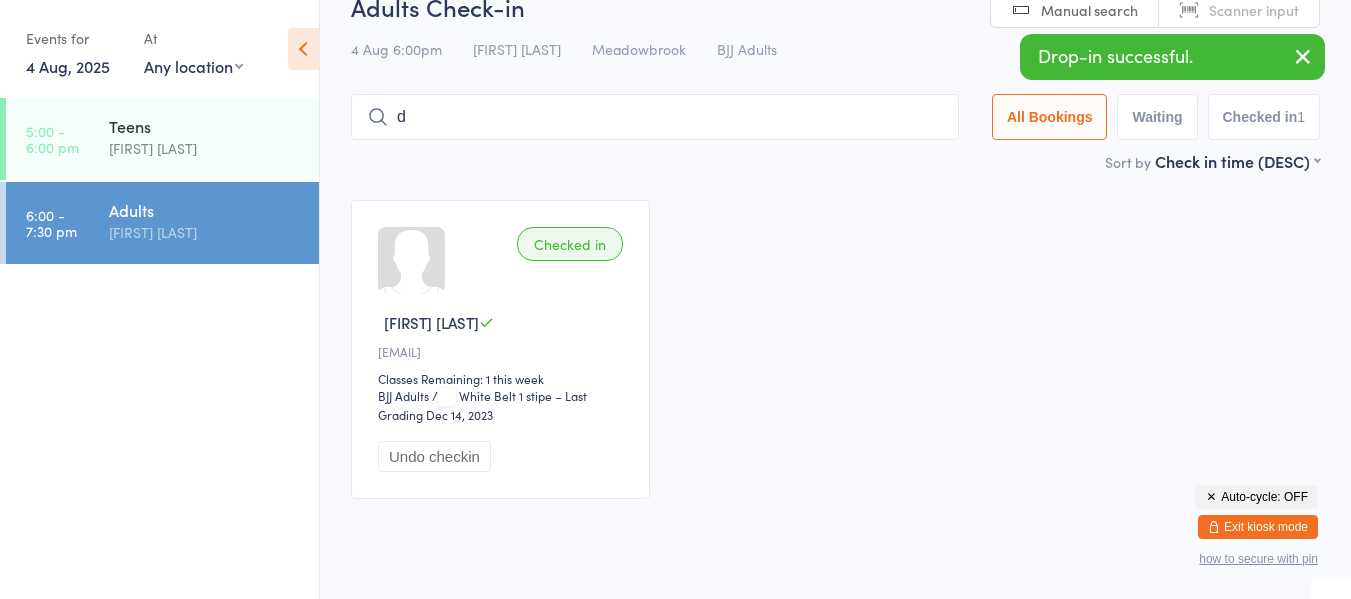 scroll, scrollTop: 77, scrollLeft: 0, axis: vertical 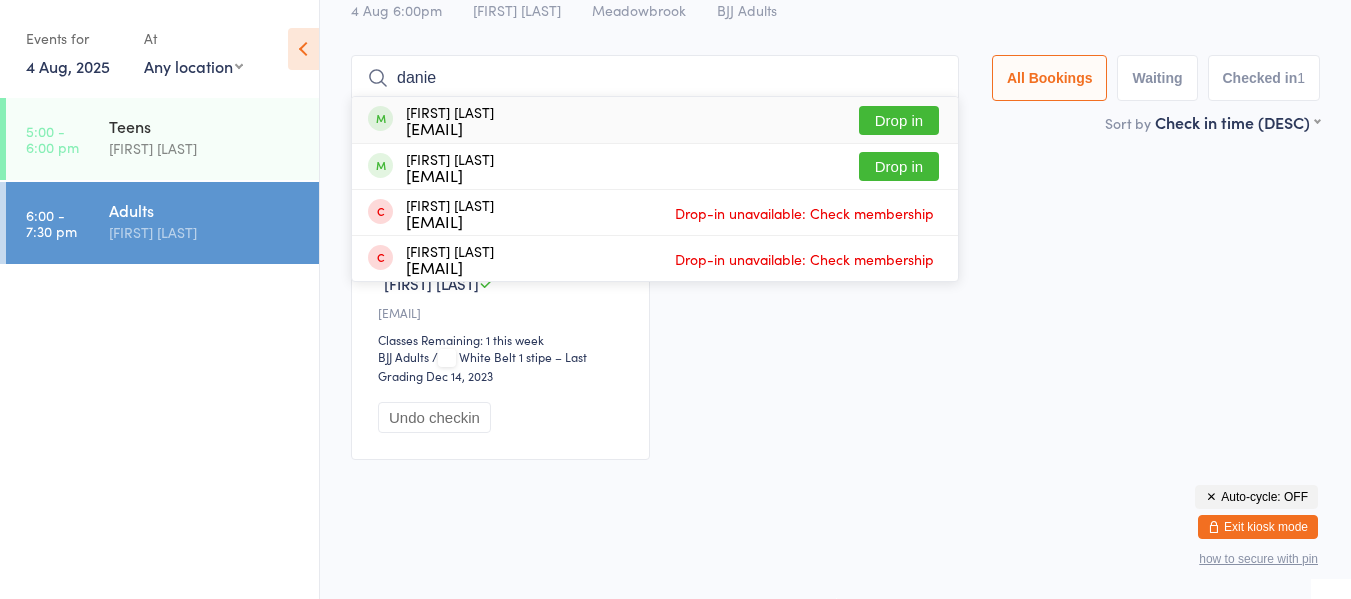 type on "danie" 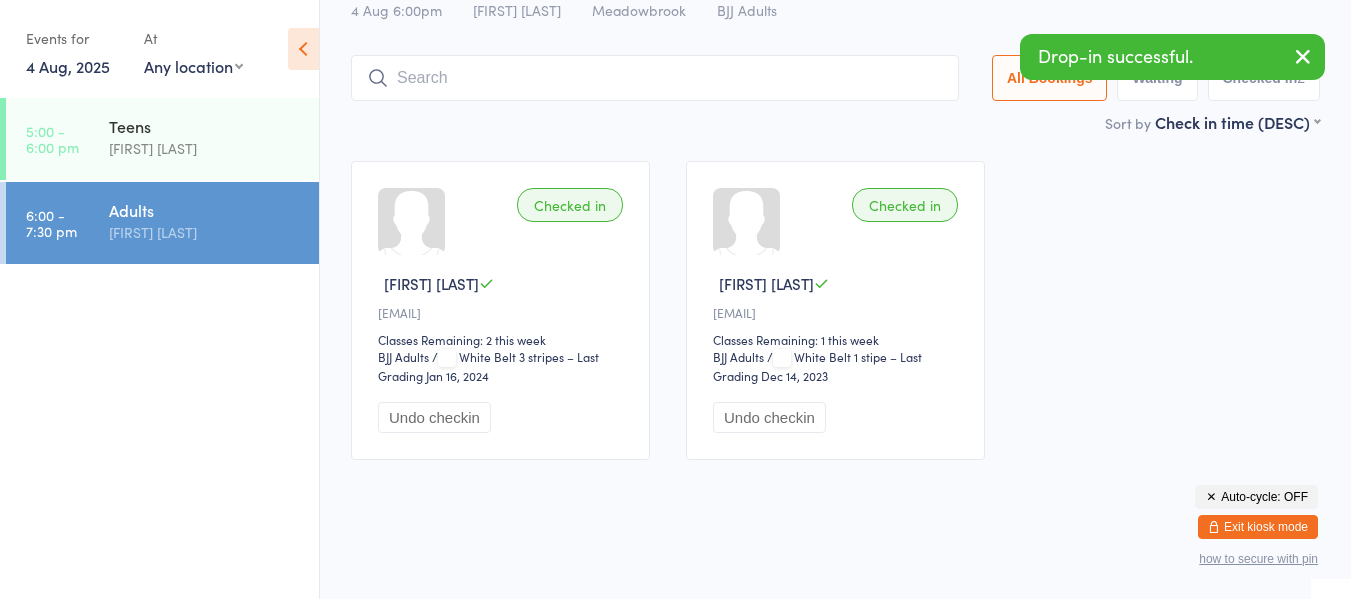click at bounding box center [655, 78] 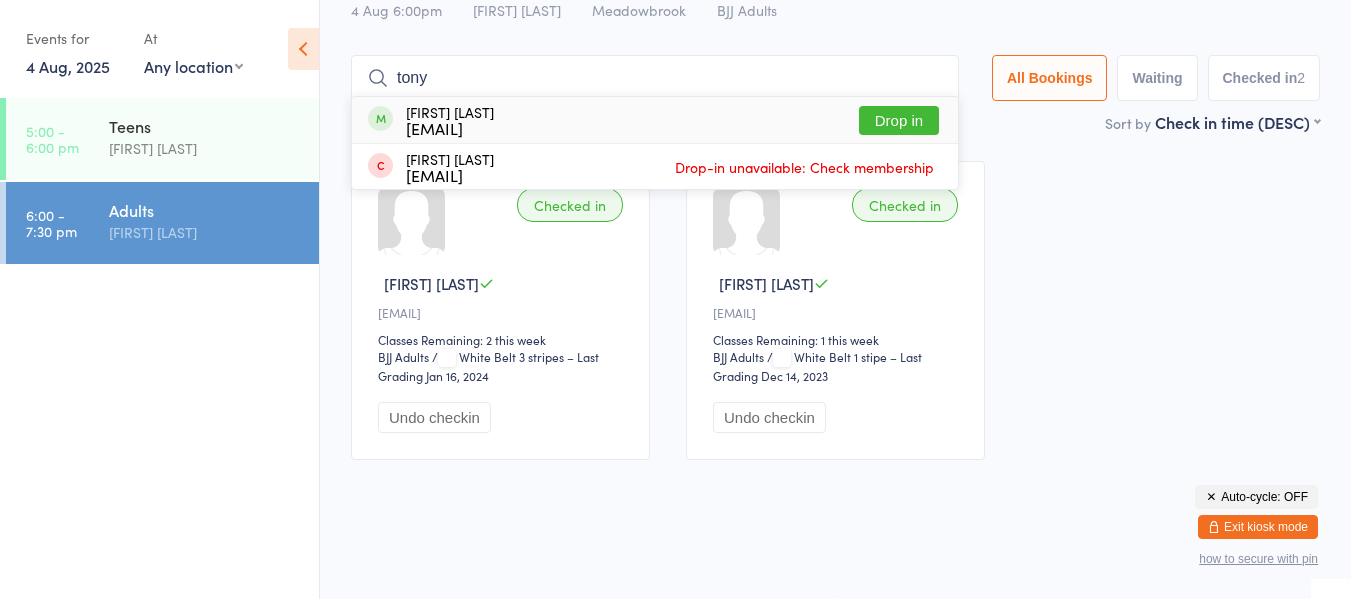 type on "tony" 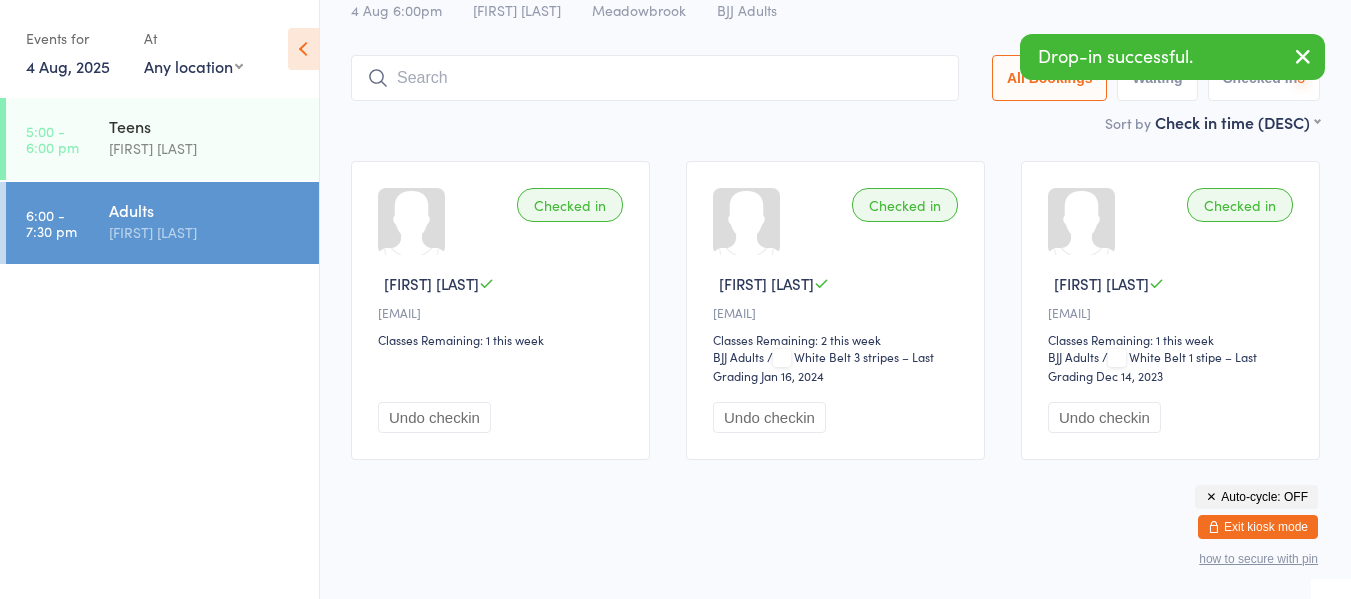 click at bounding box center (655, 78) 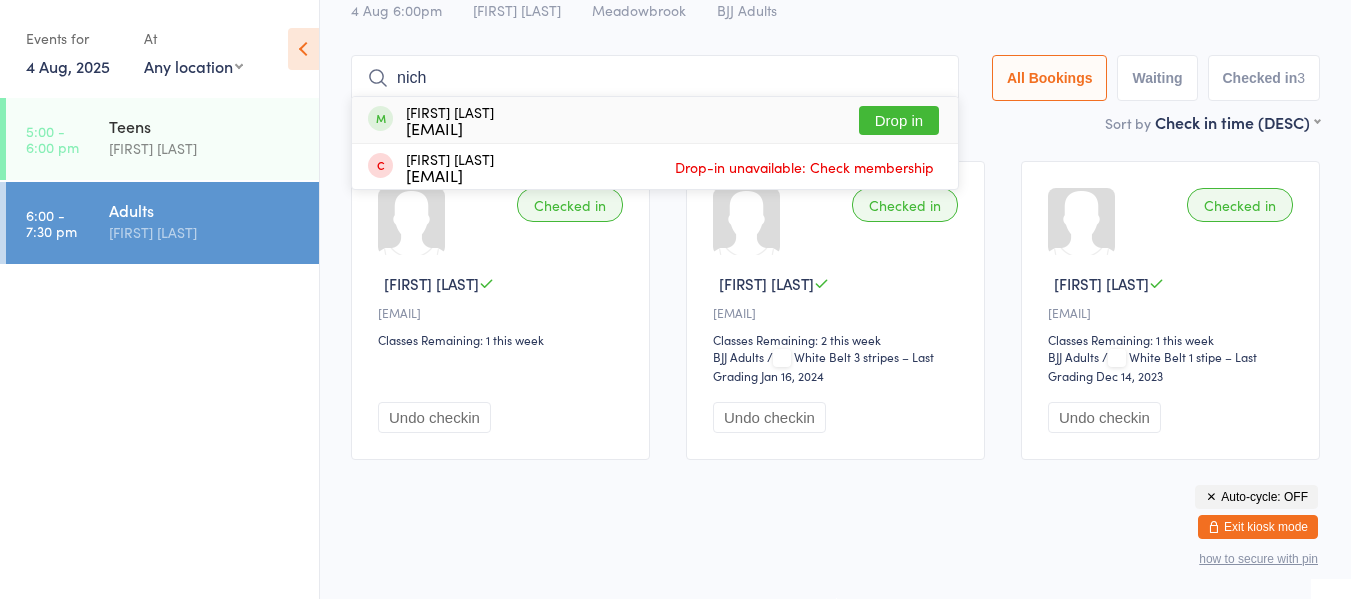 type on "nich" 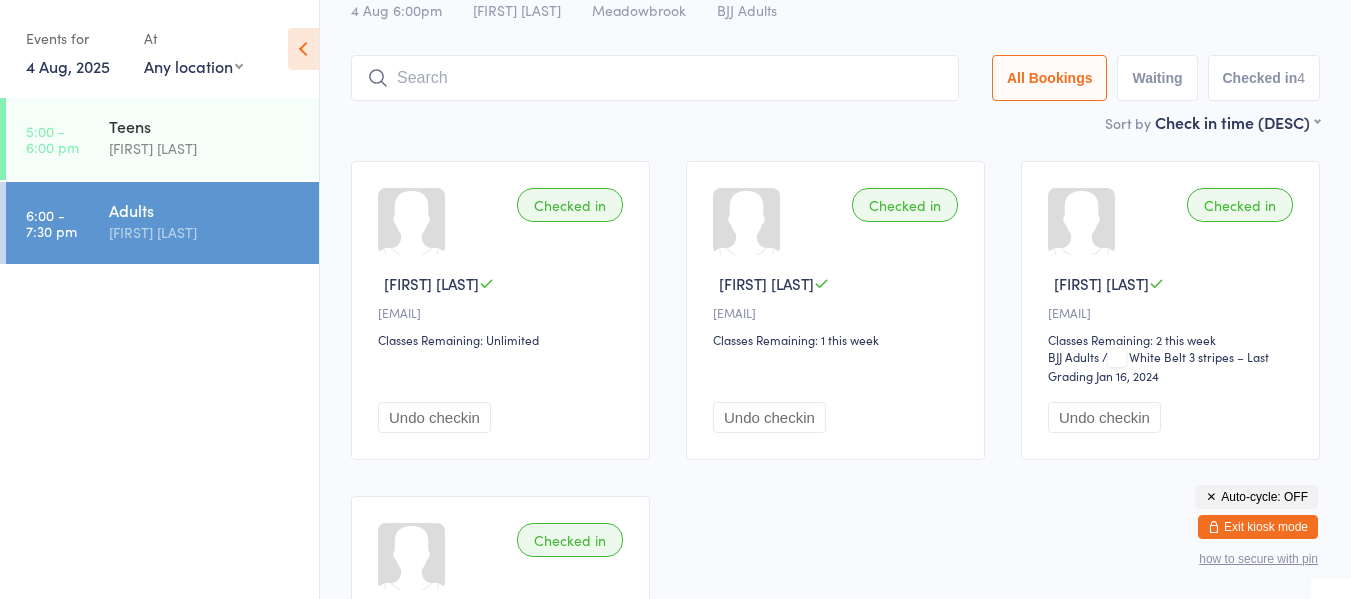 click at bounding box center (655, 78) 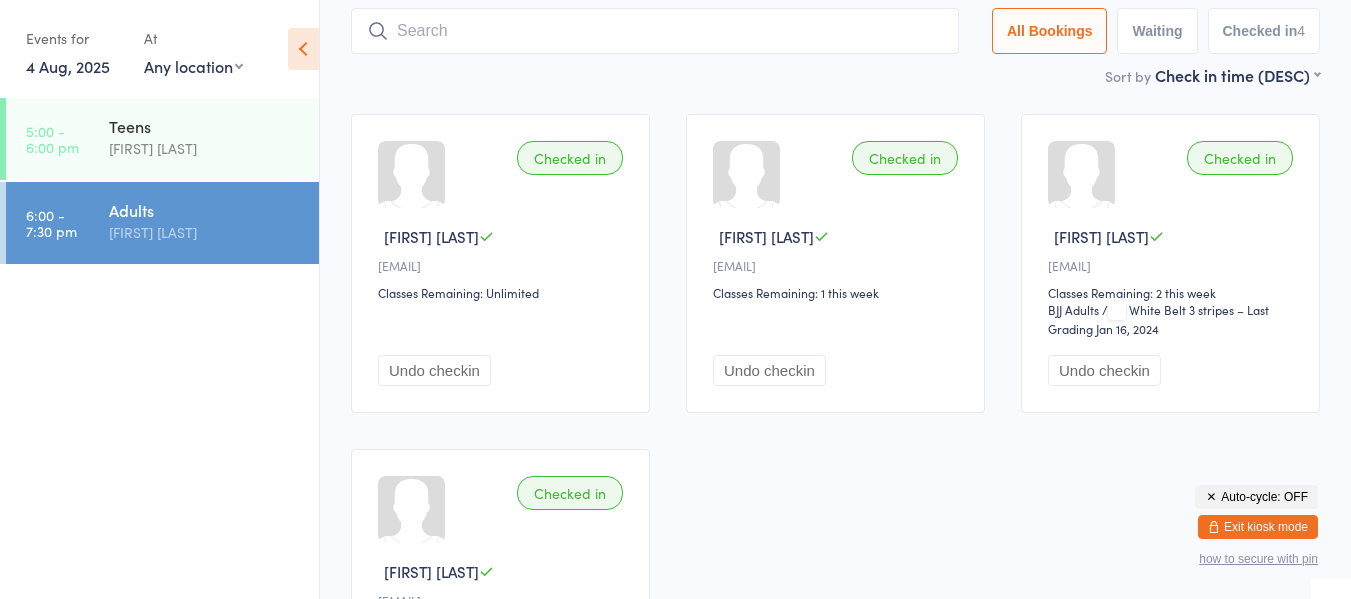 scroll, scrollTop: 132, scrollLeft: 0, axis: vertical 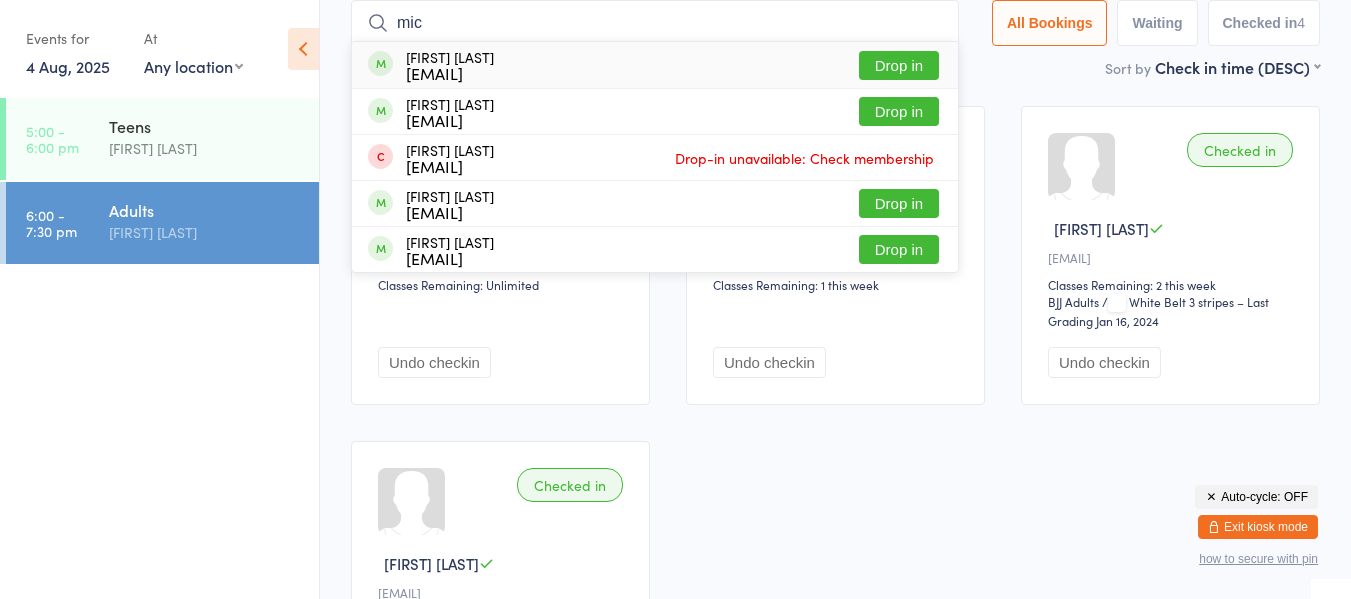 type on "mic" 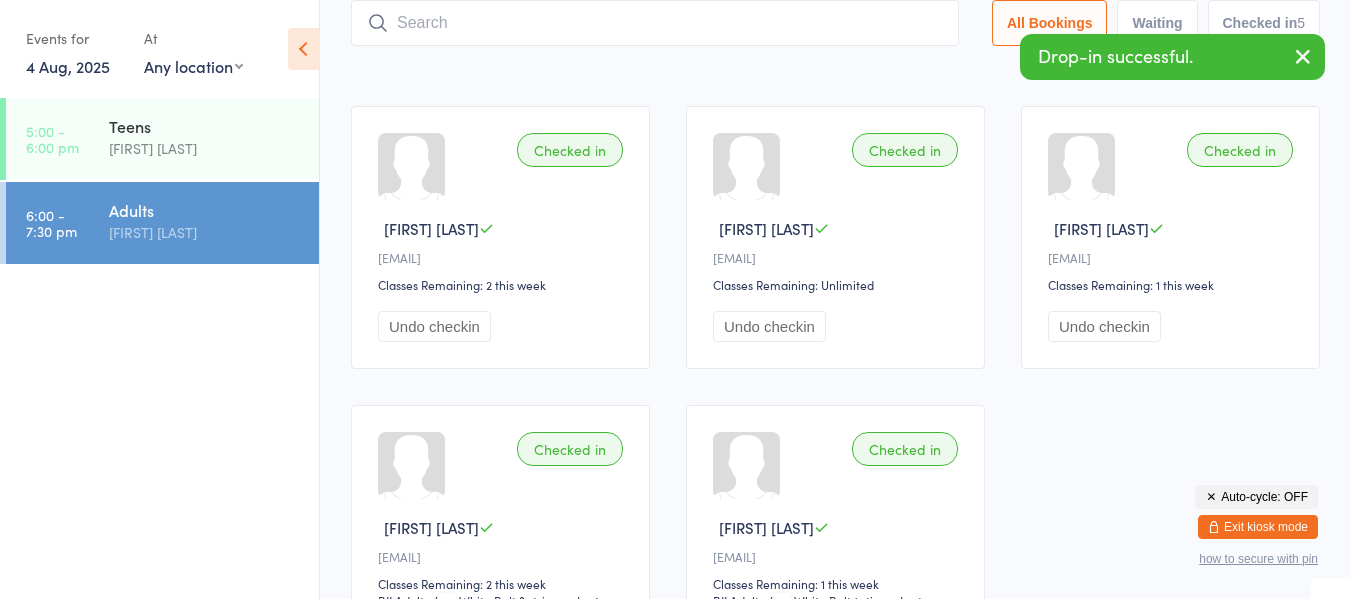 click at bounding box center [655, 23] 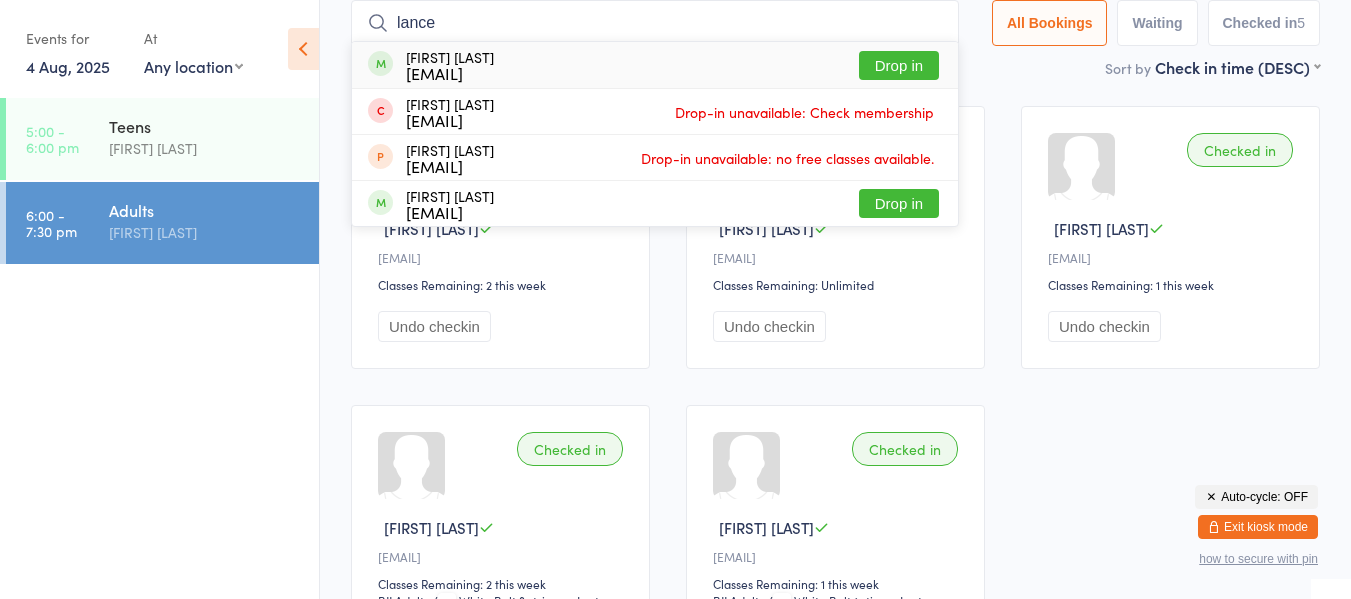 type on "lance" 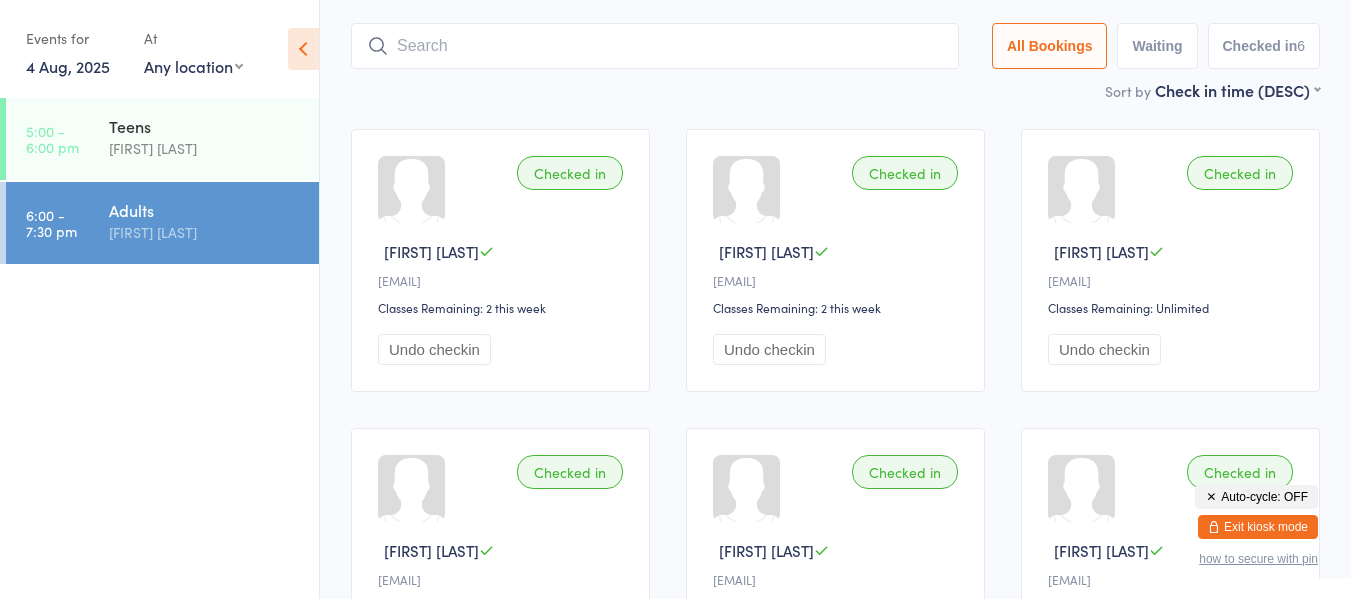 scroll, scrollTop: 70, scrollLeft: 0, axis: vertical 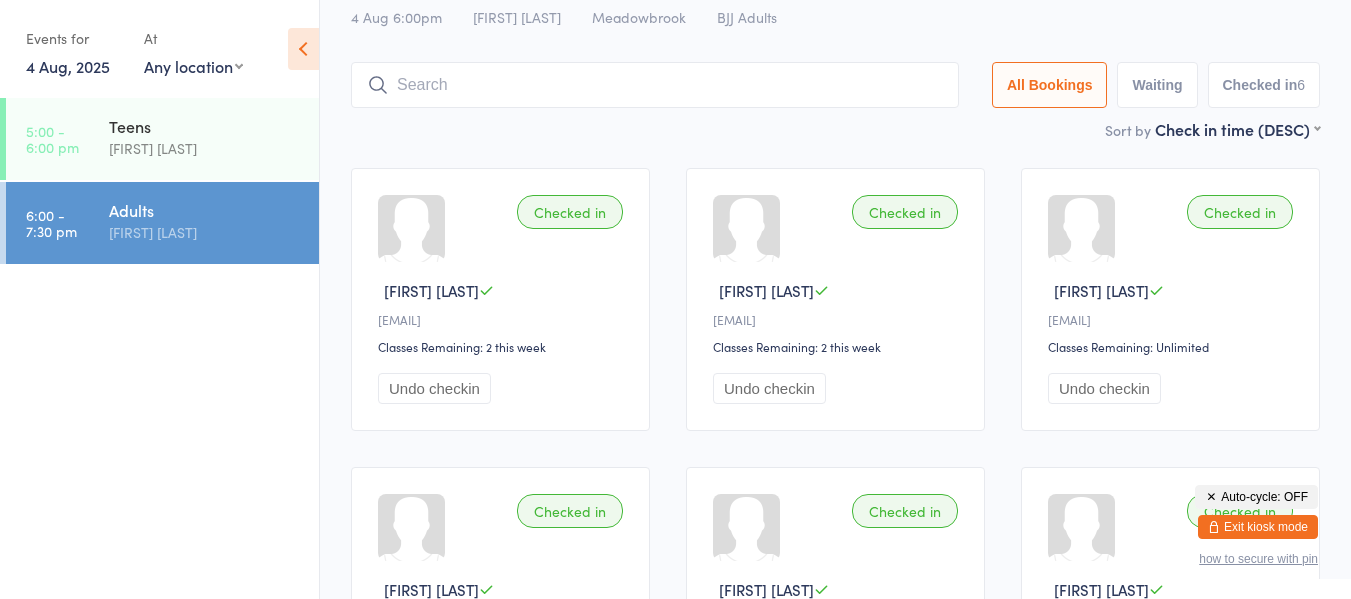 click on "4 Aug, 2025" at bounding box center (68, 66) 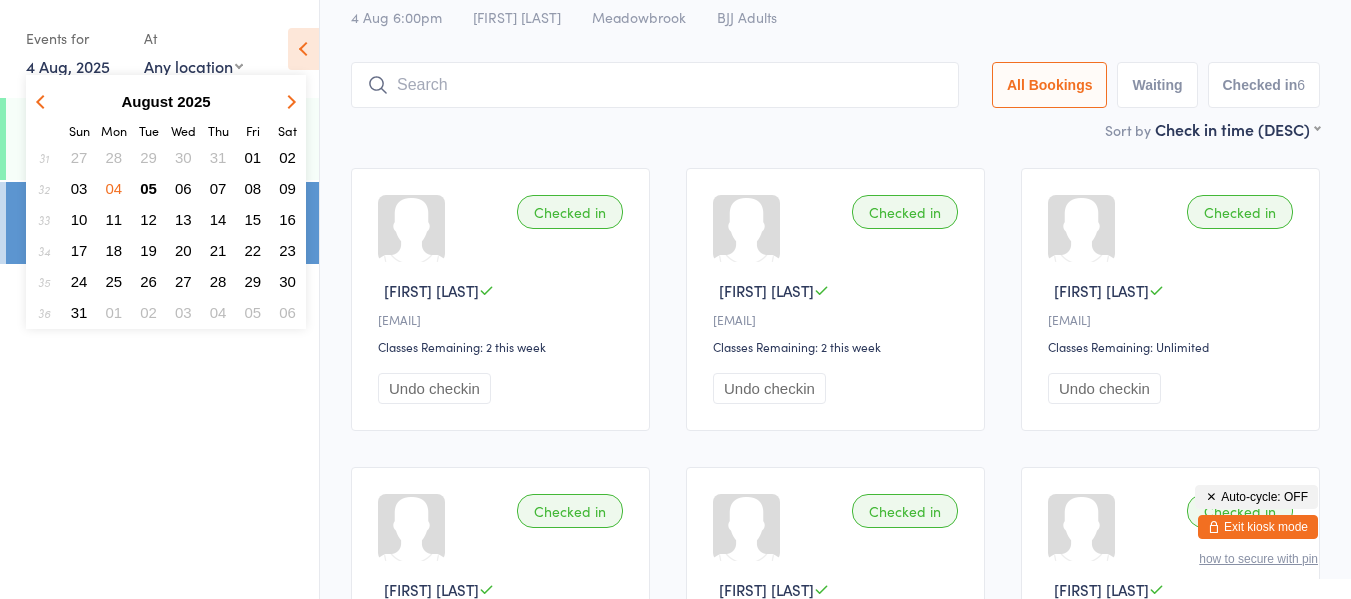 click on "02" at bounding box center [287, 157] 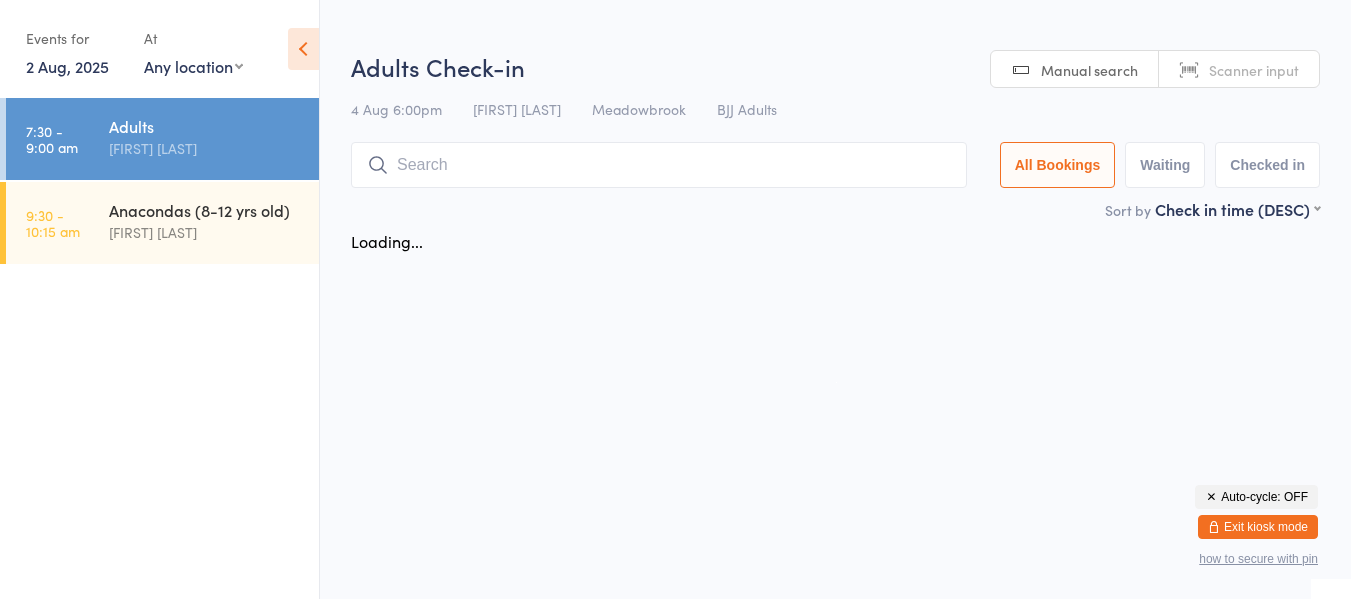 scroll, scrollTop: 0, scrollLeft: 0, axis: both 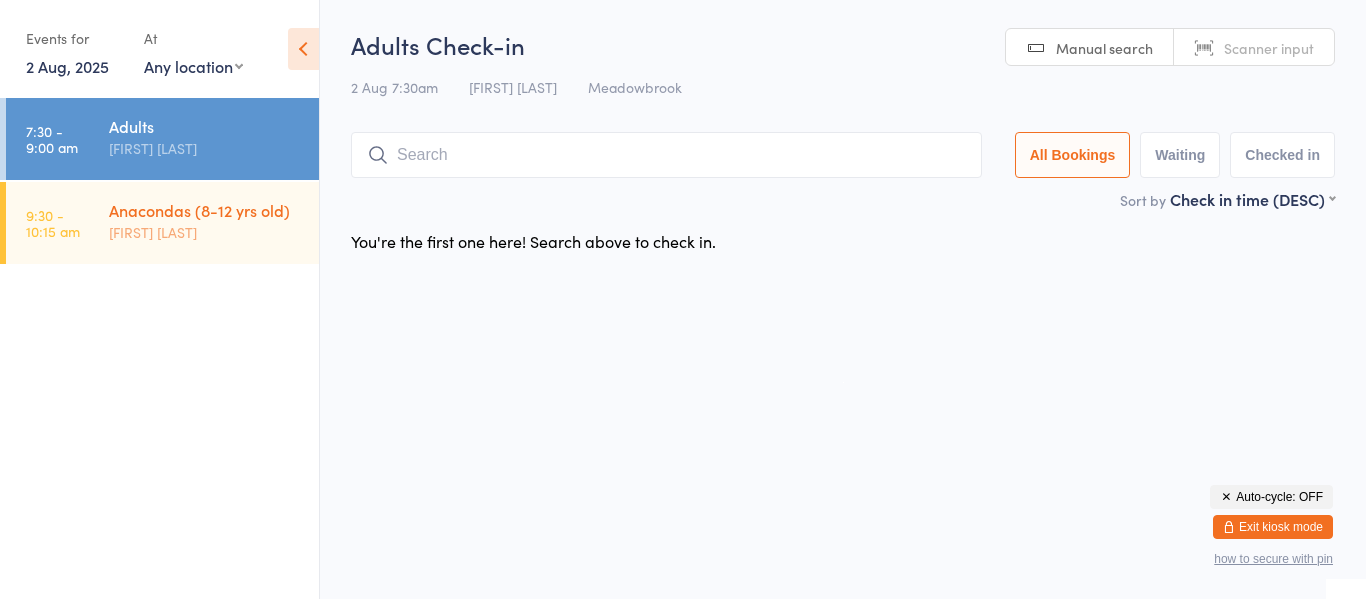 click on "[FIRST] [LAST]" at bounding box center [205, 232] 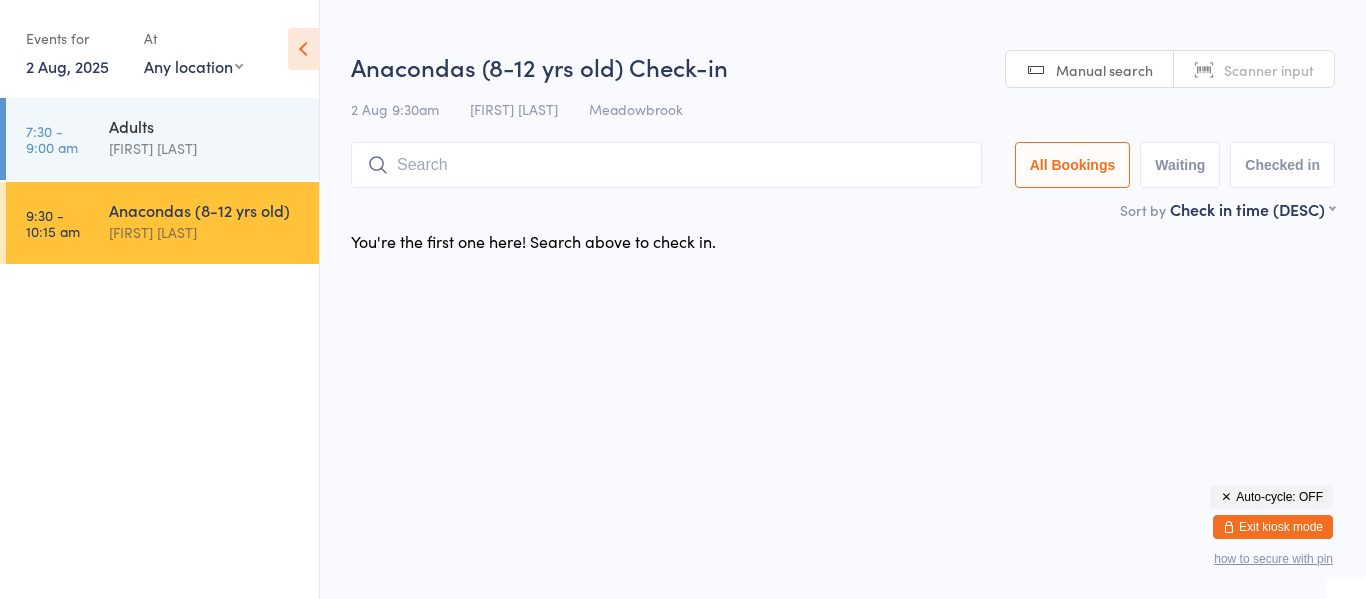 click at bounding box center [666, 165] 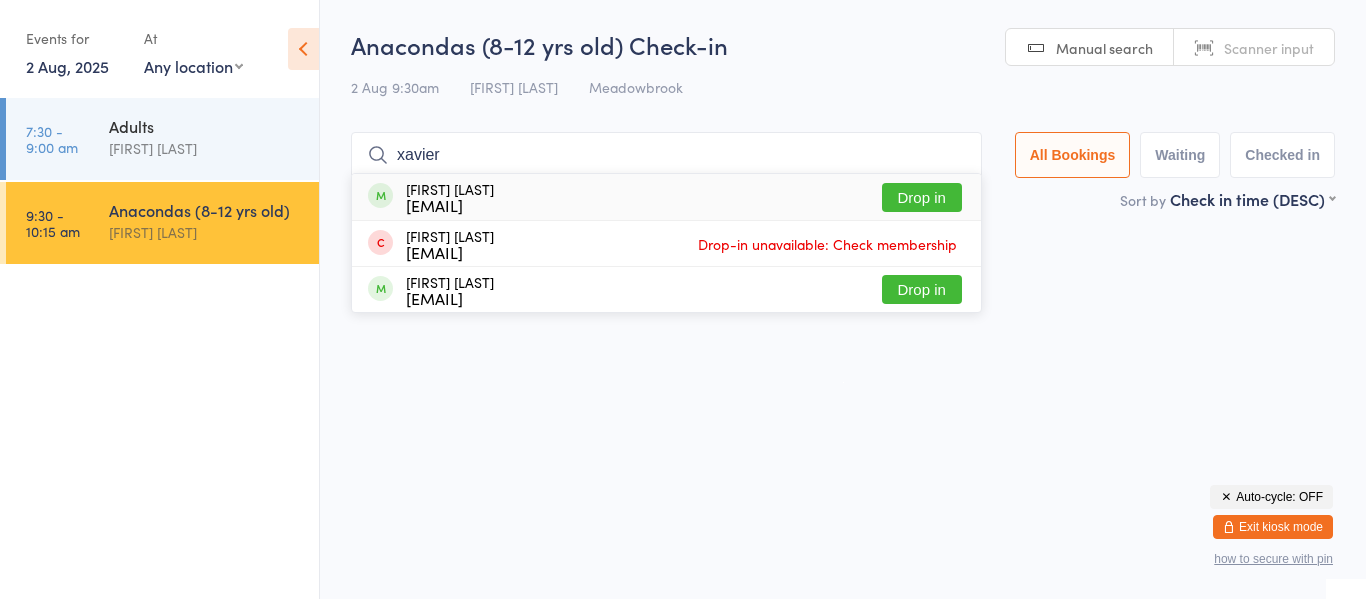 type on "xavier" 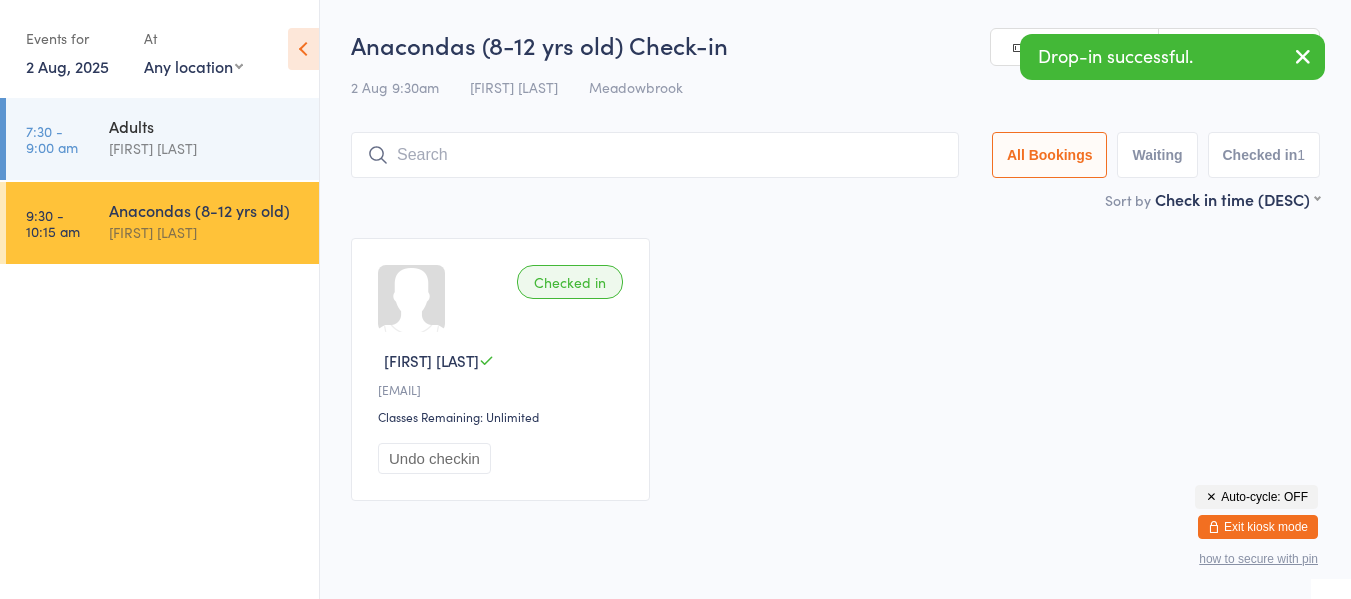 click at bounding box center [655, 155] 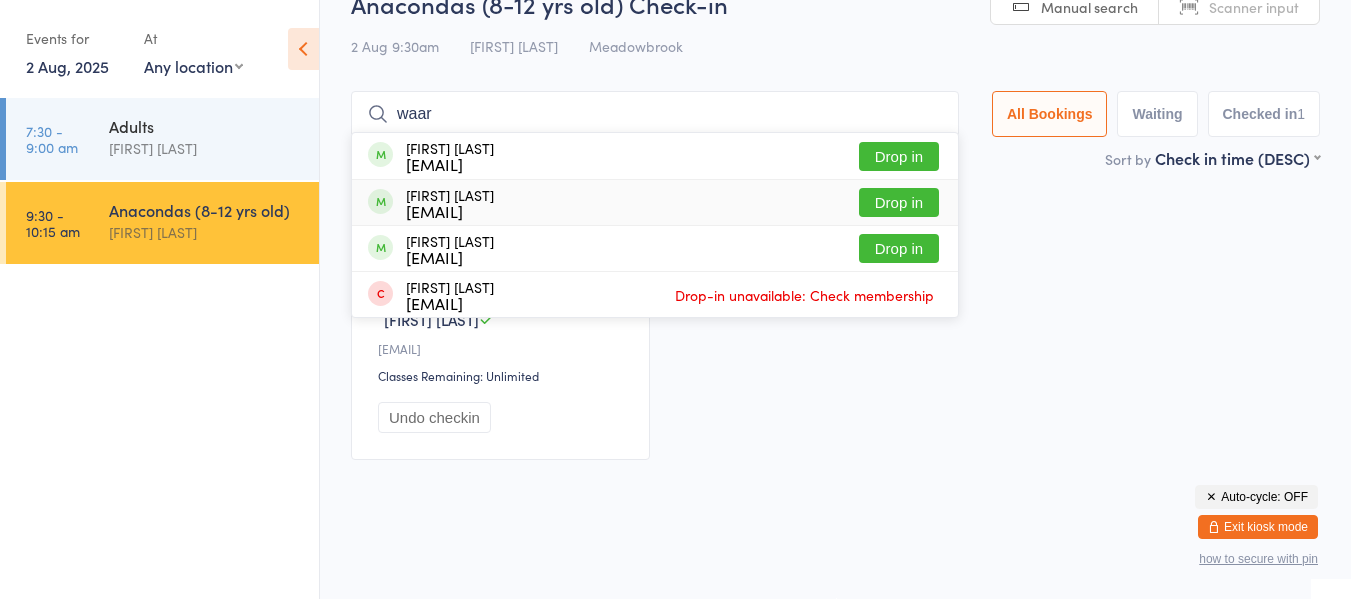 type on "waar" 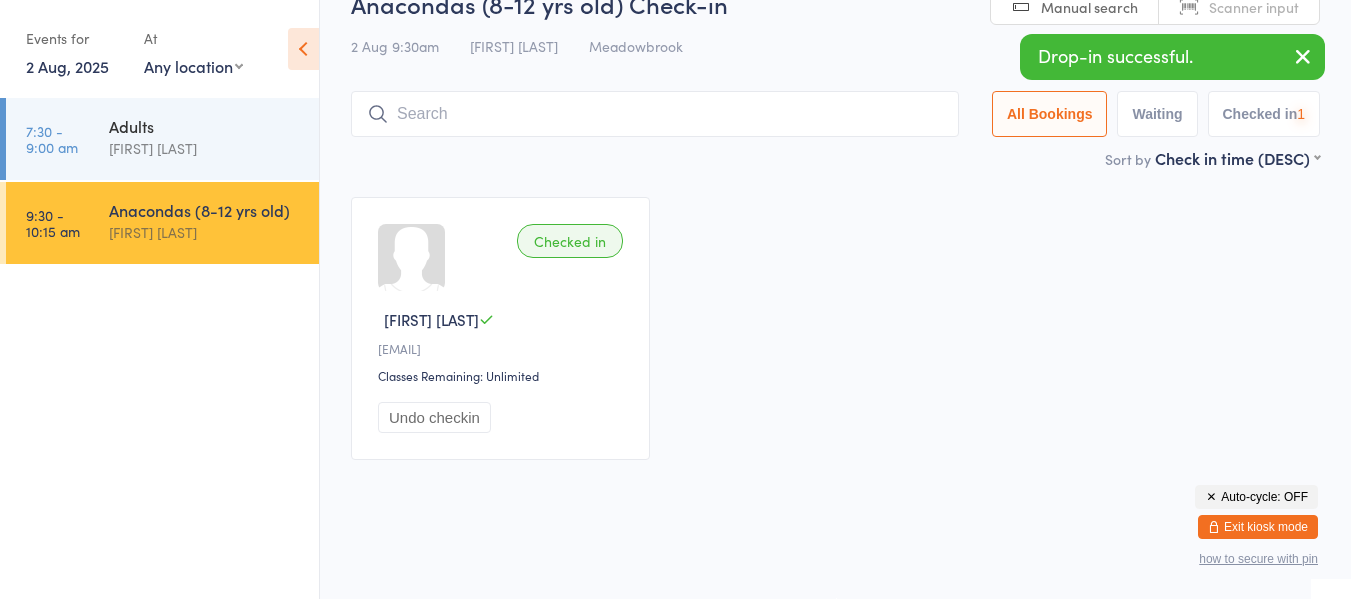 click at bounding box center (655, 114) 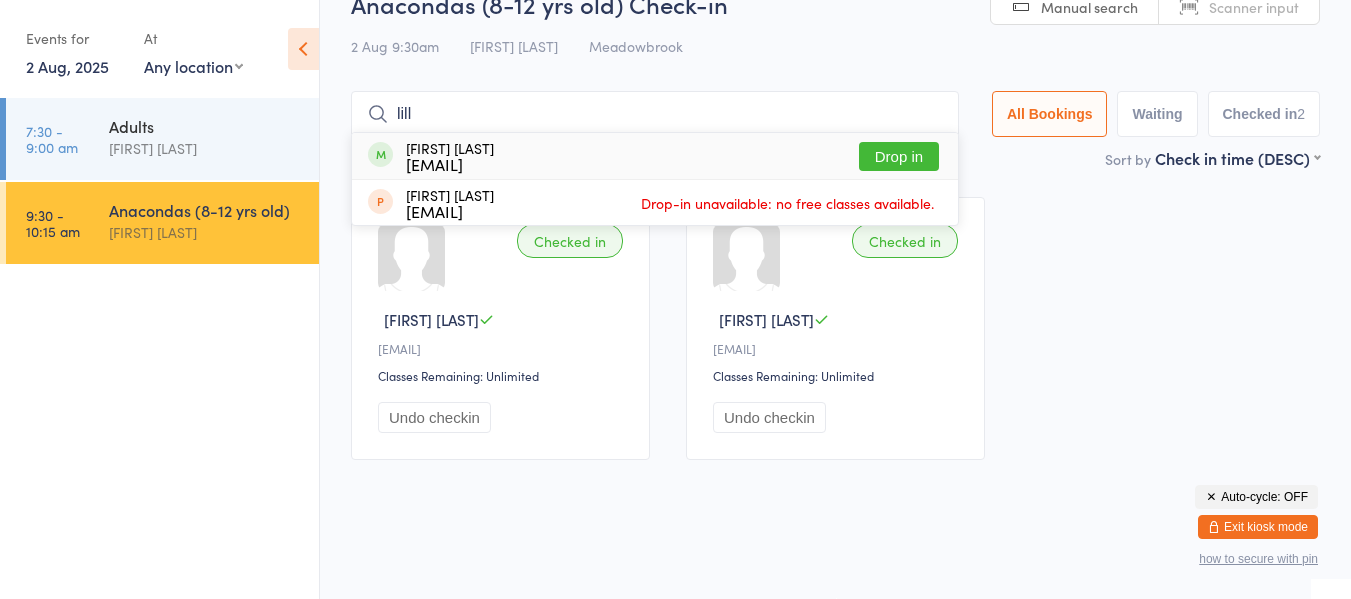 type on "lill" 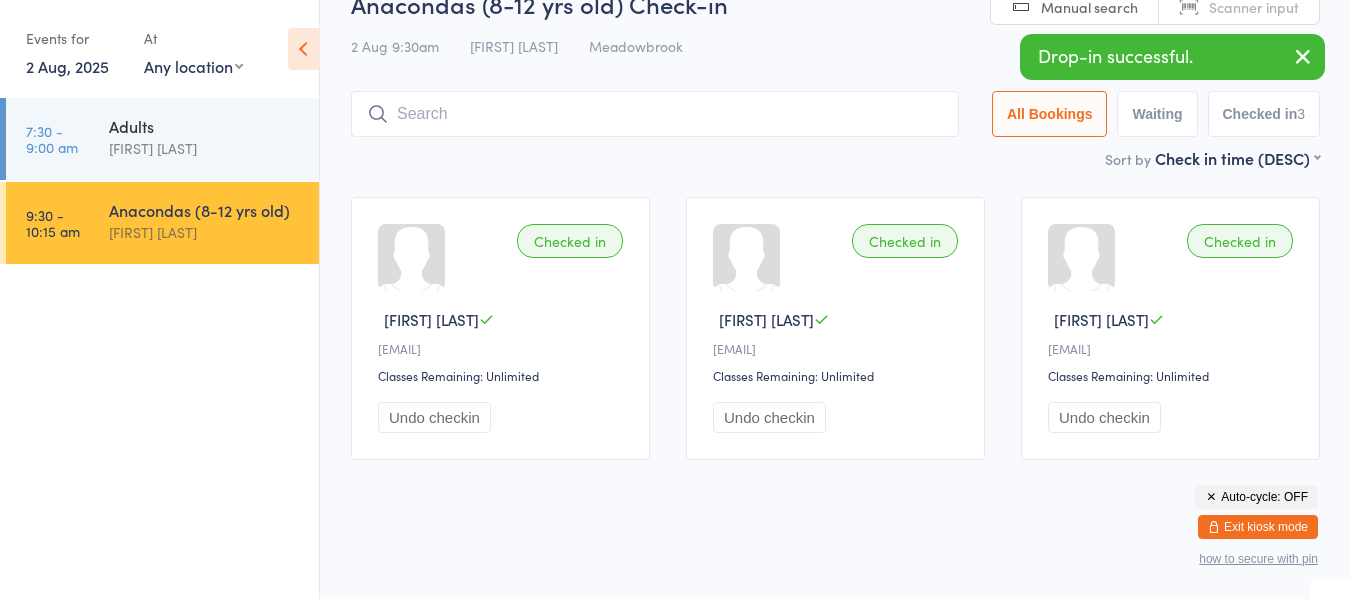 click at bounding box center [655, 114] 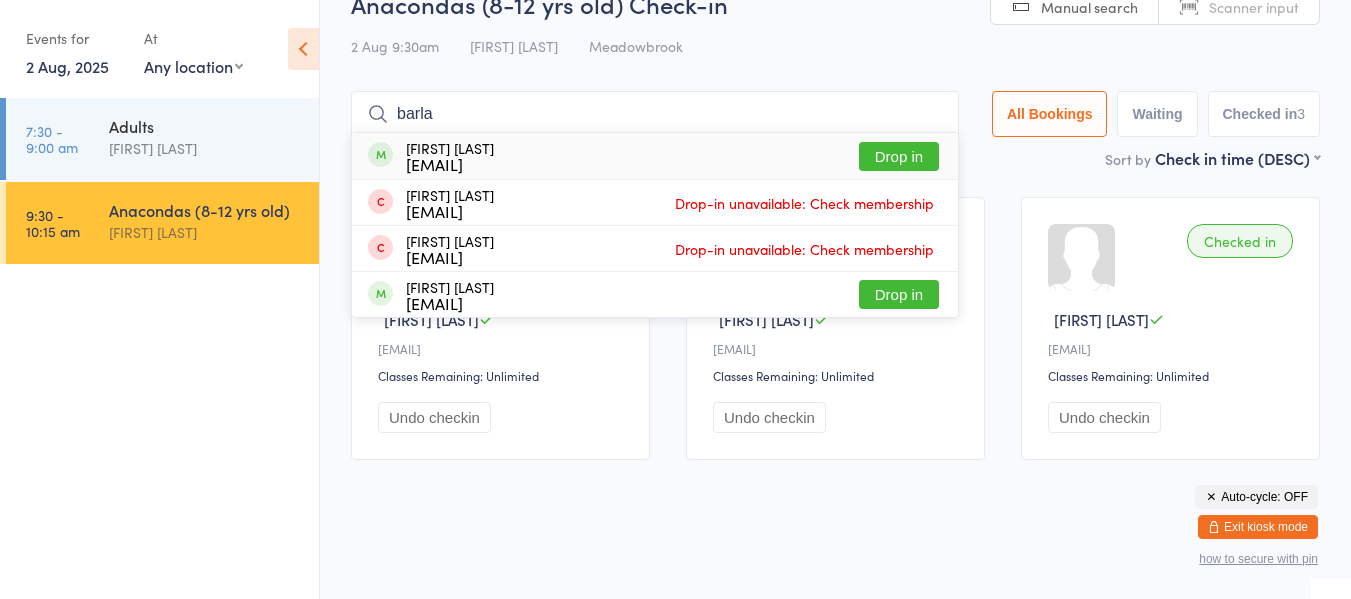type on "barla" 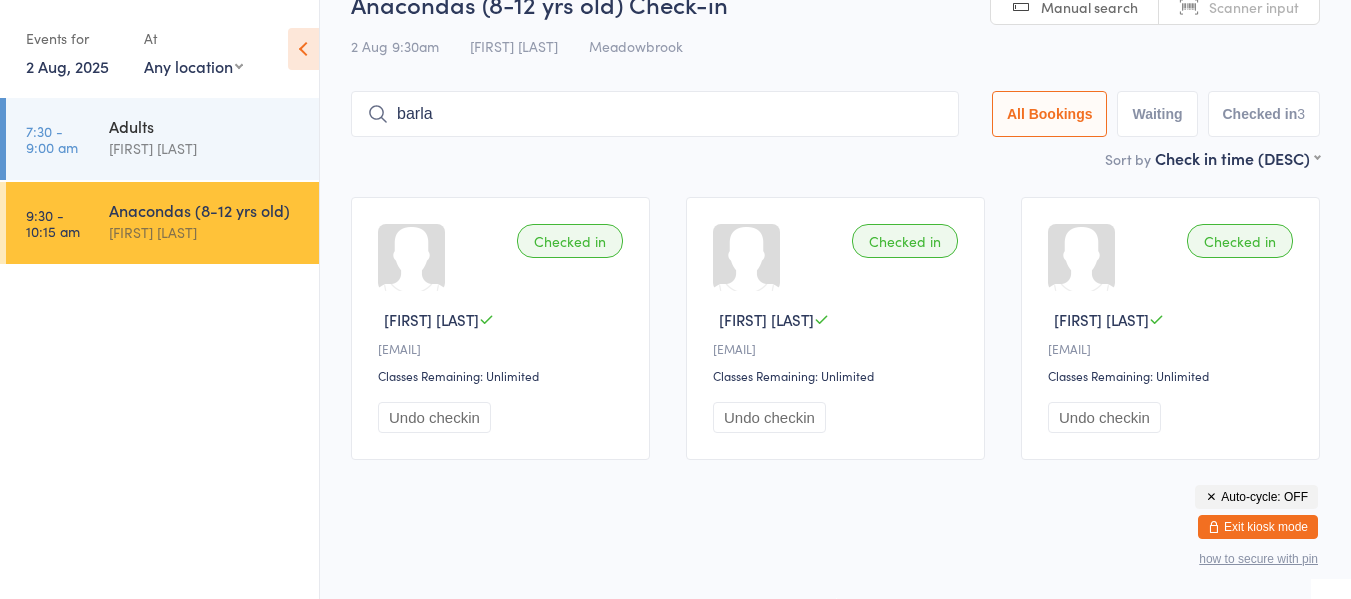 type 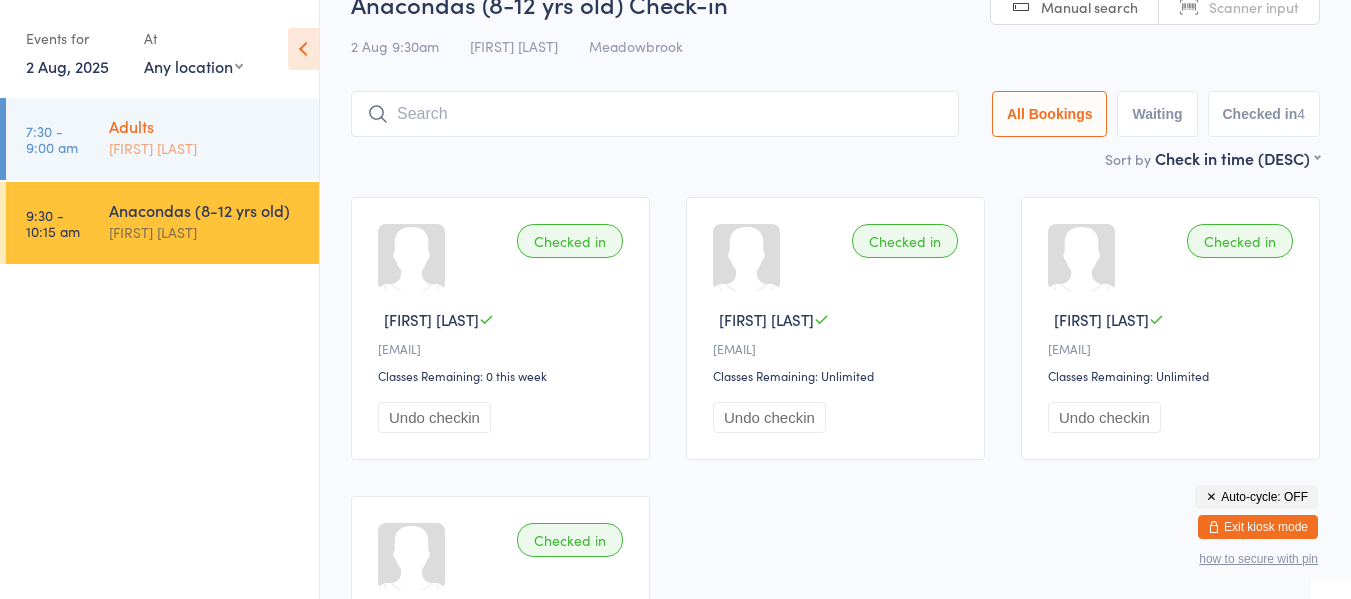 click on "Adults Robert Williams" at bounding box center (214, 137) 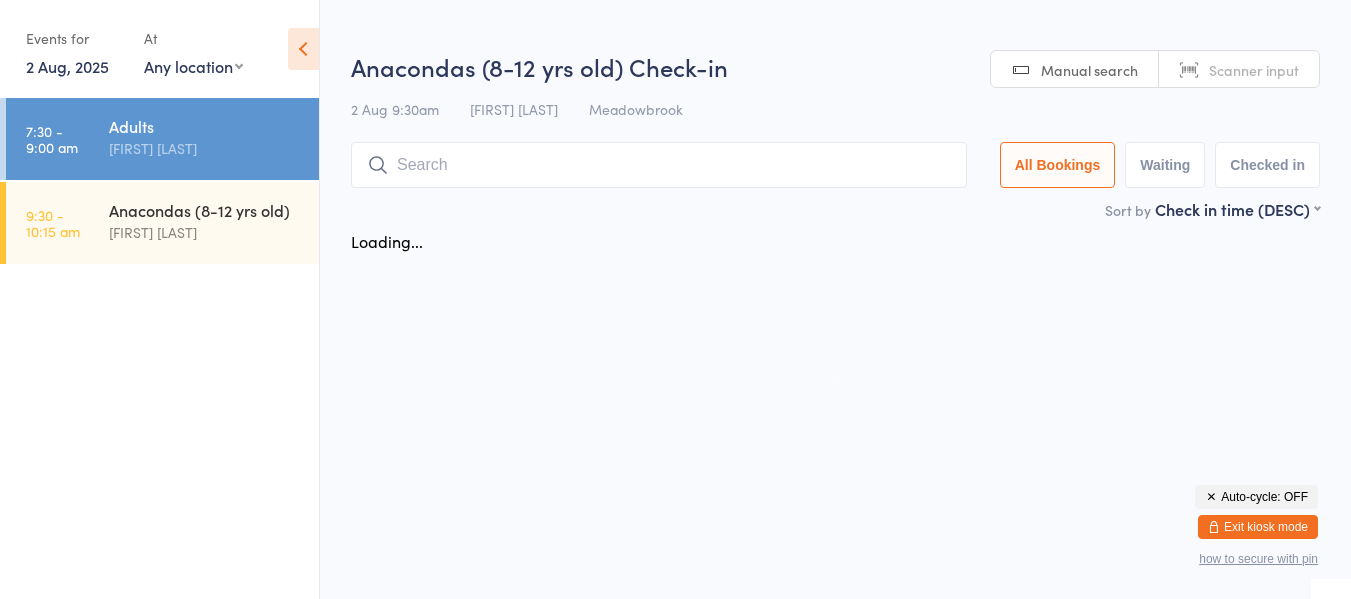 scroll, scrollTop: 0, scrollLeft: 0, axis: both 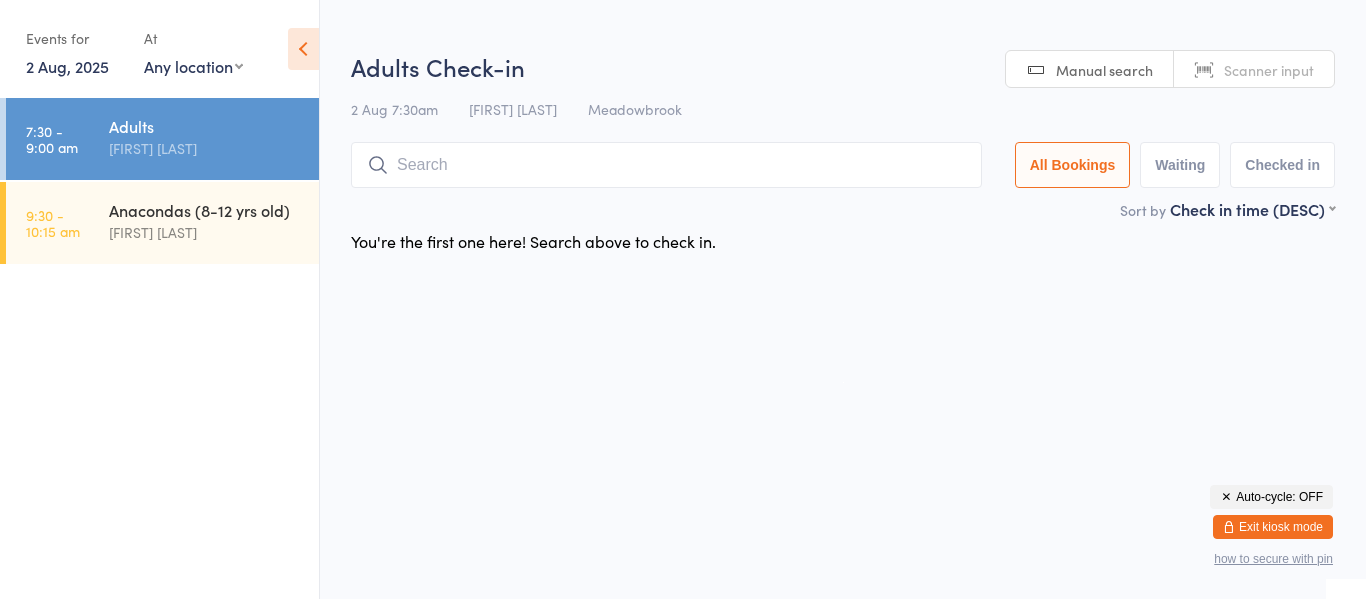 click at bounding box center [666, 165] 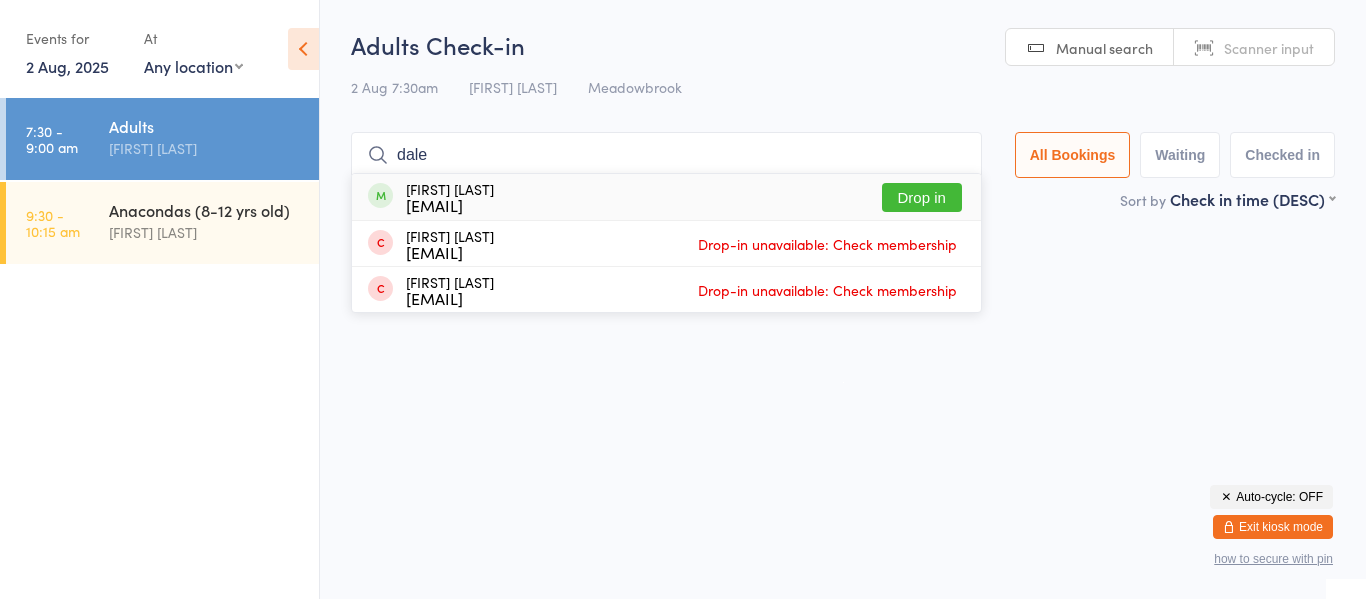 type on "dale" 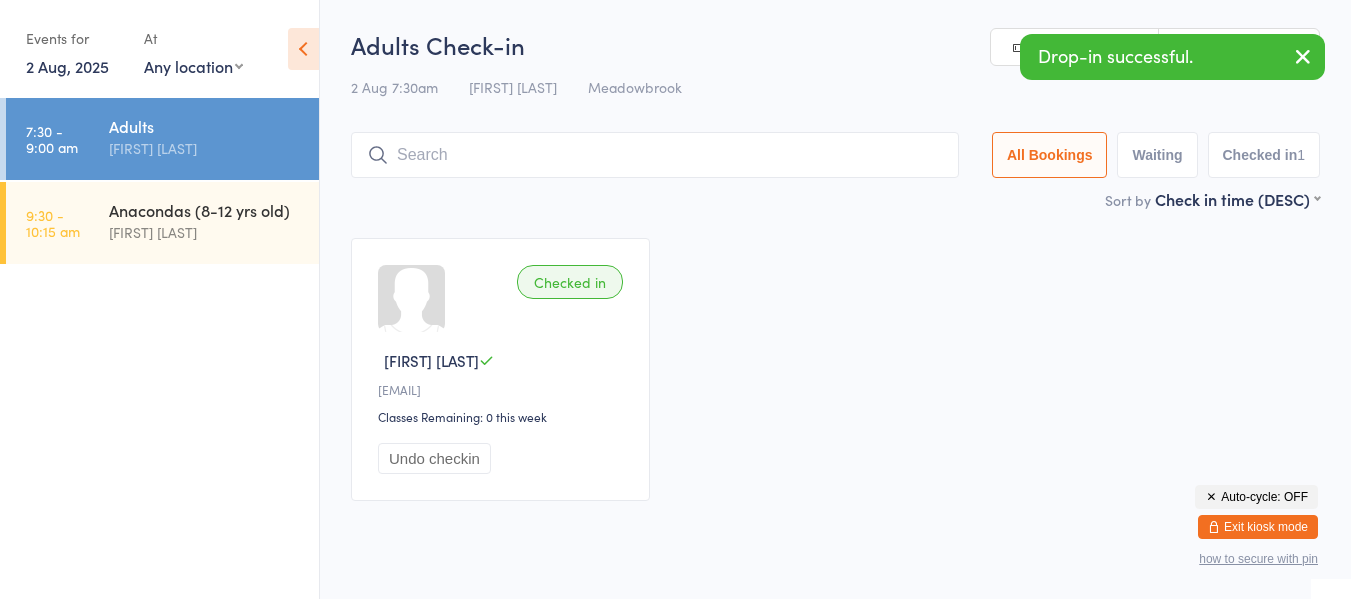 click at bounding box center [655, 155] 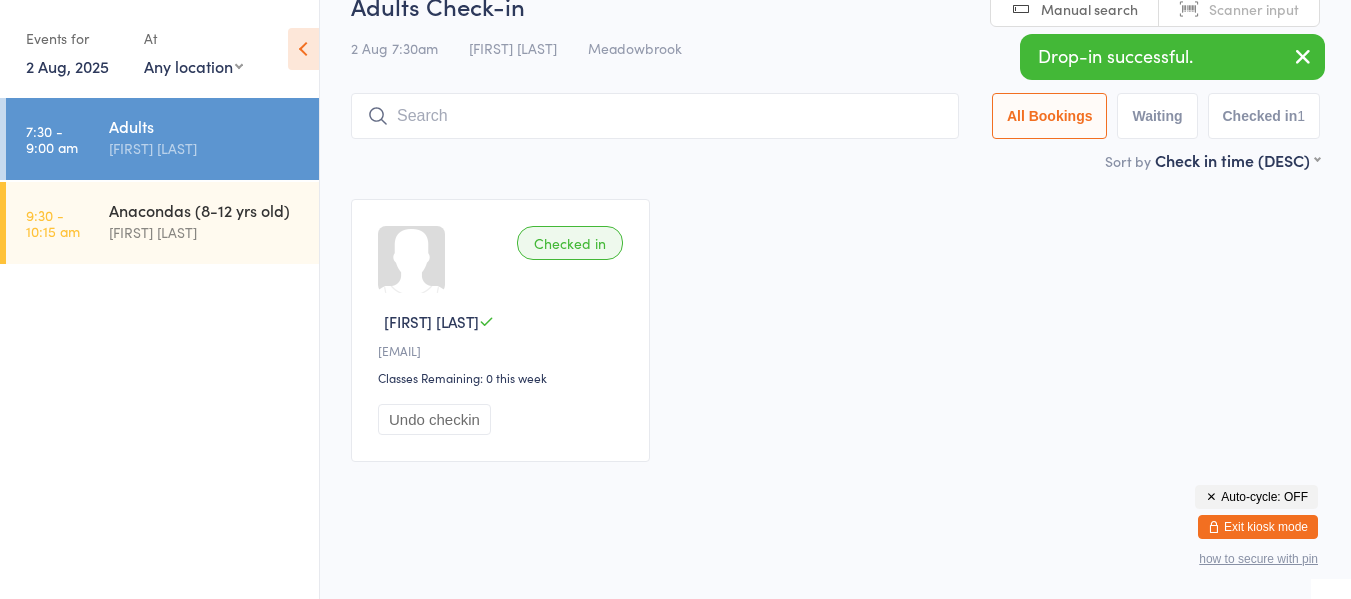 scroll, scrollTop: 41, scrollLeft: 0, axis: vertical 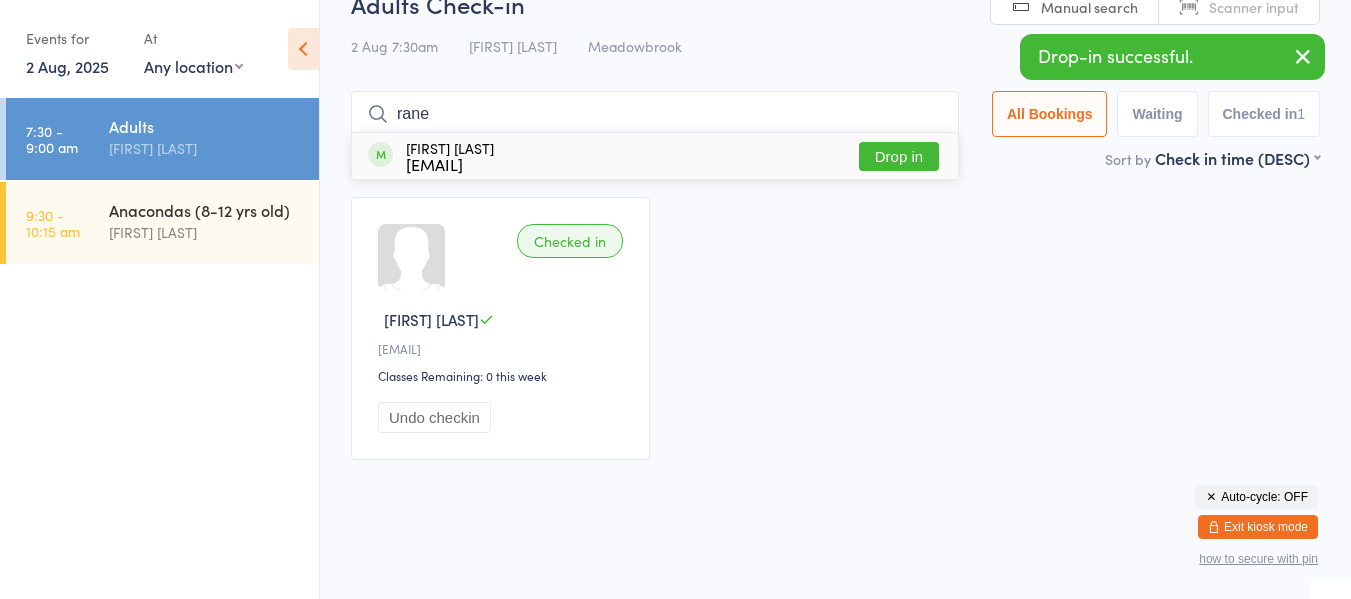 type on "rane" 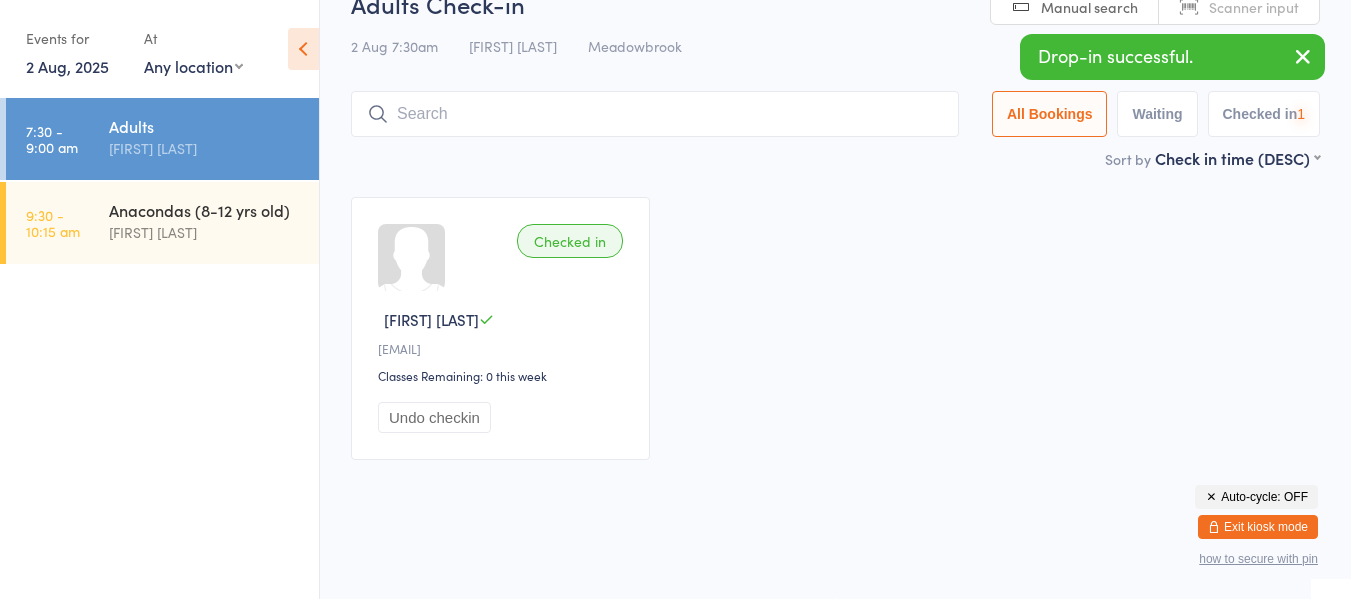 click at bounding box center (655, 114) 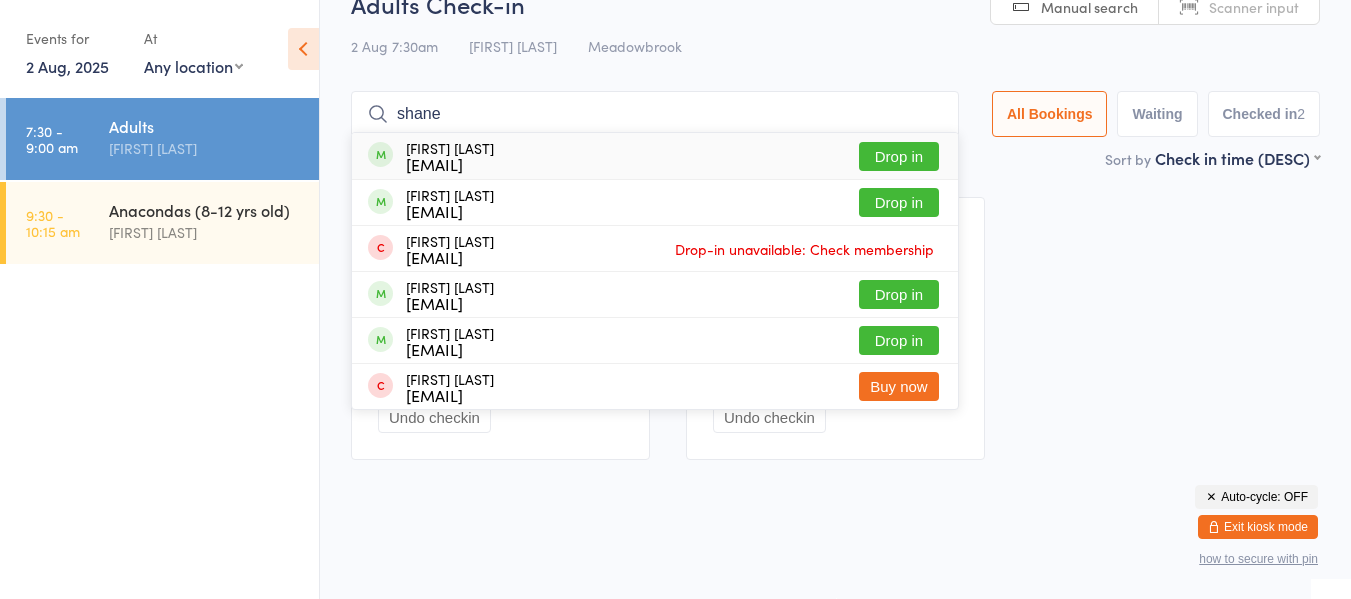 type on "shane" 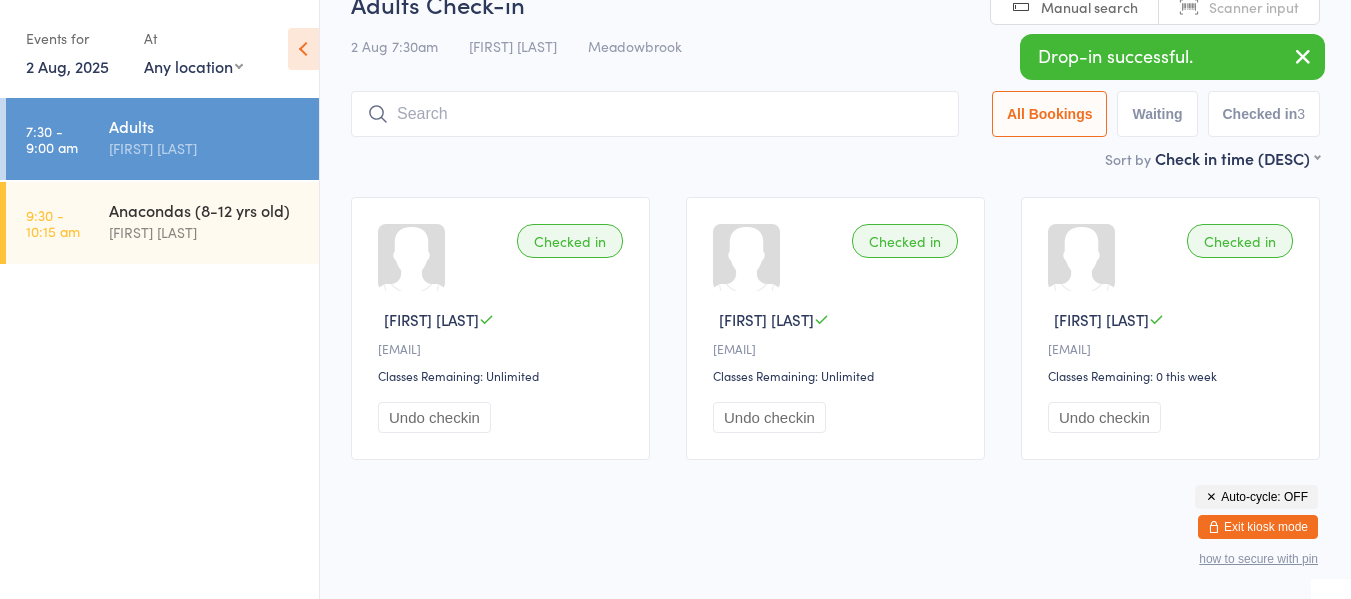 click at bounding box center (655, 114) 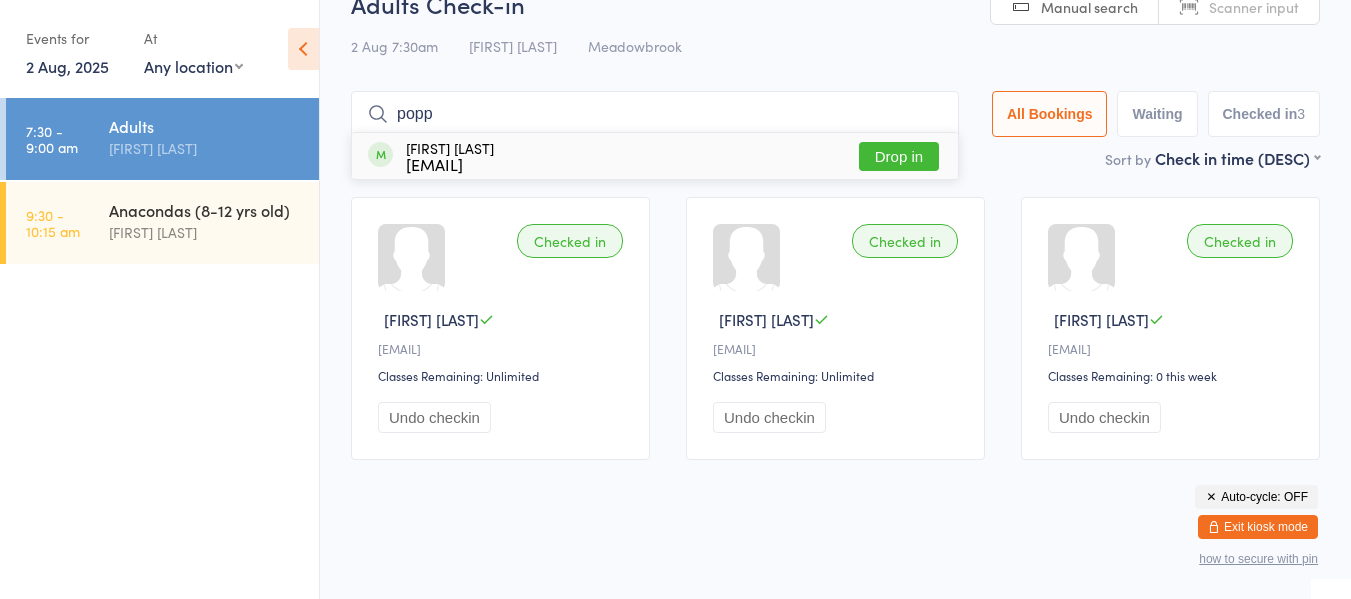 type on "popp" 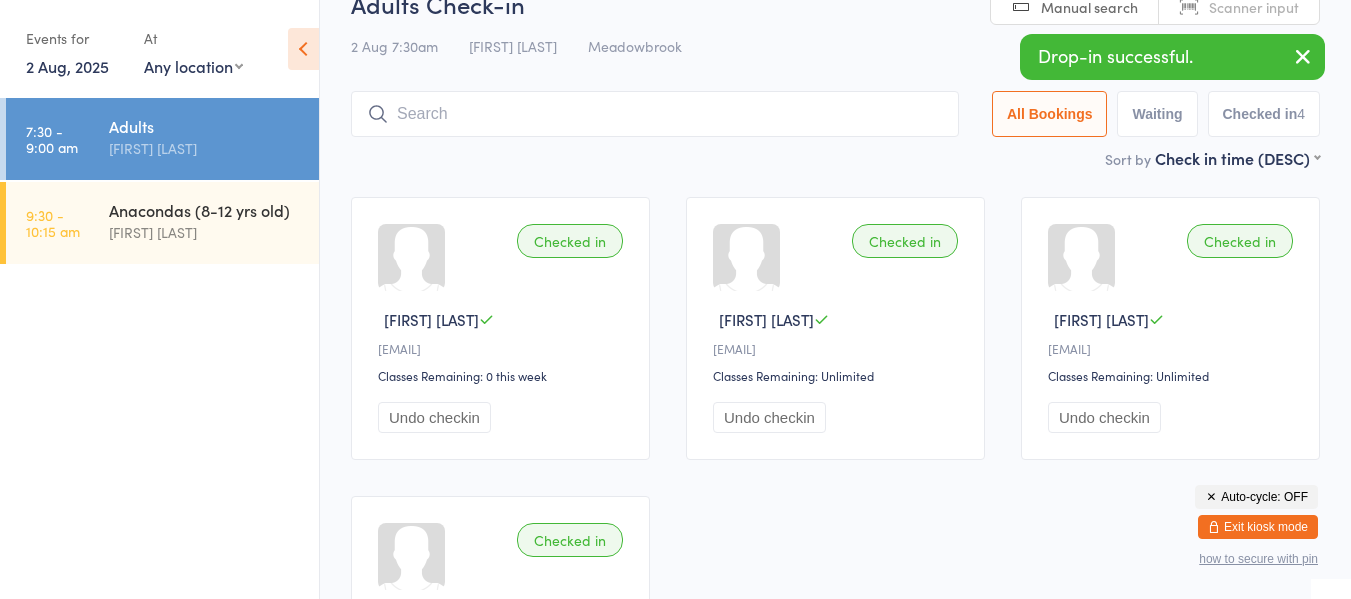 click at bounding box center (655, 114) 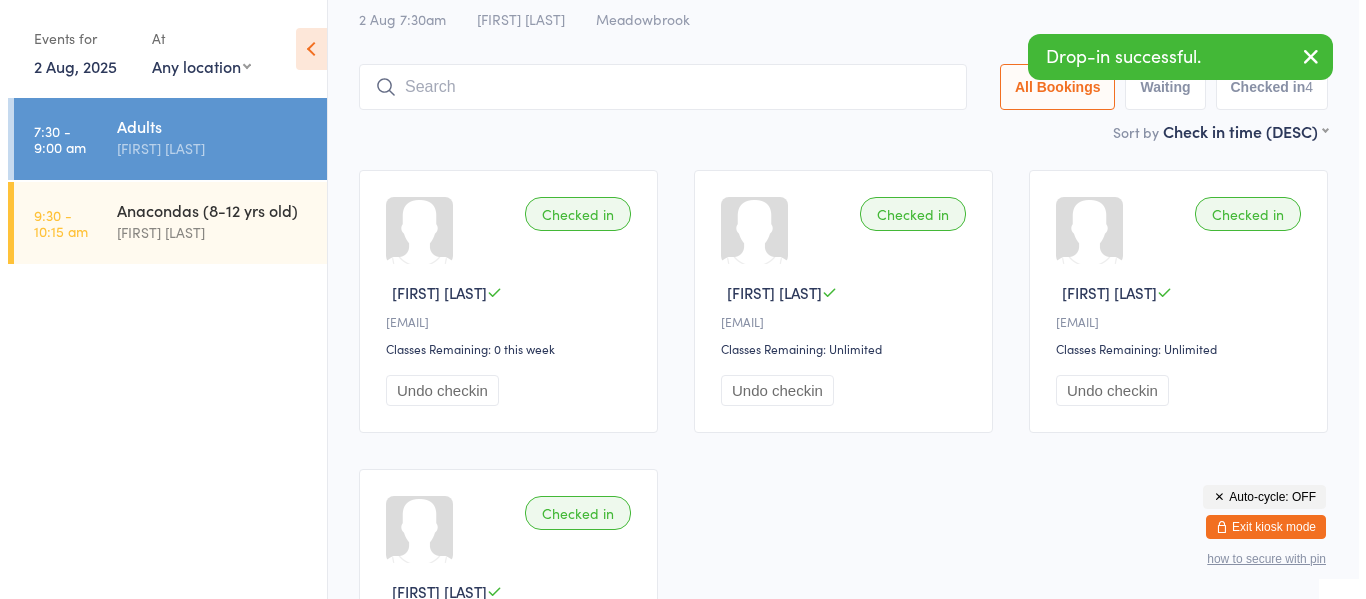 scroll, scrollTop: 132, scrollLeft: 0, axis: vertical 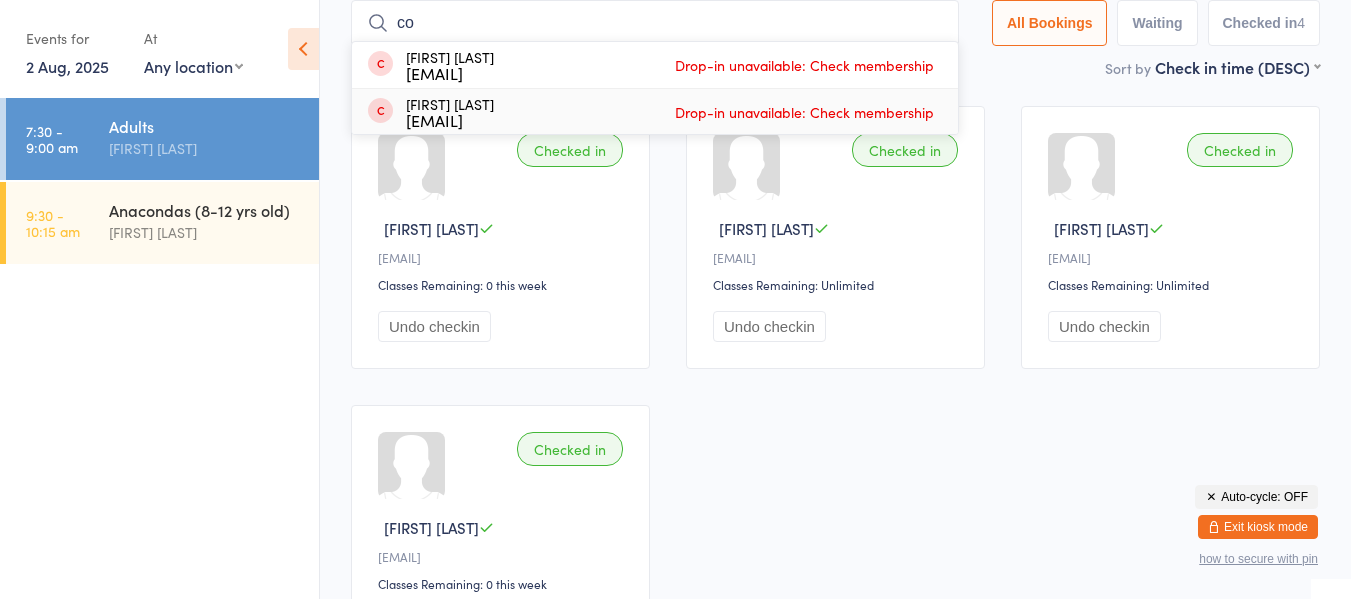 type on "c" 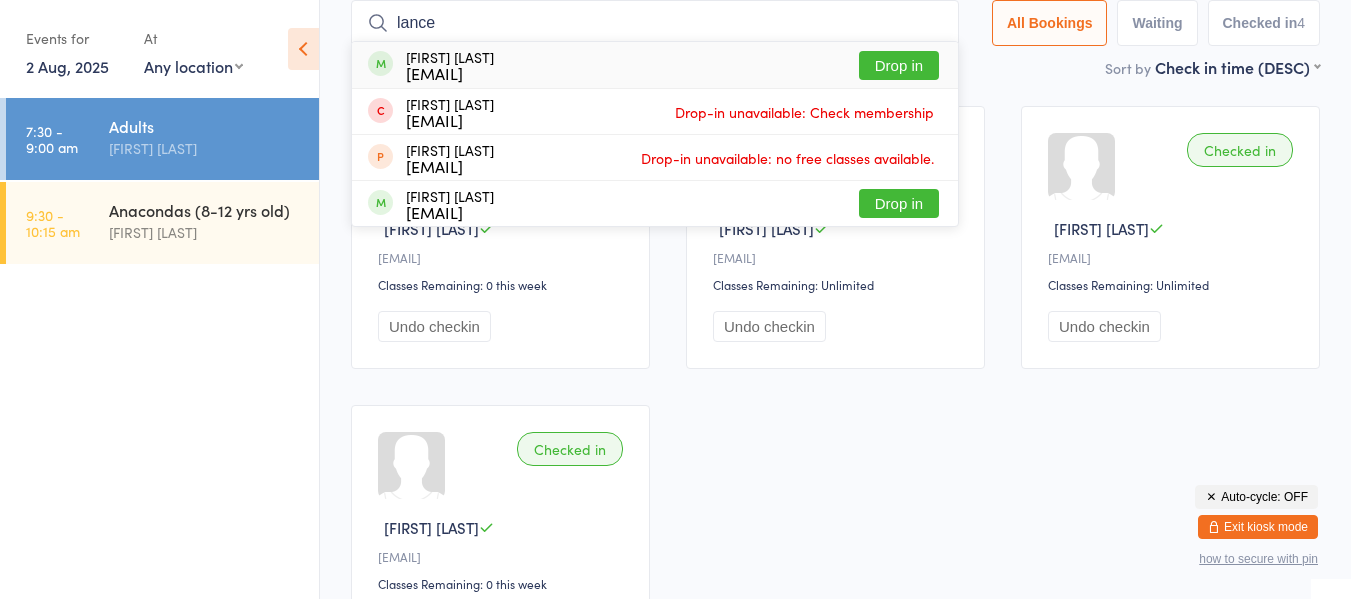 type on "lance" 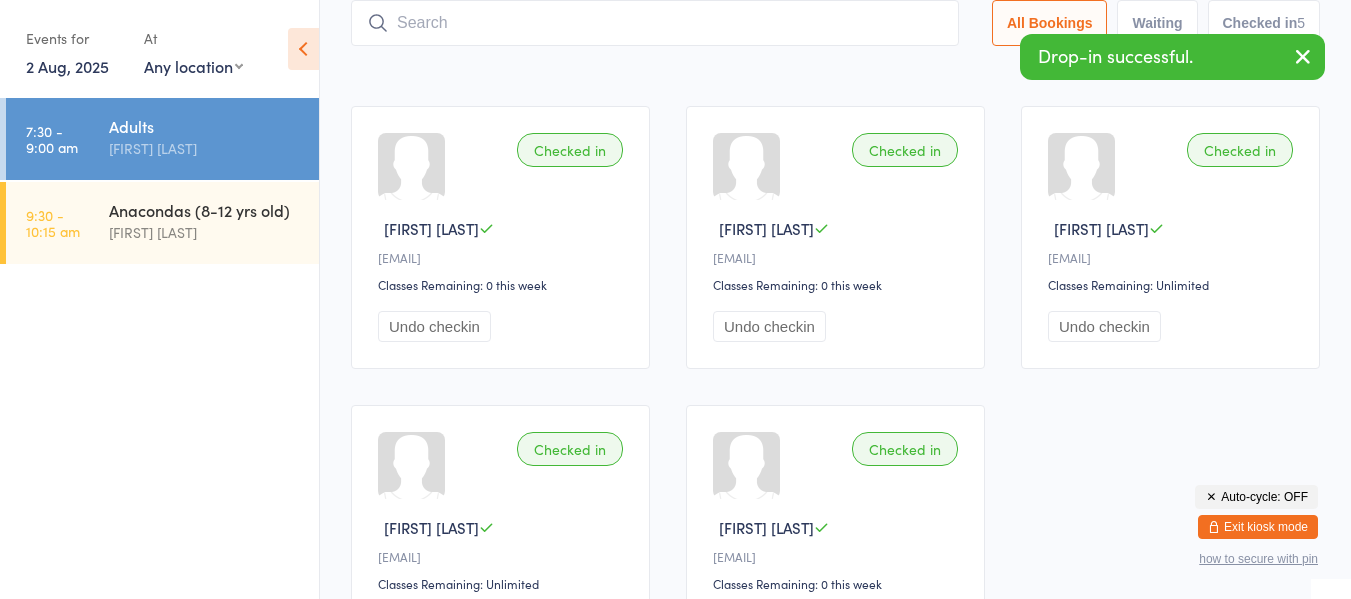 click at bounding box center (655, 23) 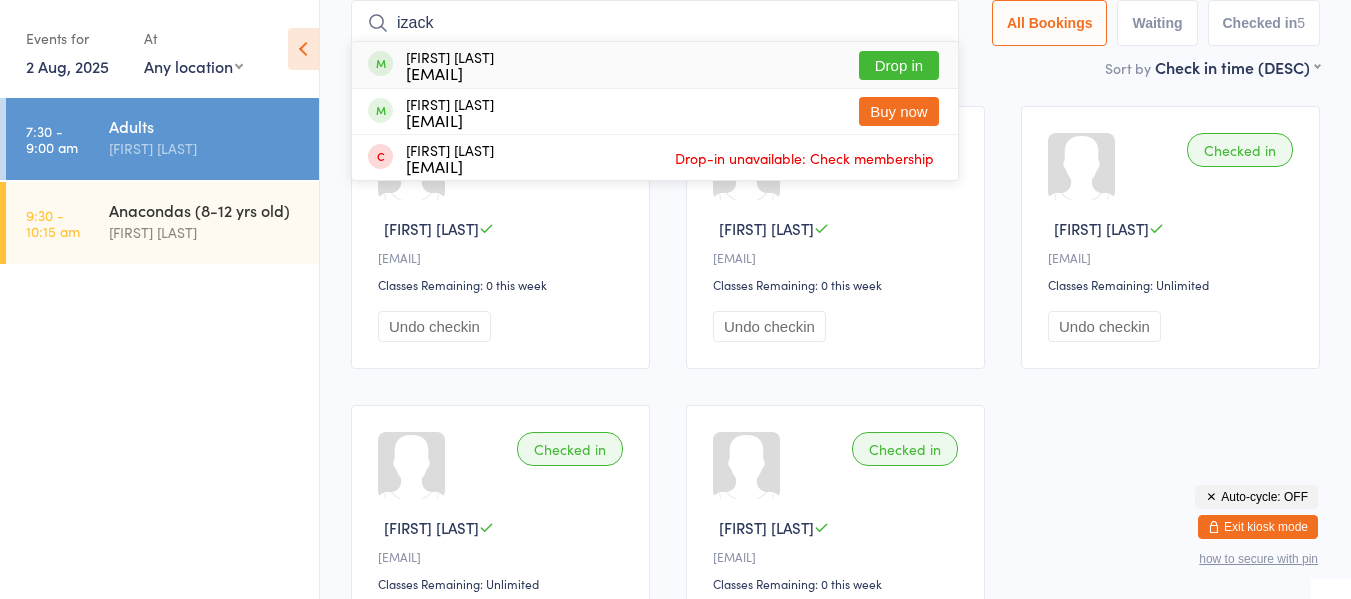 type on "izack" 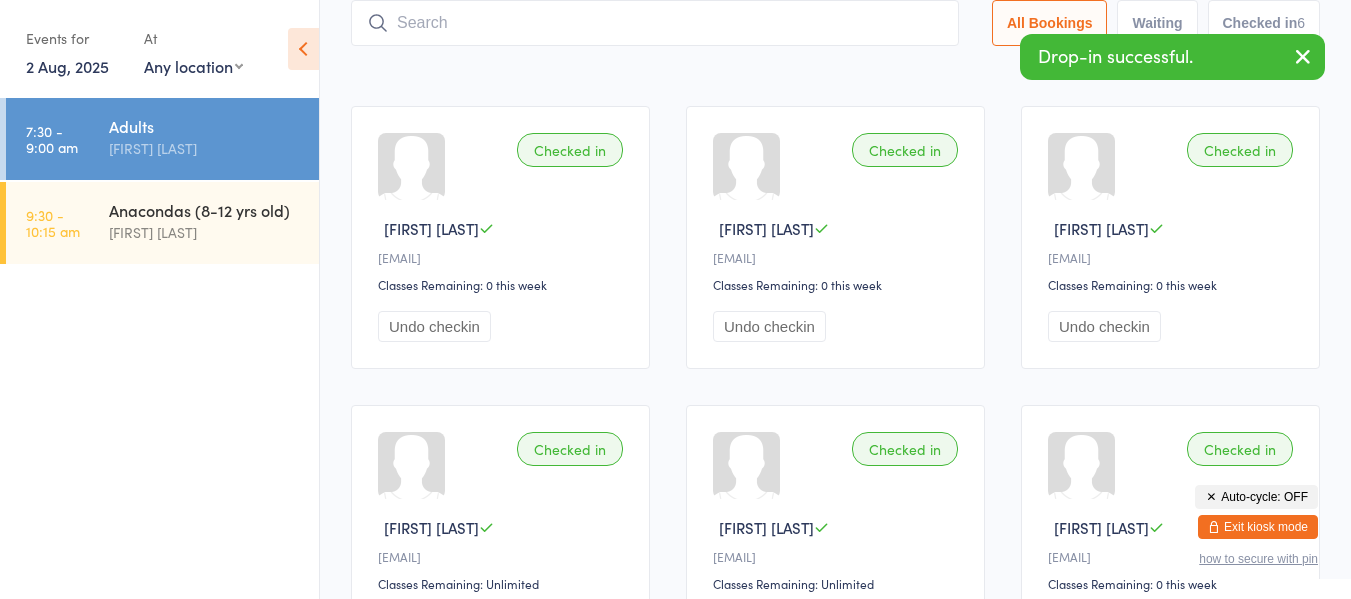 click at bounding box center (655, 23) 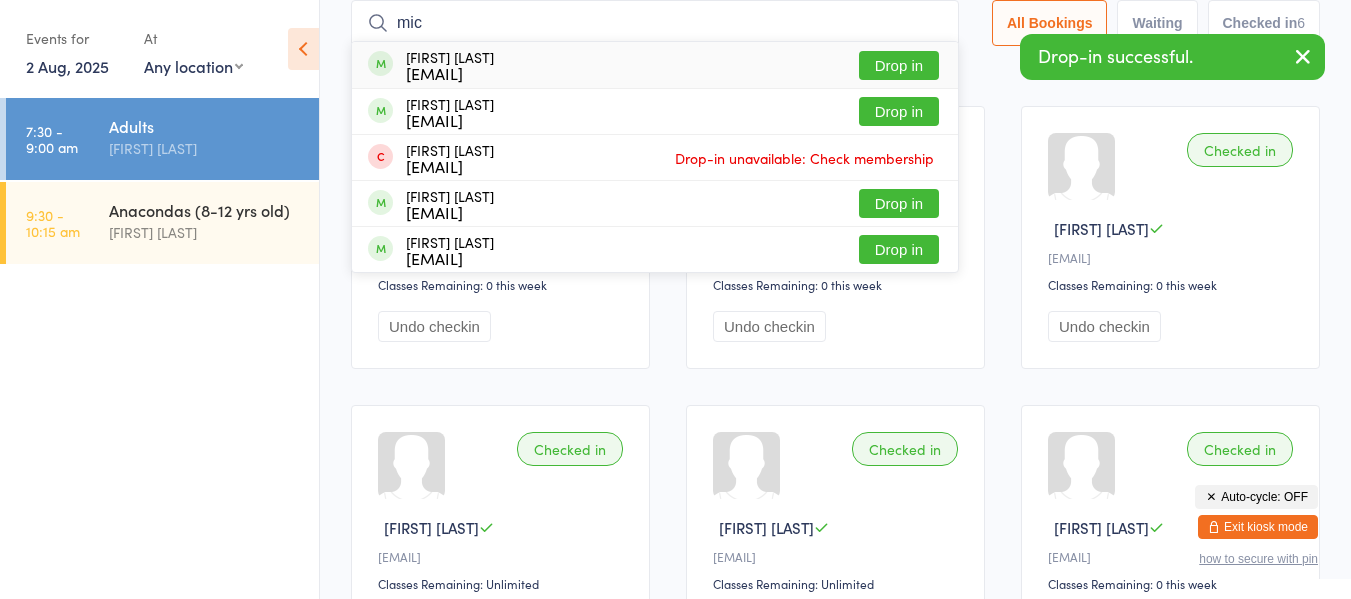 type on "mic" 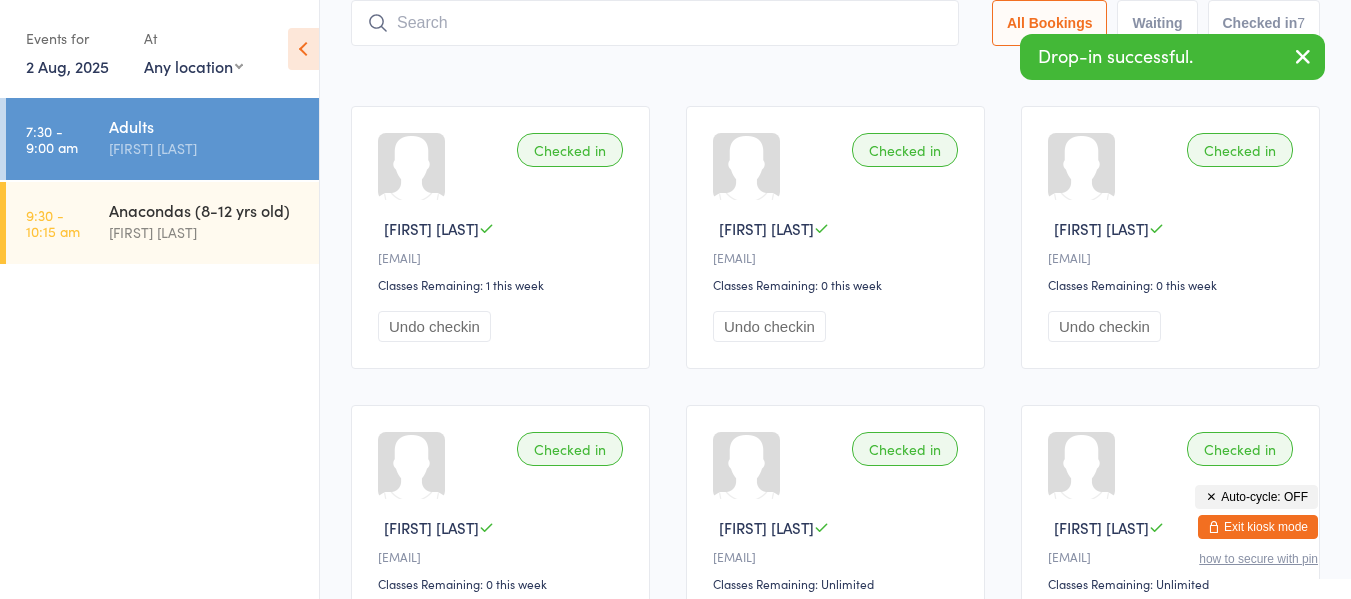 click at bounding box center (655, 23) 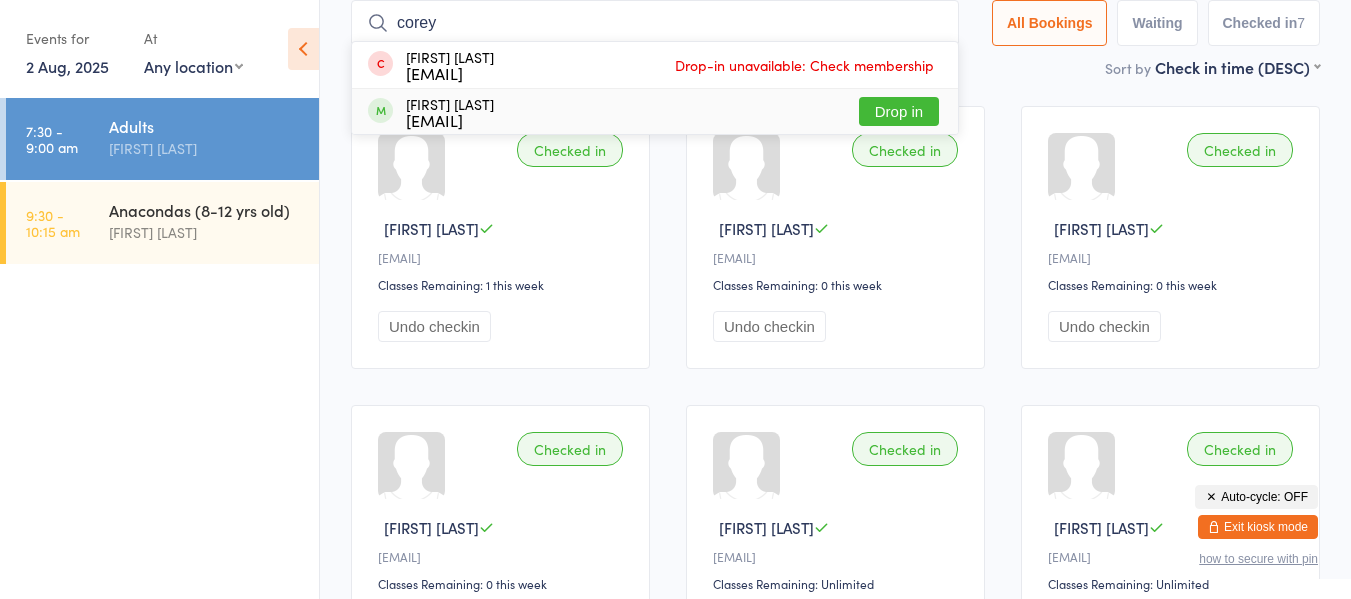 type on "corey" 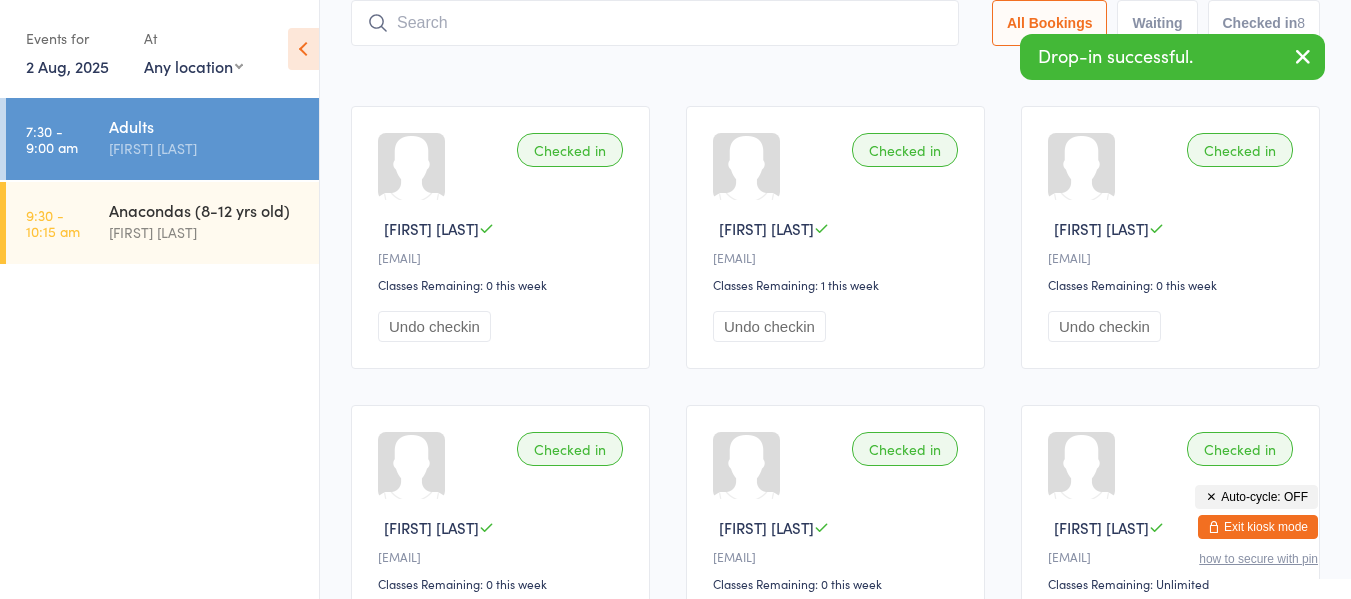 click at bounding box center (655, 23) 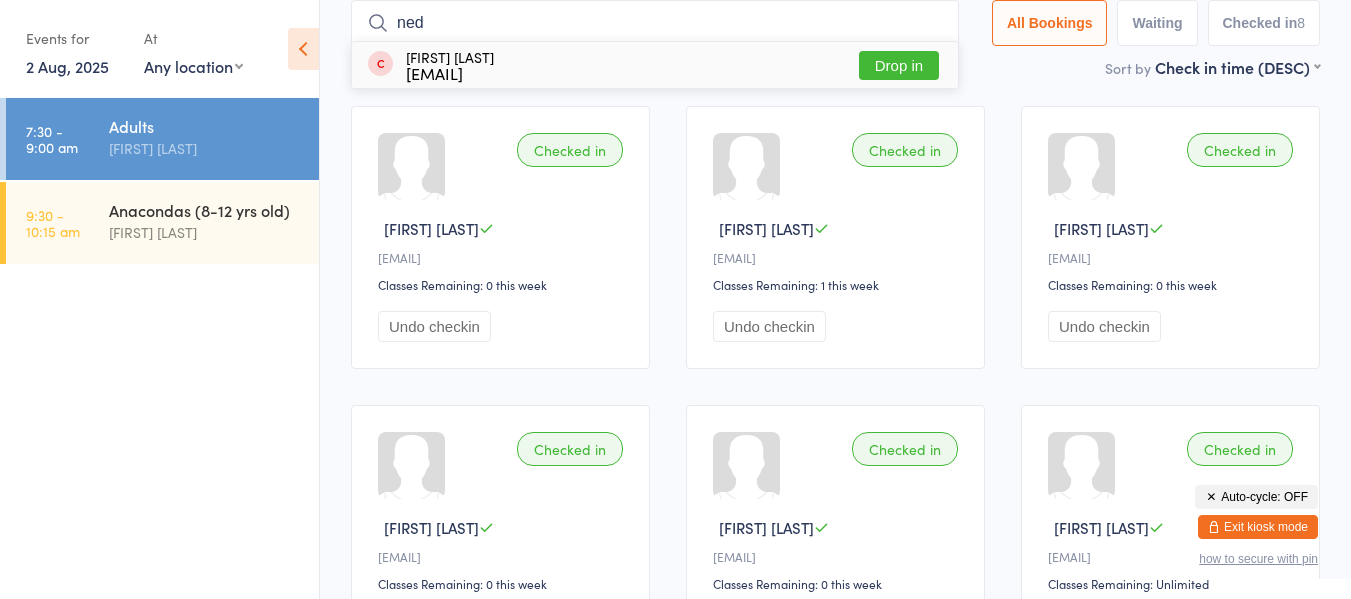 type on "ned" 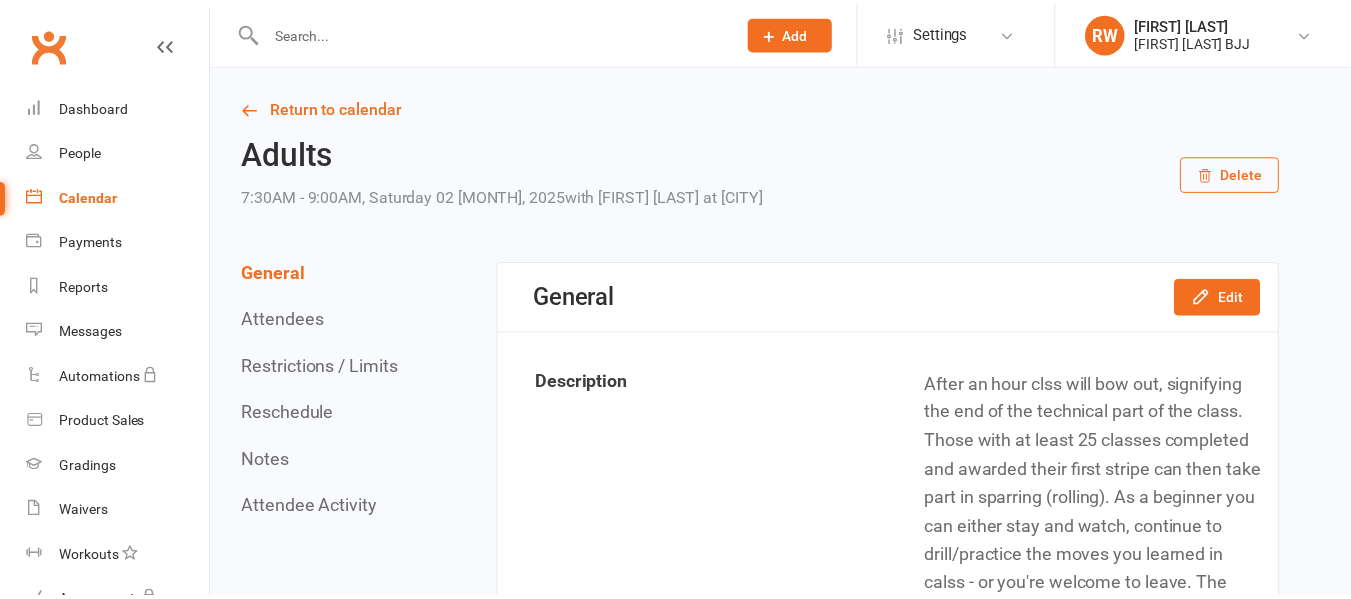 scroll, scrollTop: 0, scrollLeft: 0, axis: both 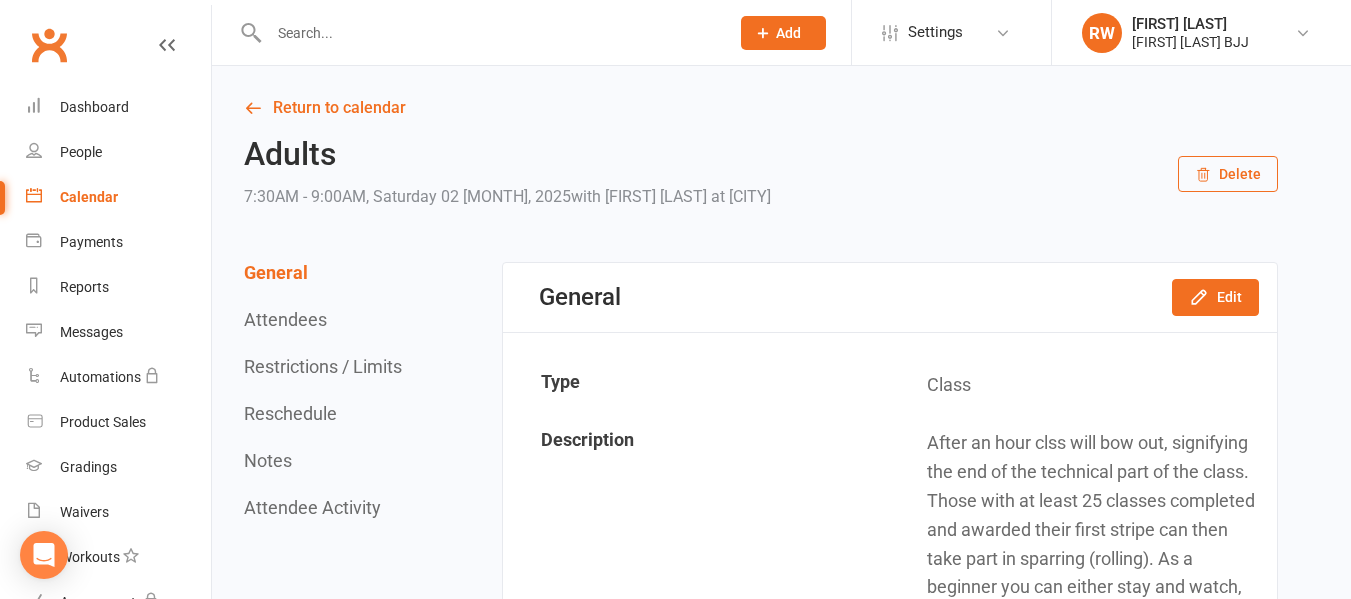 click at bounding box center [489, 33] 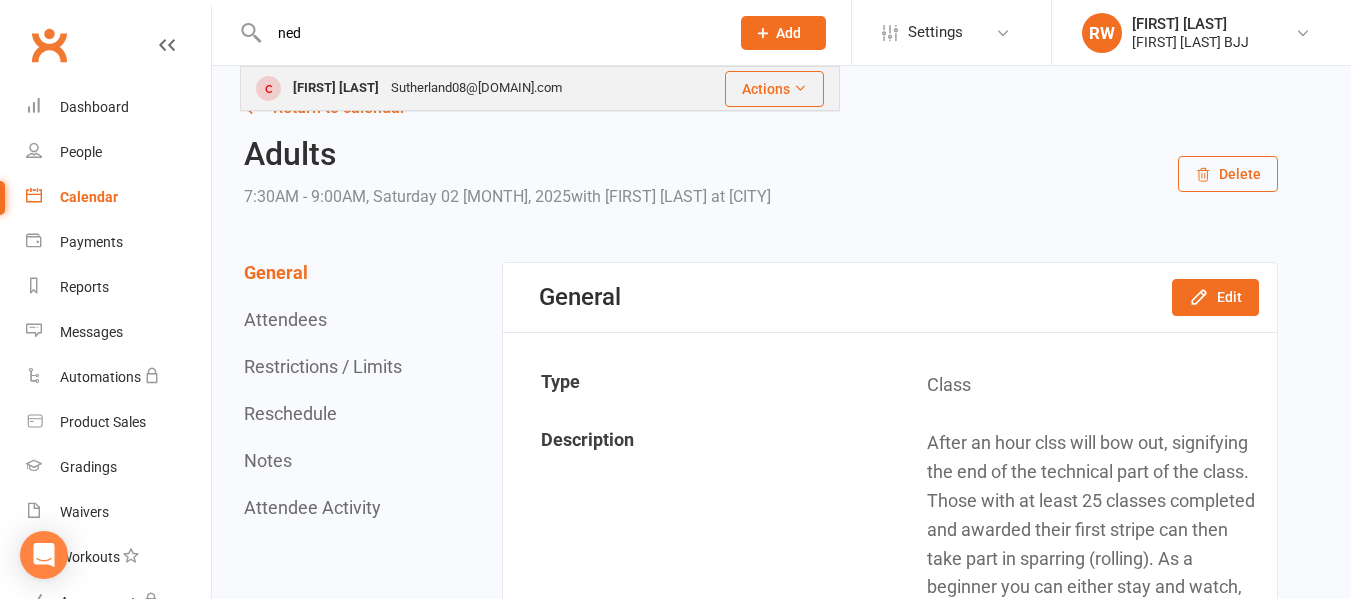 type on "ned" 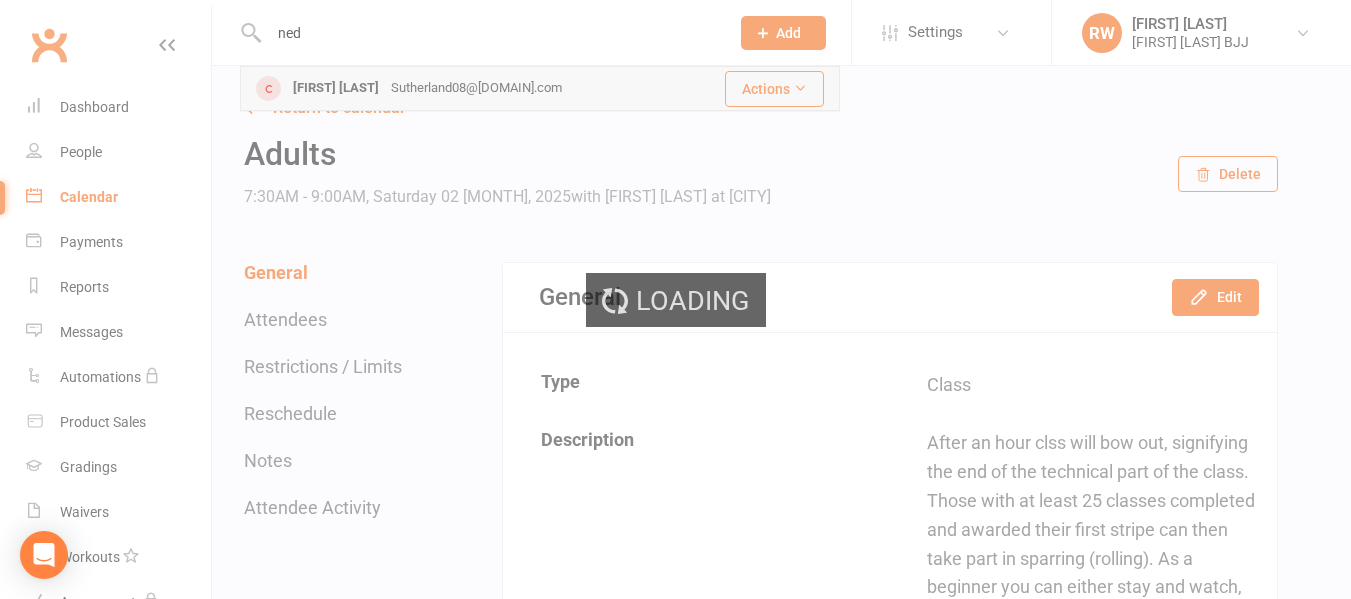 type 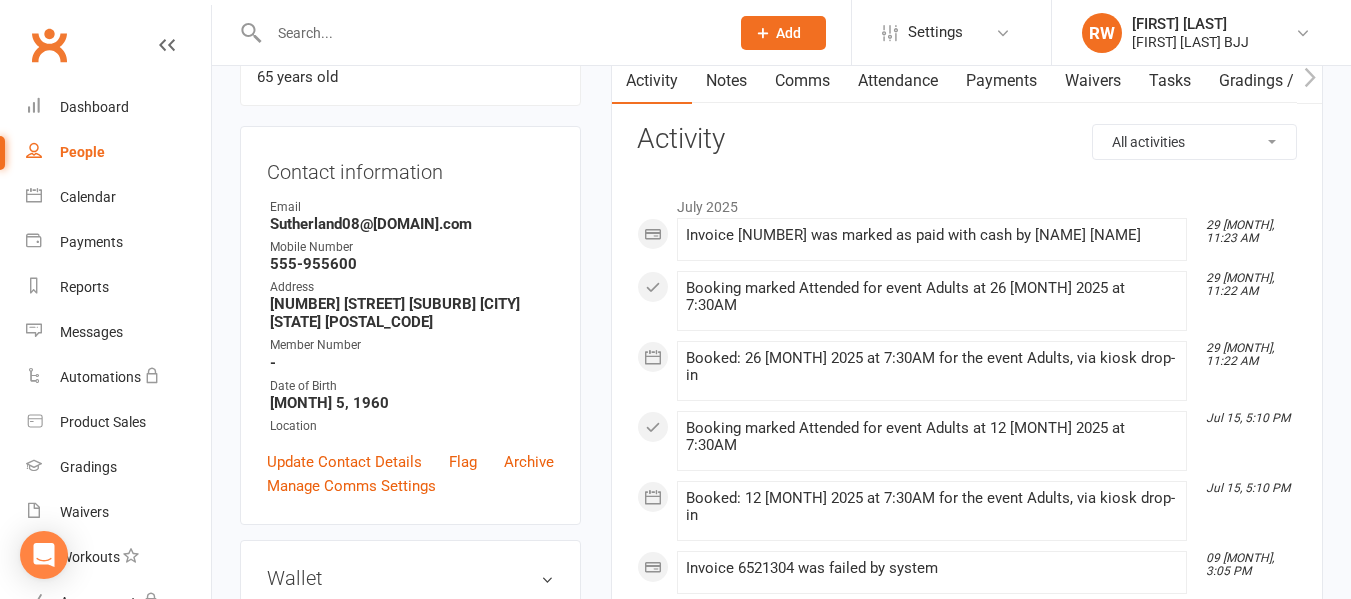 scroll, scrollTop: 210, scrollLeft: 0, axis: vertical 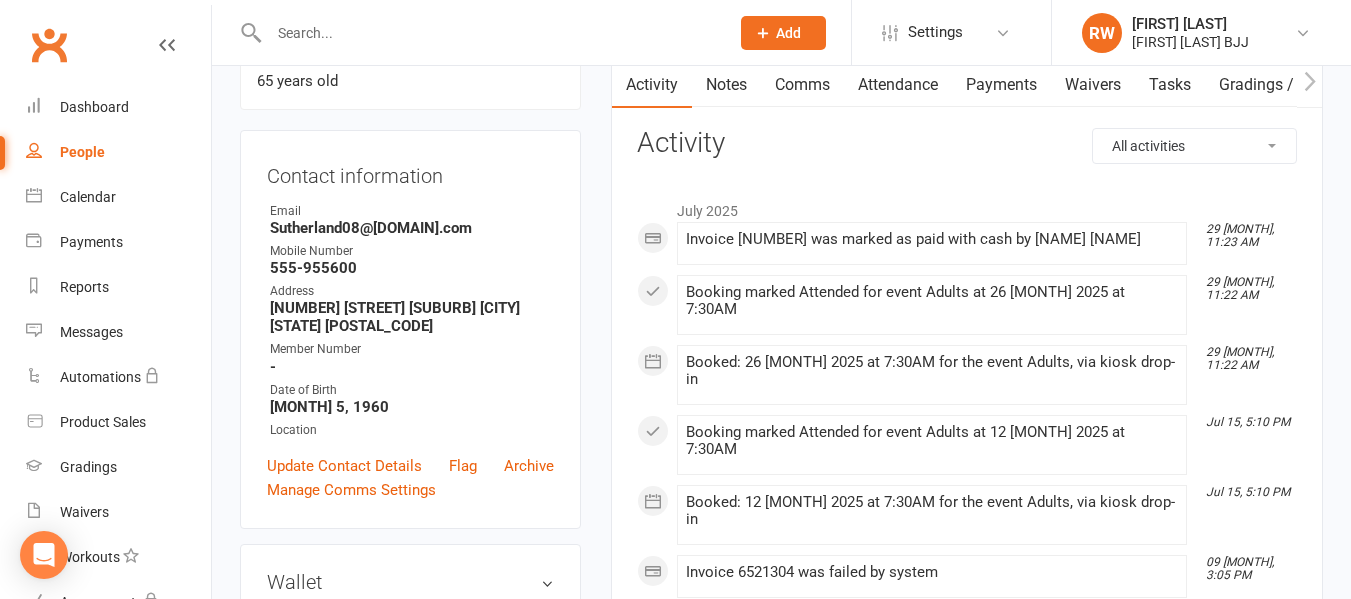 click on "Payments" at bounding box center [1001, 85] 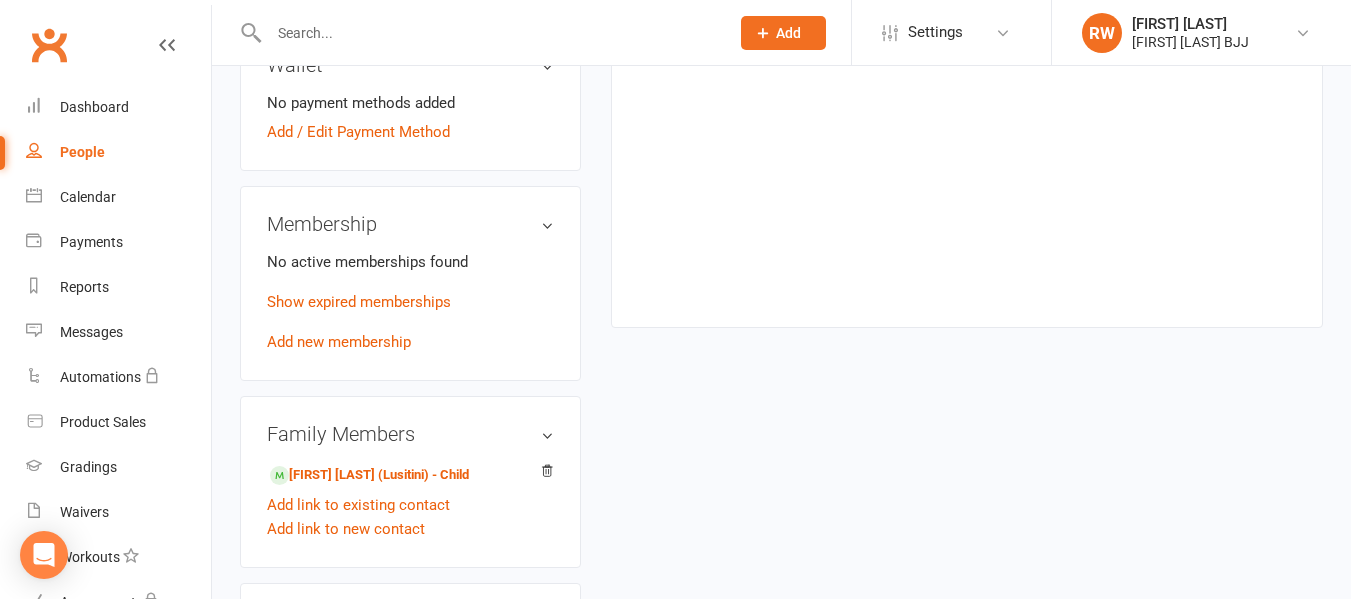 scroll, scrollTop: 732, scrollLeft: 0, axis: vertical 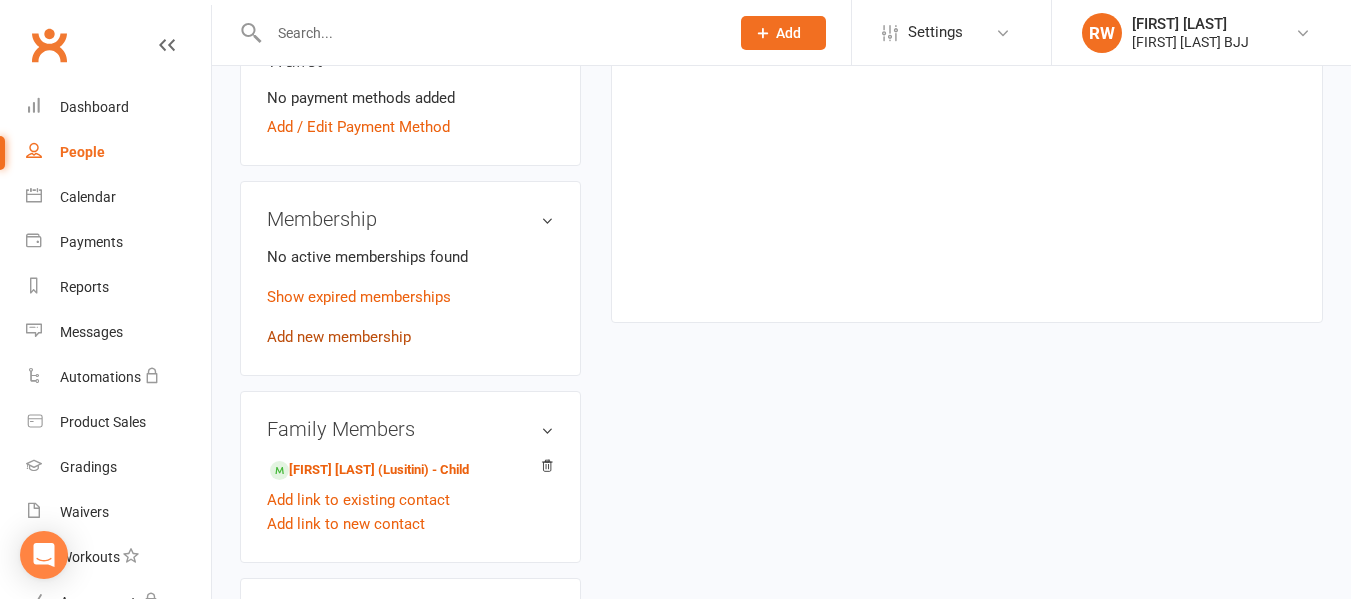 click on "Add new membership" at bounding box center (339, 337) 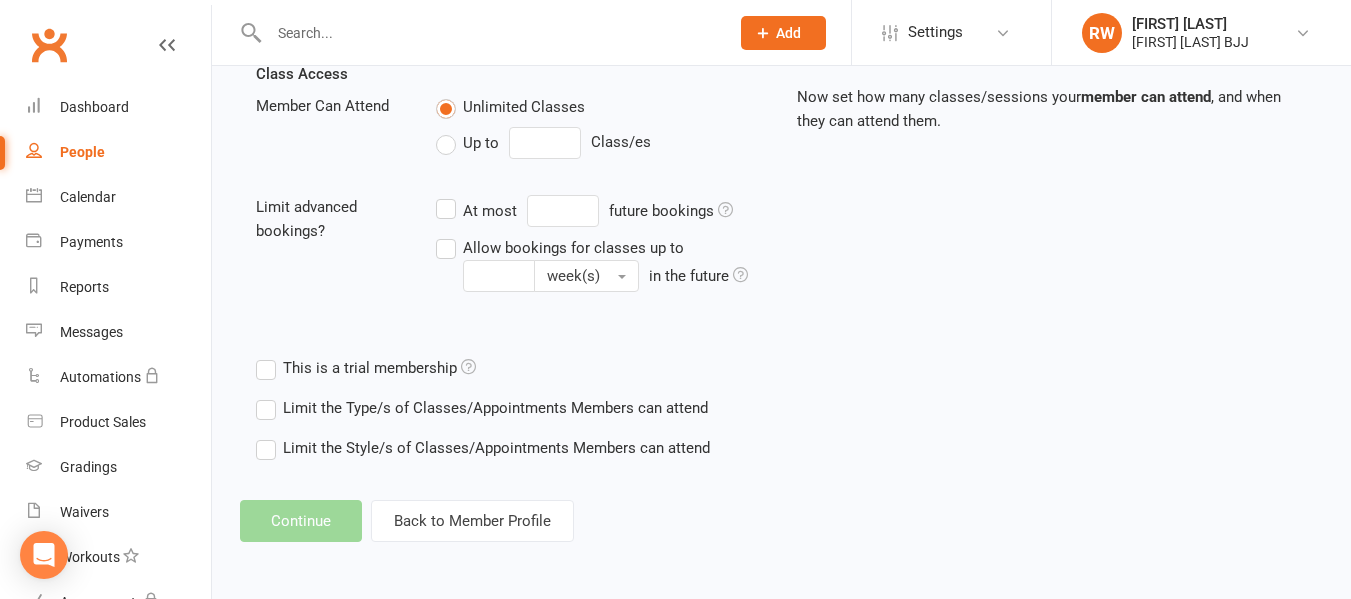 scroll, scrollTop: 0, scrollLeft: 0, axis: both 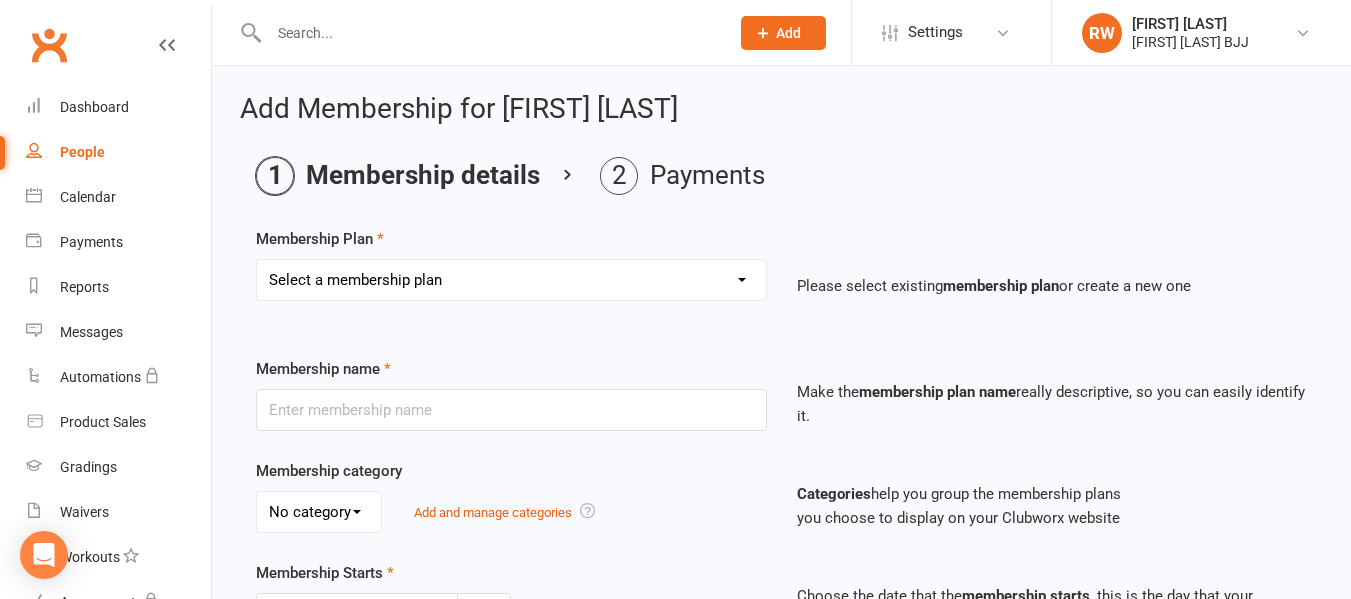 click on "Select a membership plan Create new Membership Plan Membership - 2 times per week - monthly payment Membership - 3 times per week - monthly payment Membership - 1 times per week - monthly payment Membership - 1 times per week - Weekly cost Membership - 2 times per week - Weekly cost Membership - 3 times per week - Weekly cost Casual class Membership - 10 visit pass Single class add on DD $30 1 year paid in full Family Unlimited Direct Debit Plan Membership - 2 times per week - fortnightly Kids 10 Class Pass Free trial Scholarship member Membership - unlimited- paid weekly Membership - 1 x per week paid fortnighly Membership - Unlimited - Paid Monthly Membership - 3 times per week - Fortnightly Membership - No lock in contract - payment once per month 3mth upfront payment - train once per week (2 people)" at bounding box center [511, 280] 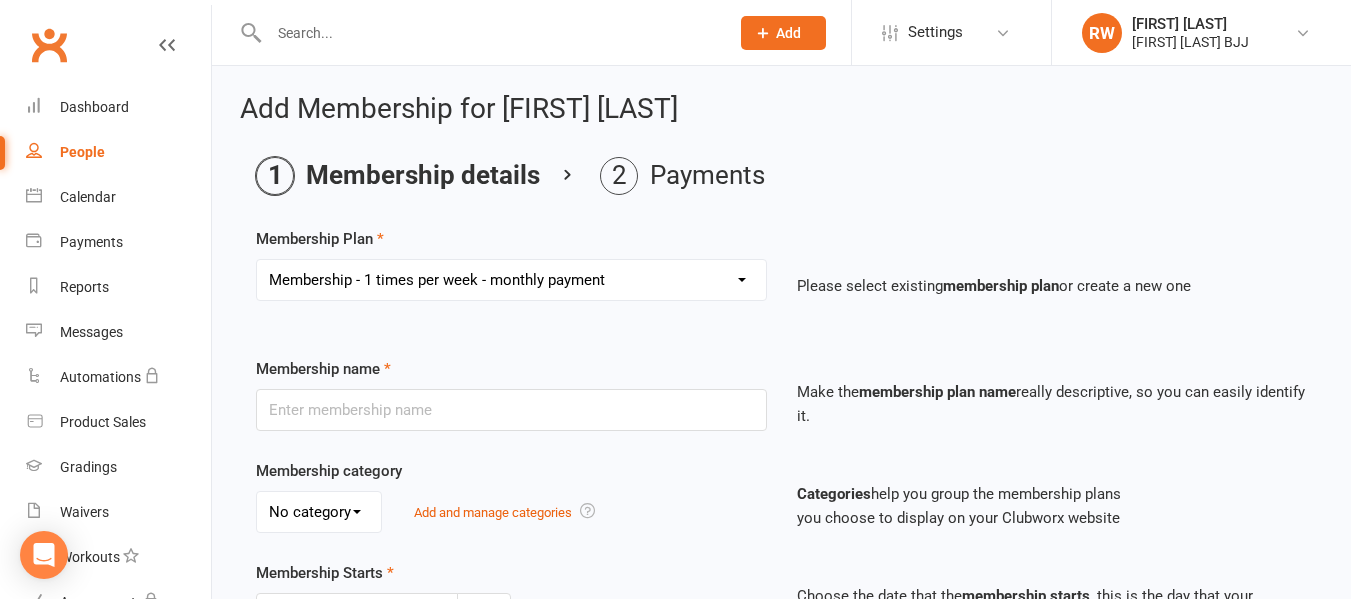 click on "Select a membership plan Create new Membership Plan Membership - 2 times per week - monthly payment Membership - 3 times per week - monthly payment Membership - 1 times per week - monthly payment Membership - 1 times per week - Weekly cost Membership - 2 times per week - Weekly cost Membership - 3 times per week - Weekly cost Casual class Membership - 10 visit pass Single class add on DD $30 1 year paid in full Family Unlimited Direct Debit Plan Membership - 2 times per week - fortnightly Kids 10 Class Pass Free trial Scholarship member Membership - unlimited- paid weekly Membership - 1 x per week paid fortnighly Membership - Unlimited - Paid Monthly Membership - 3 times per week - Fortnightly Membership - No lock in contract - payment once per month 3mth upfront payment - train once per week (2 people)" at bounding box center [511, 280] 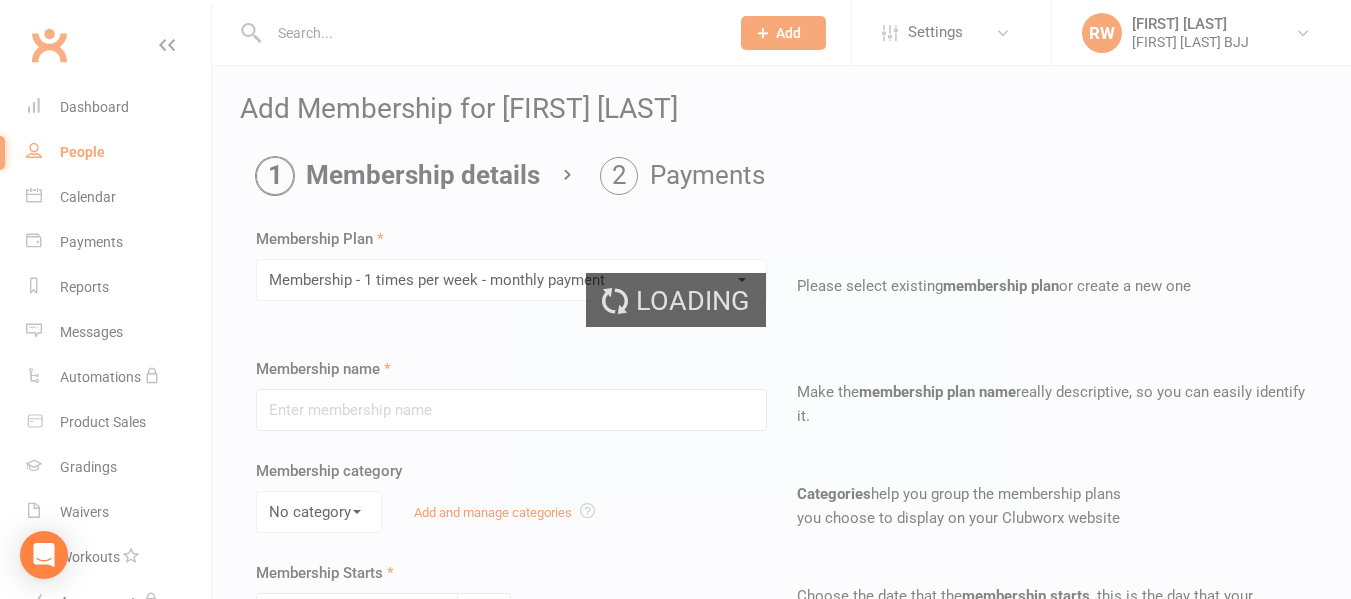 type on "Membership - 1 times per week - monthly payment" 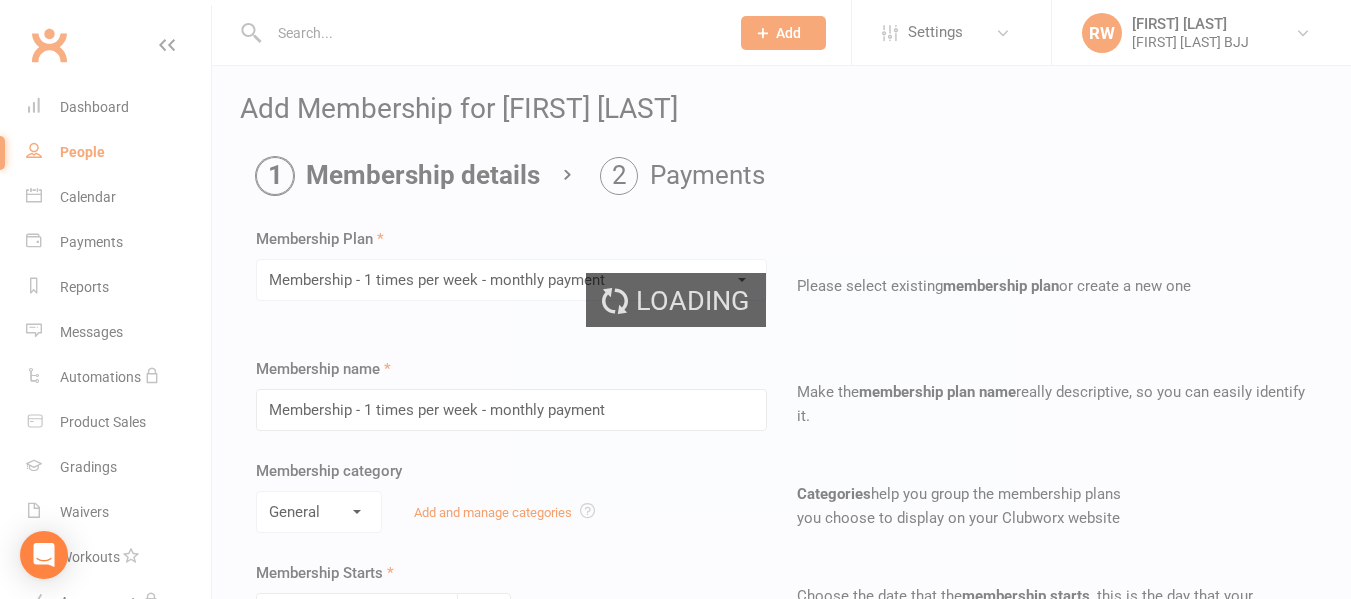 type on "1" 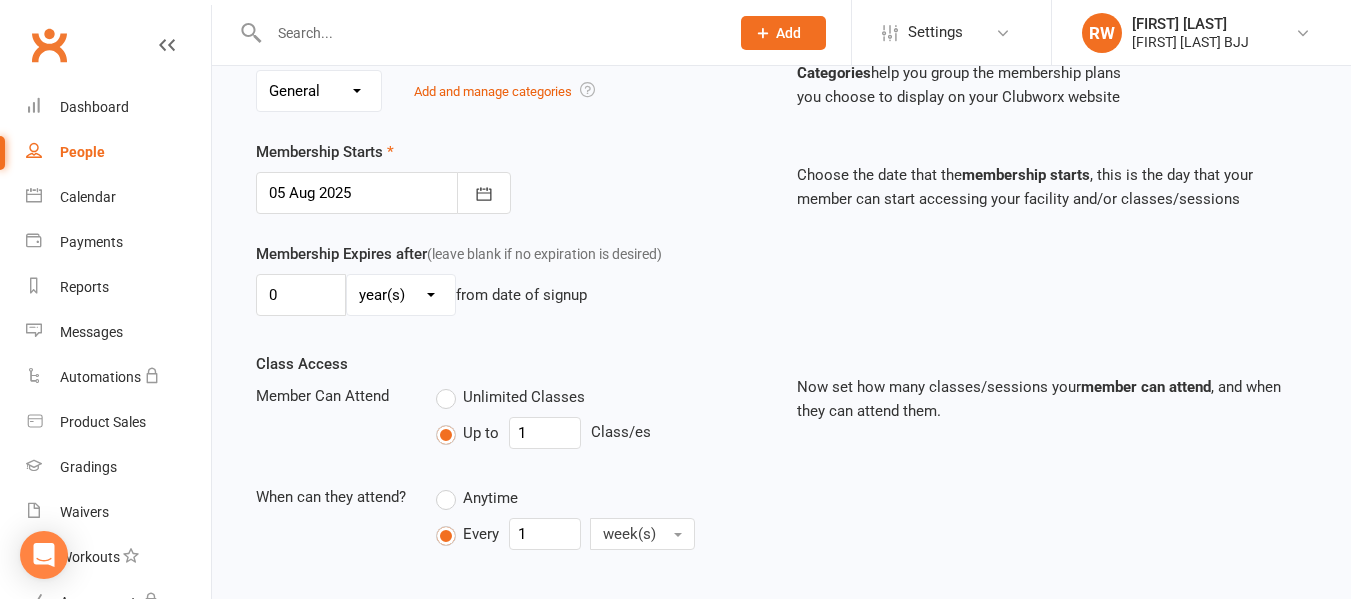 scroll, scrollTop: 423, scrollLeft: 0, axis: vertical 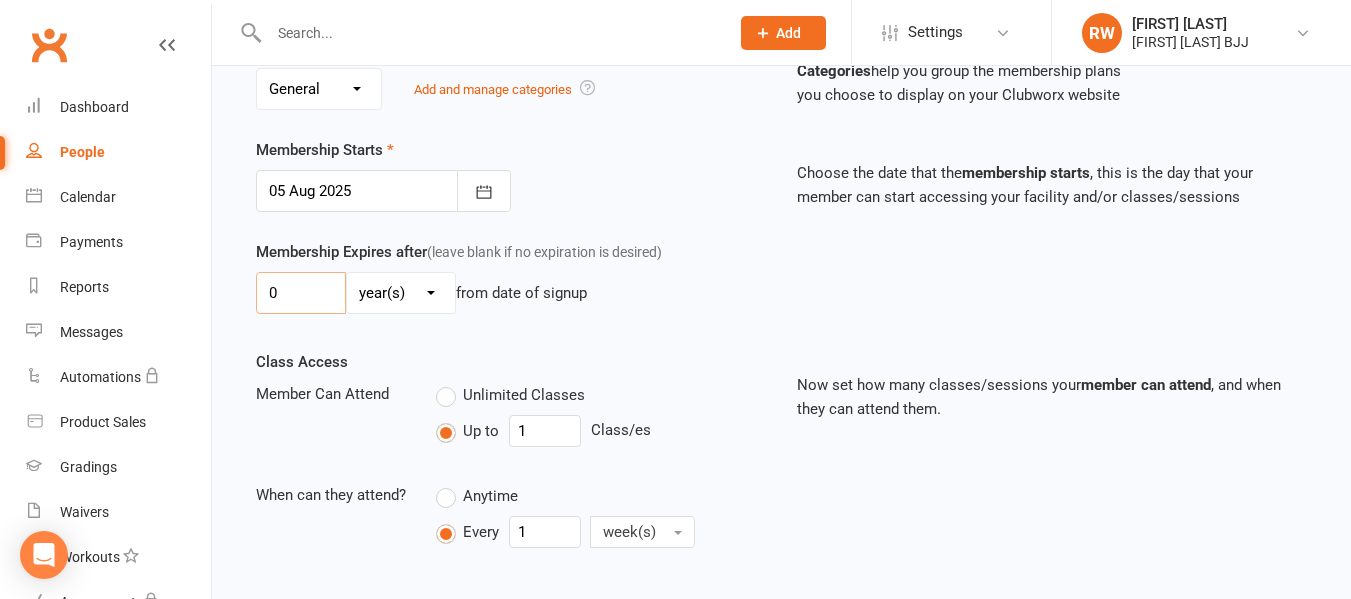 click on "0" at bounding box center (301, 293) 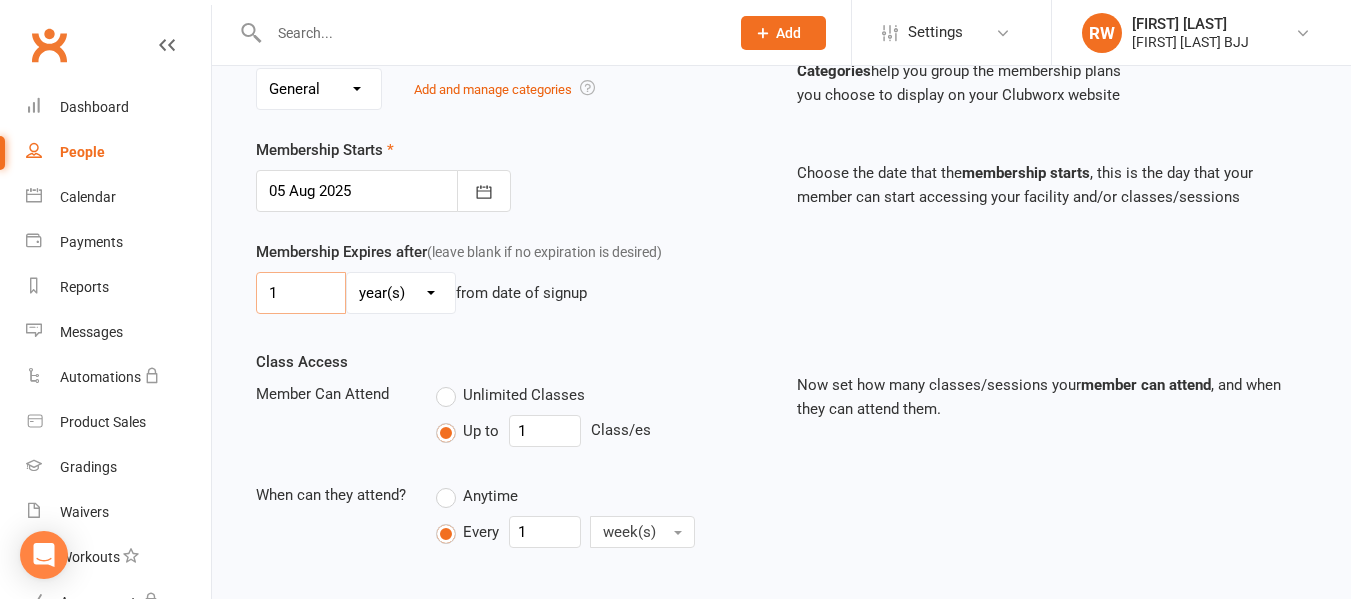type on "1" 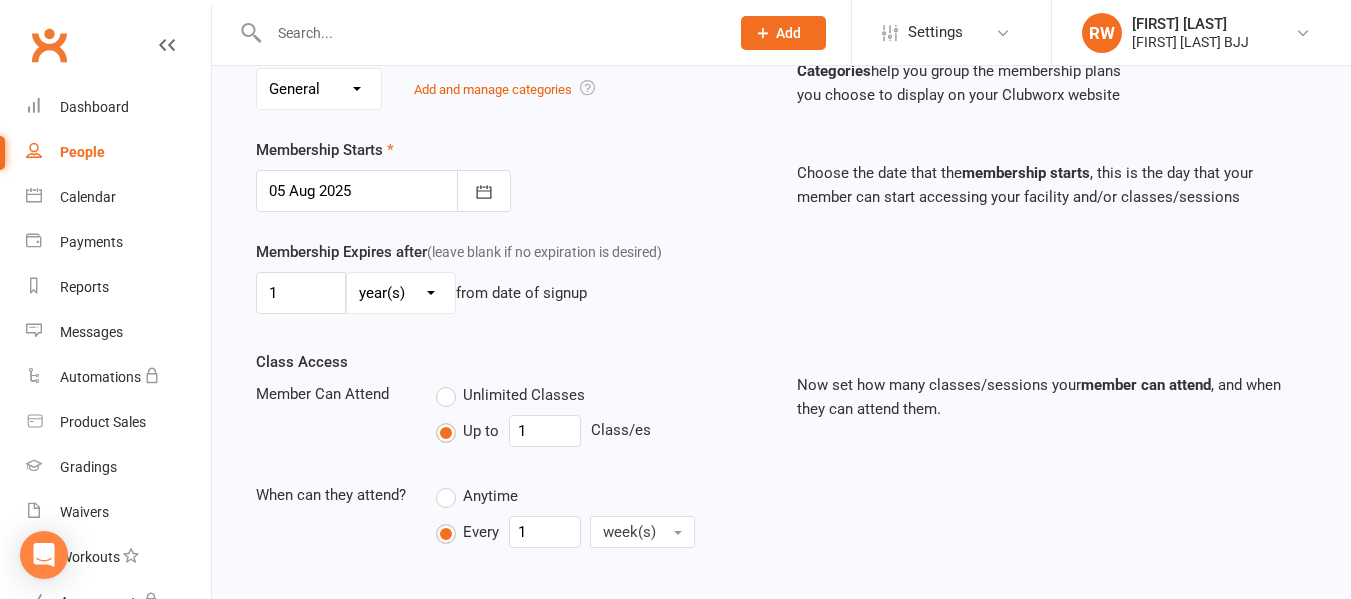 click on "day(s) week(s) month(s) year(s)" at bounding box center (401, 293) 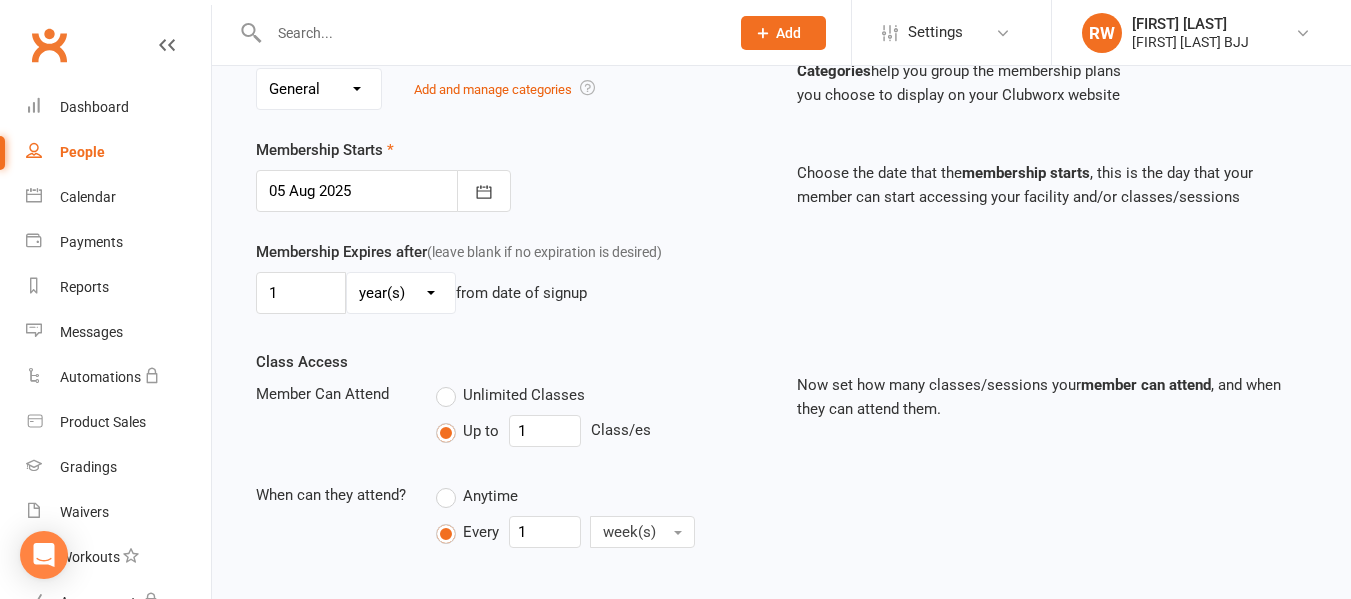 select on "2" 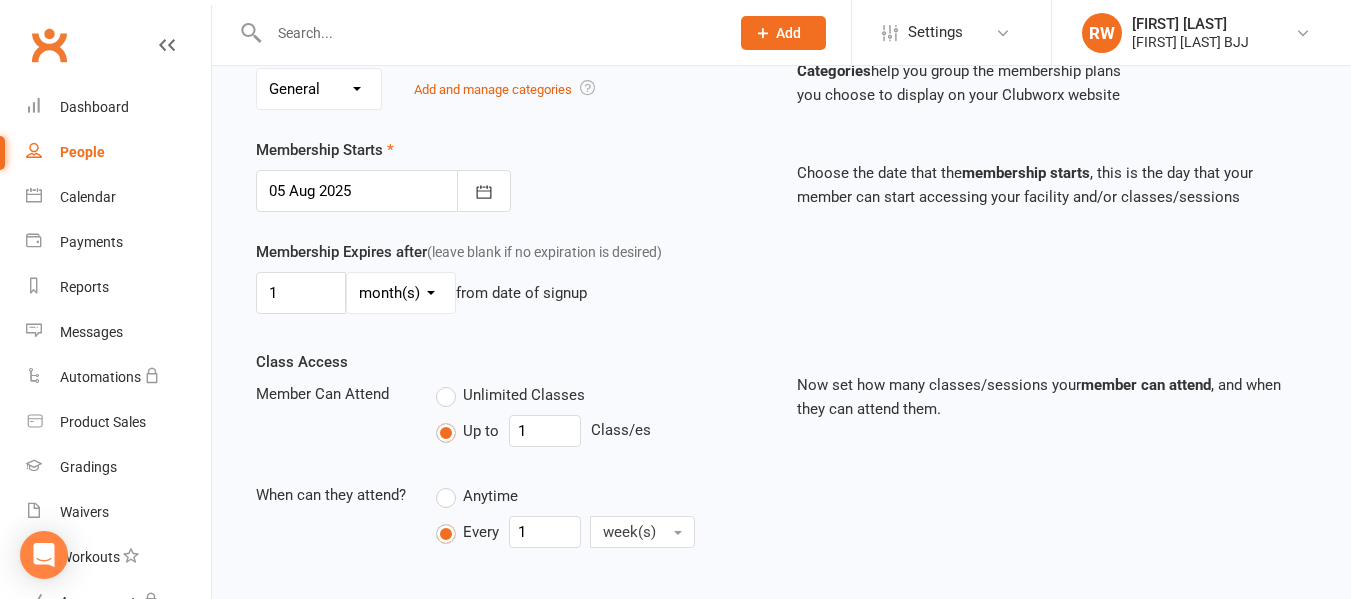 click on "day(s) week(s) month(s) year(s)" at bounding box center [401, 293] 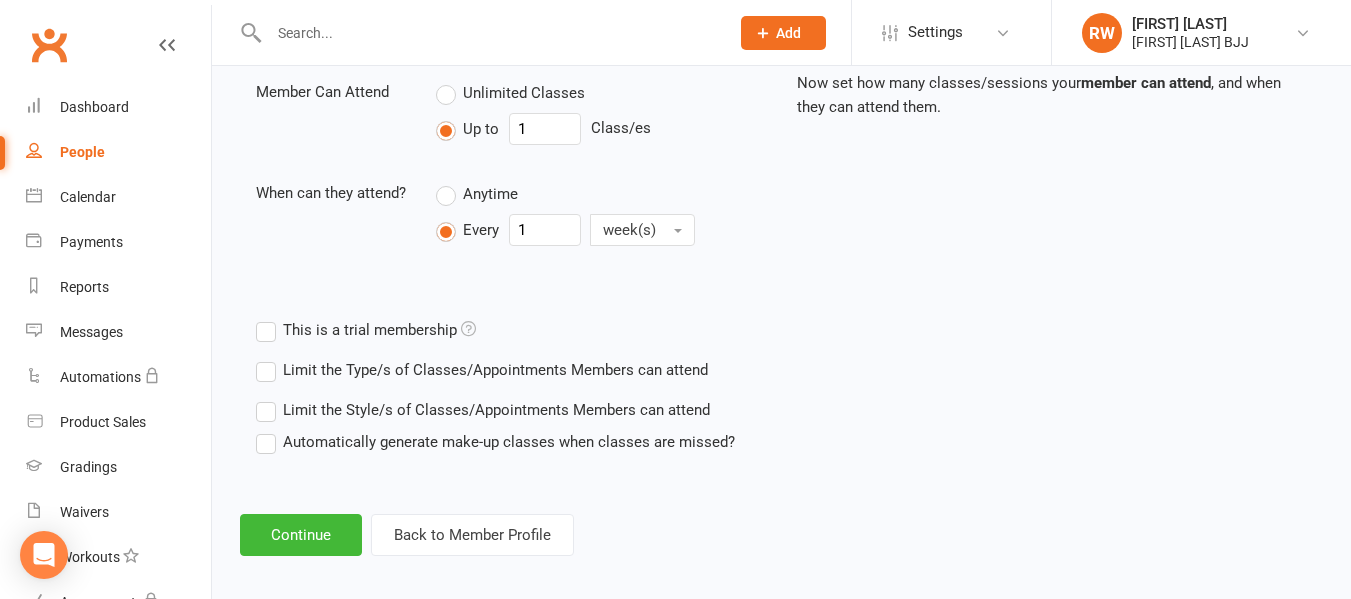 scroll, scrollTop: 739, scrollLeft: 0, axis: vertical 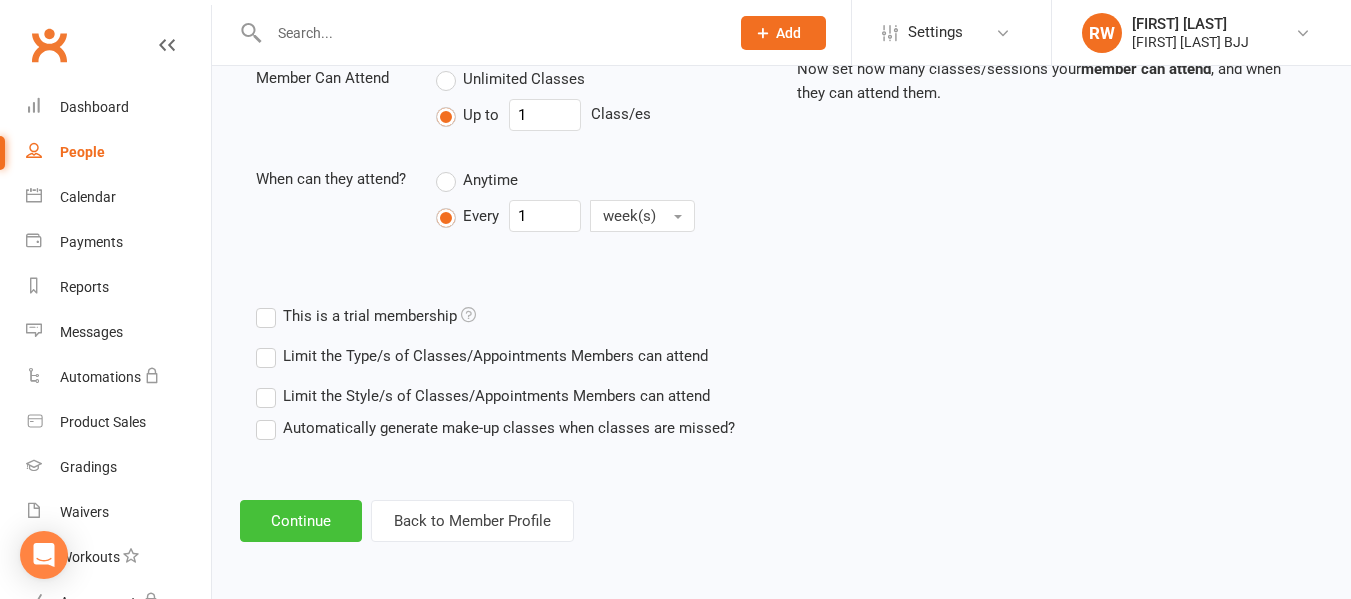 click on "Continue" at bounding box center [301, 521] 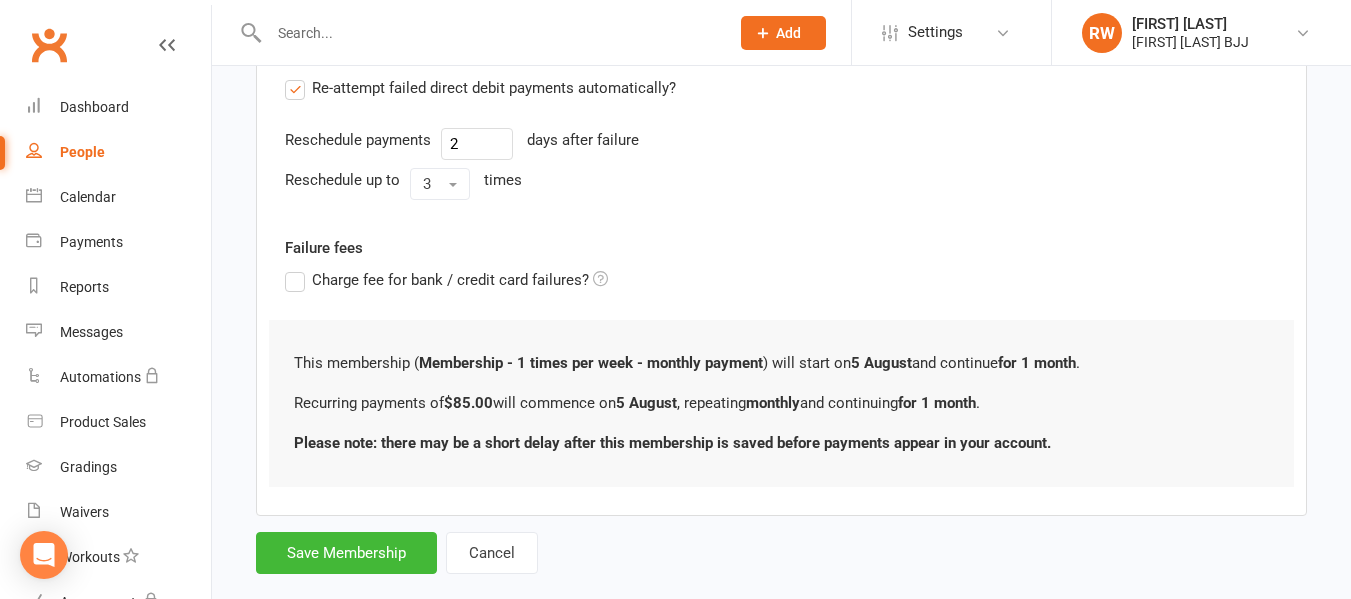 scroll, scrollTop: 0, scrollLeft: 0, axis: both 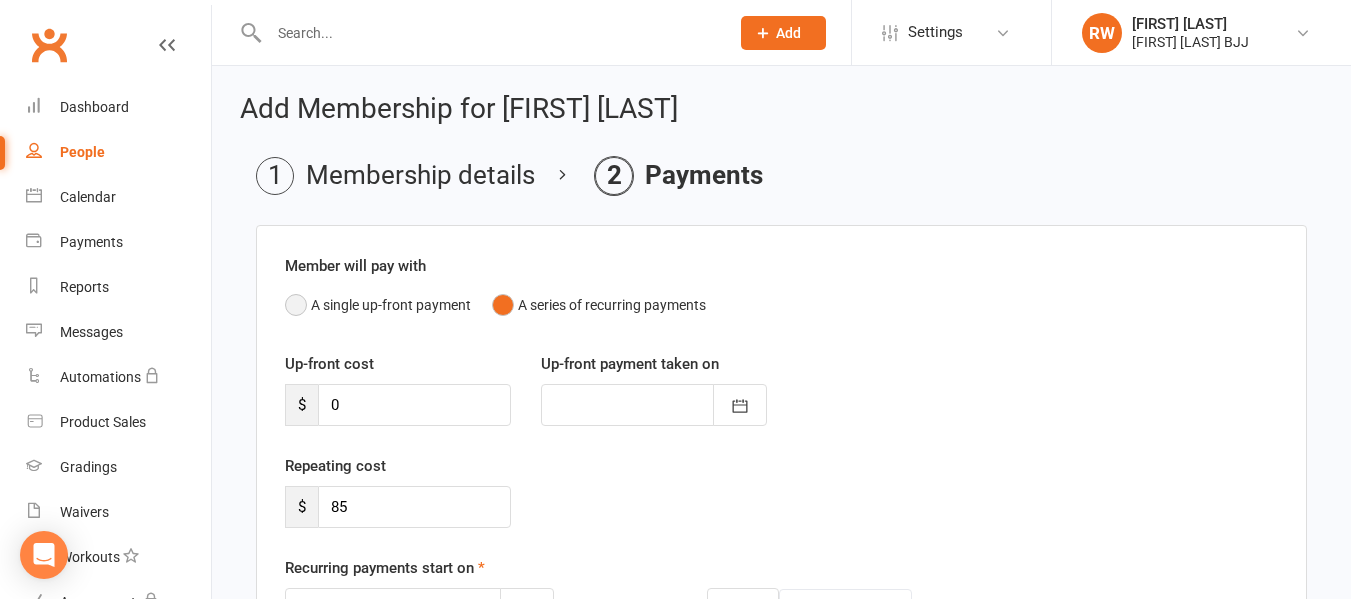 click on "A single up-front payment" at bounding box center (378, 305) 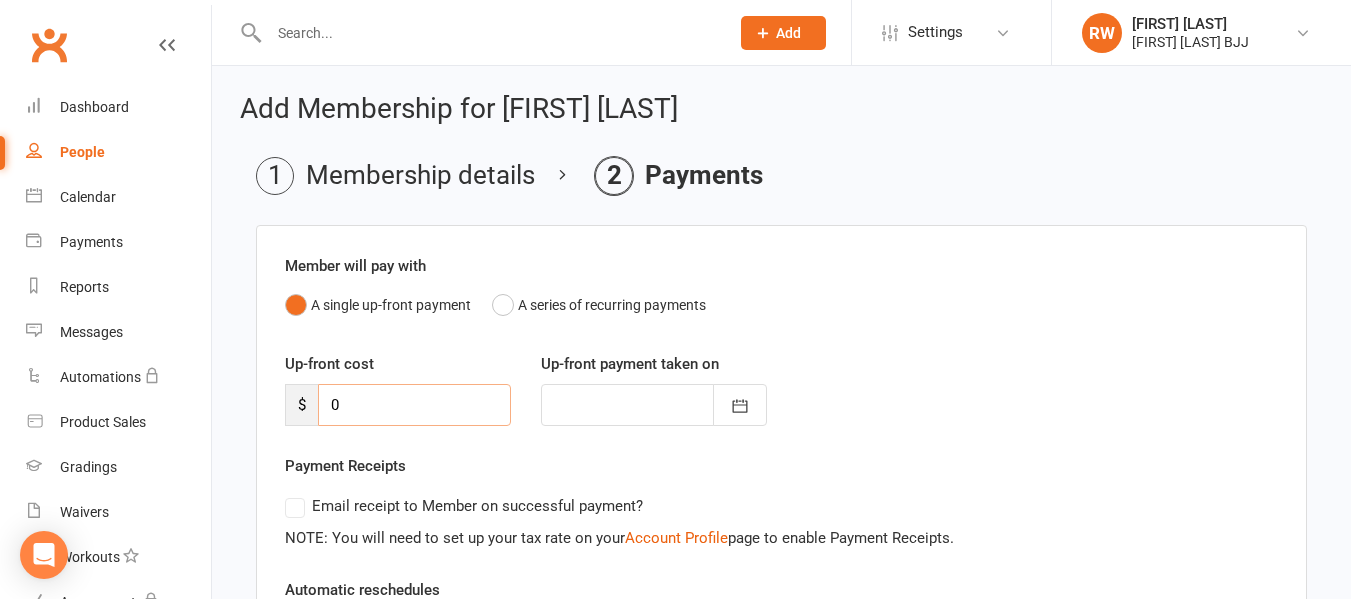 drag, startPoint x: 369, startPoint y: 423, endPoint x: 302, endPoint y: 415, distance: 67.47592 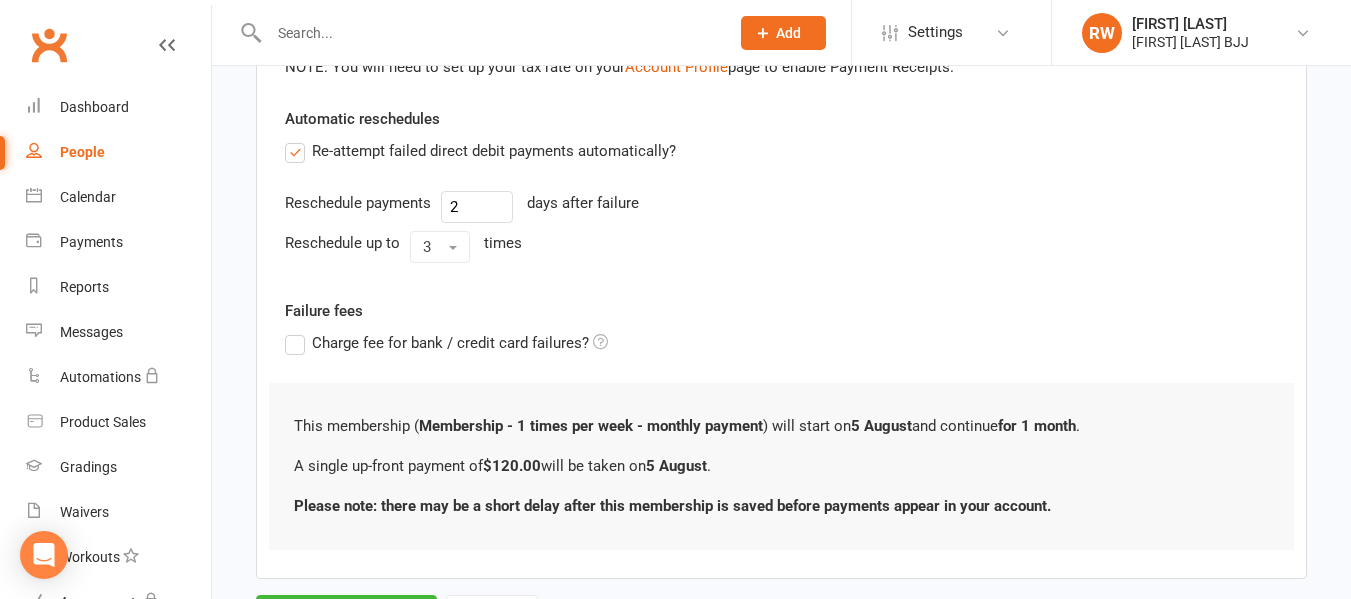 scroll, scrollTop: 481, scrollLeft: 0, axis: vertical 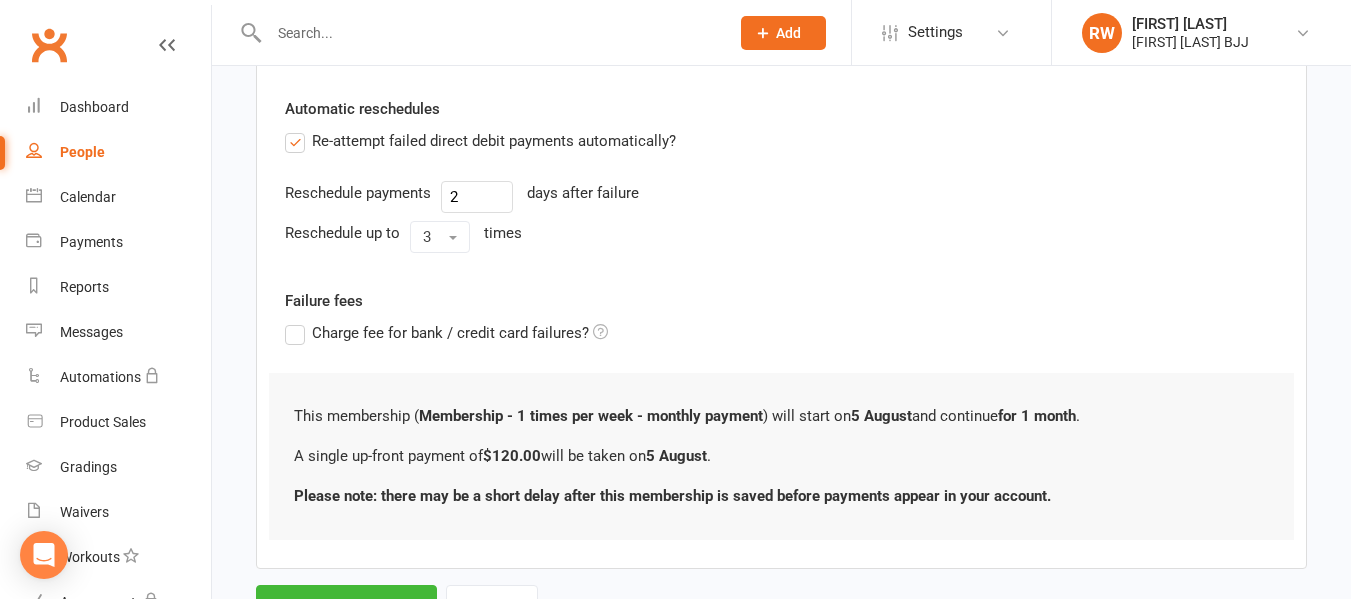 type on "120" 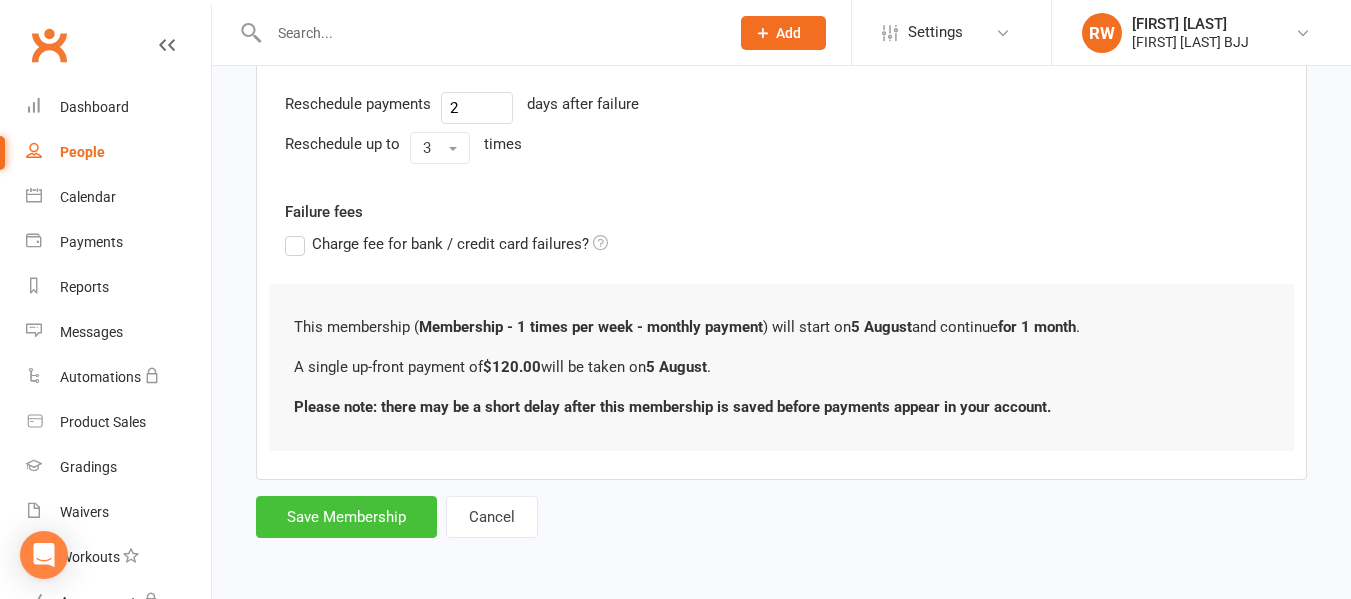 click on "Save Membership" at bounding box center (346, 517) 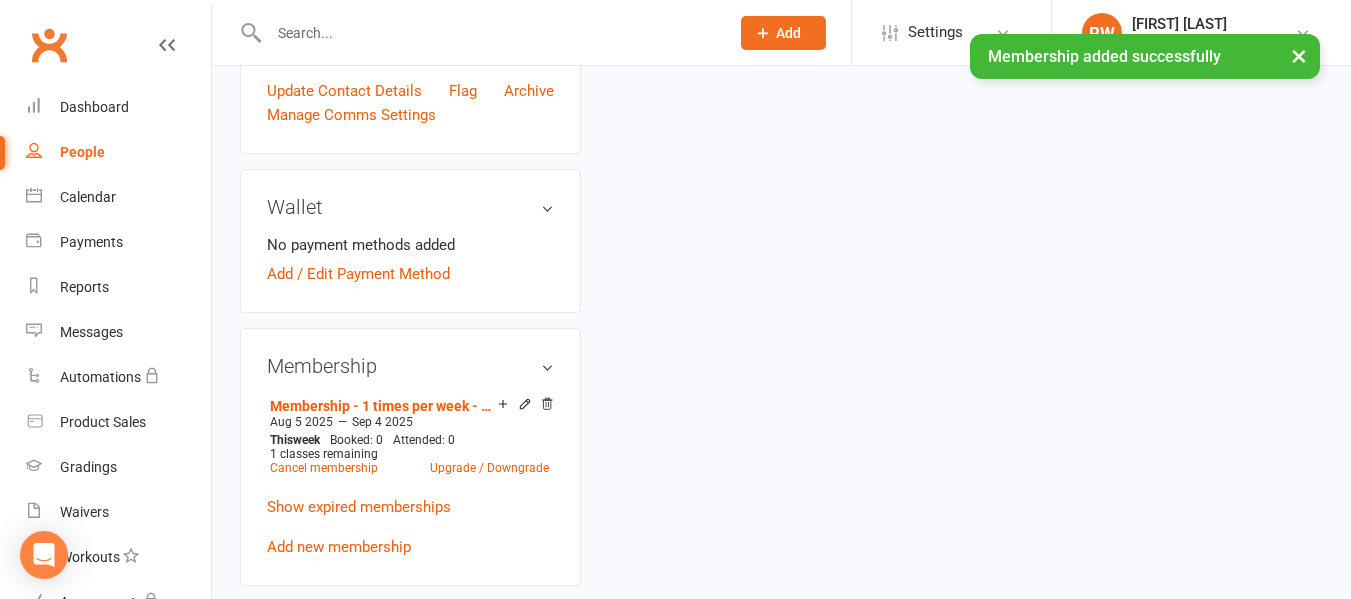 scroll, scrollTop: 0, scrollLeft: 0, axis: both 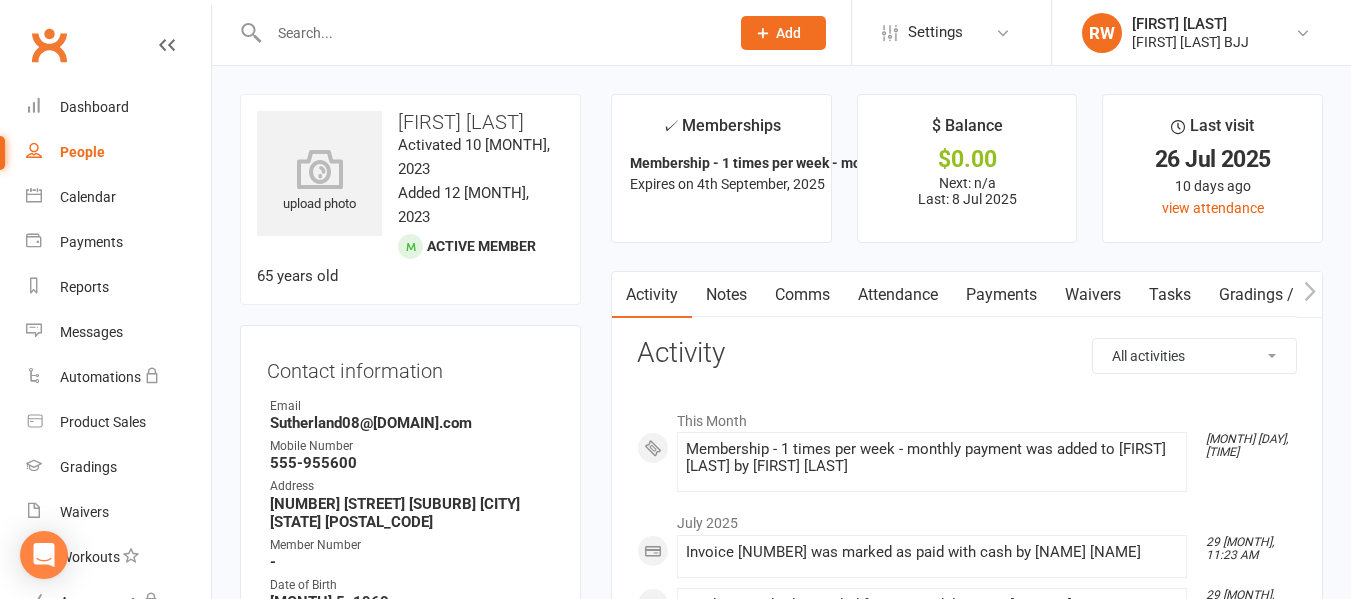 click on "Payments" at bounding box center [1001, 295] 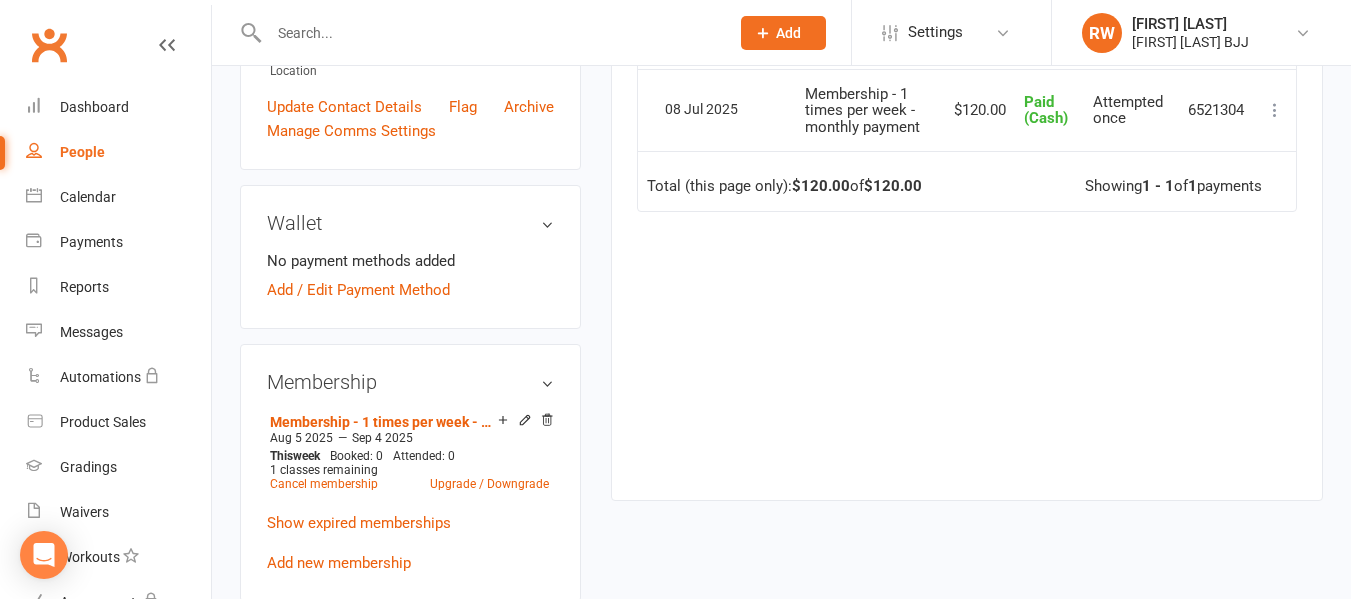 scroll, scrollTop: 558, scrollLeft: 0, axis: vertical 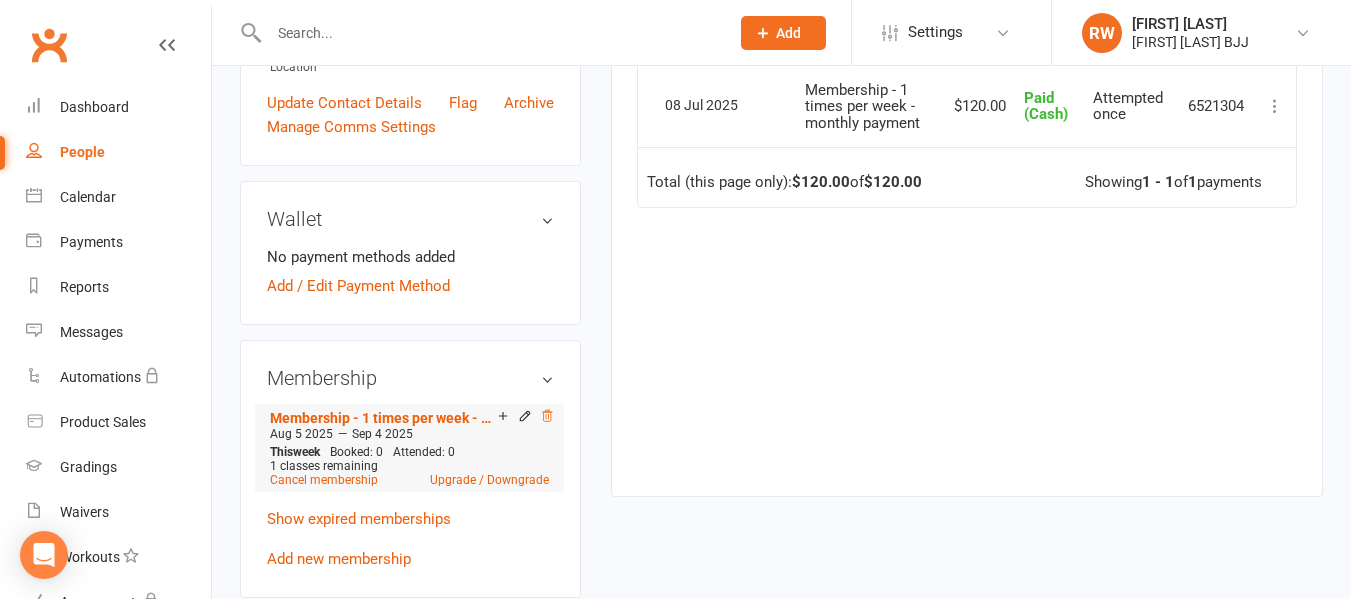 click 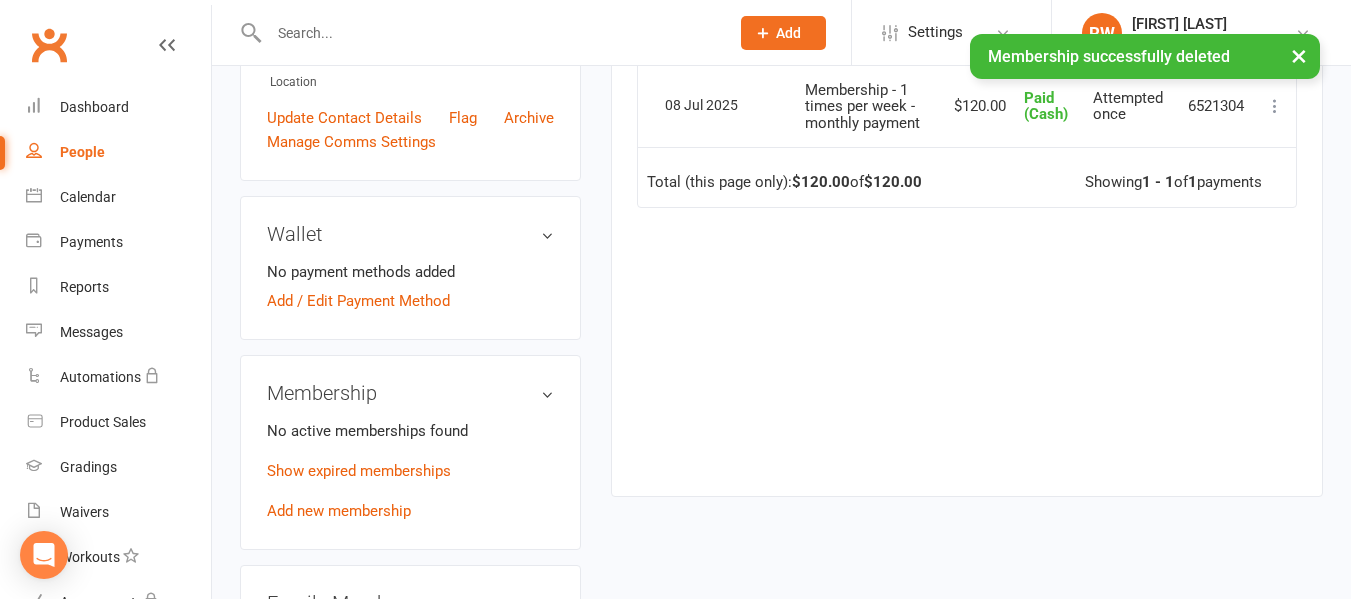 scroll, scrollTop: 573, scrollLeft: 0, axis: vertical 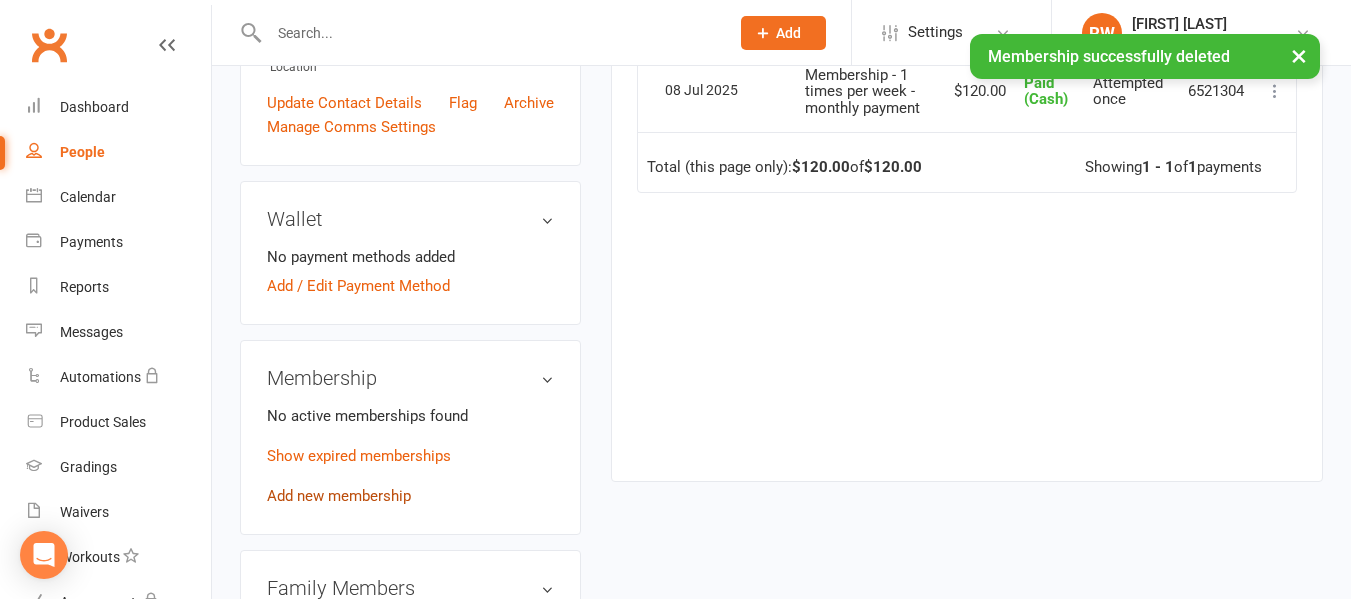 click on "Add new membership" at bounding box center (339, 496) 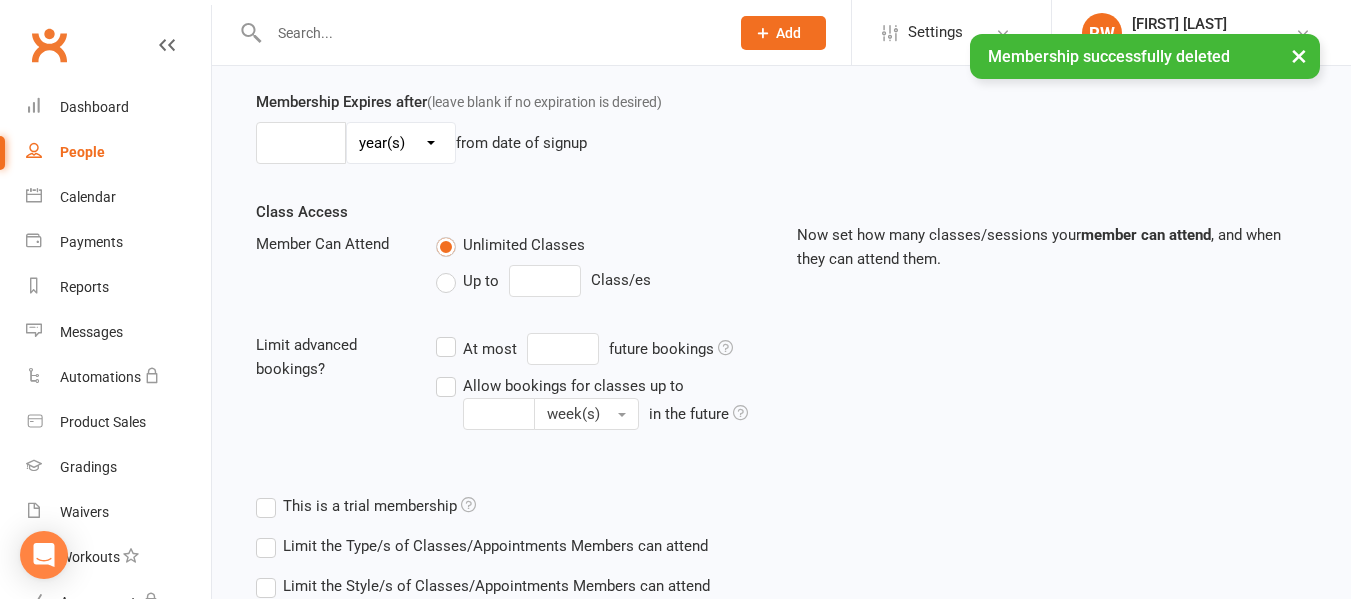 scroll, scrollTop: 0, scrollLeft: 0, axis: both 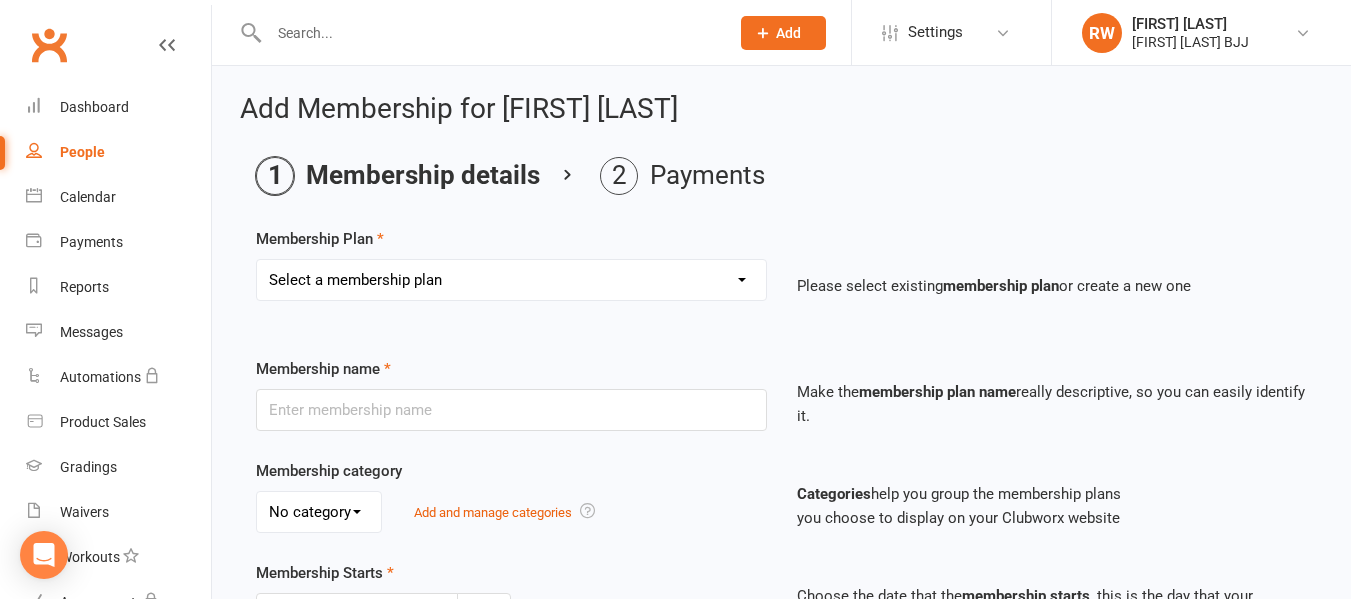 click on "Select a membership plan Create new Membership Plan Membership - 2 times per week - monthly payment Membership - 3 times per week - monthly payment Membership - 1 times per week - monthly payment Membership - 1 times per week - Weekly cost Membership - 2 times per week - Weekly cost Membership - 3 times per week - Weekly cost Casual class Membership - 10 visit pass Single class add on DD $30 1 year paid in full Family Unlimited Direct Debit Plan Membership - 2 times per week - fortnightly Kids 10 Class Pass Free trial Scholarship member Membership - unlimited- paid weekly Membership - 1 x per week paid fortnighly Membership - Unlimited - Paid Monthly Membership - 3 times per week - Fortnightly Membership - No lock in contract - payment once per month 3mth upfront payment - train once per week (2 people)" at bounding box center [511, 280] 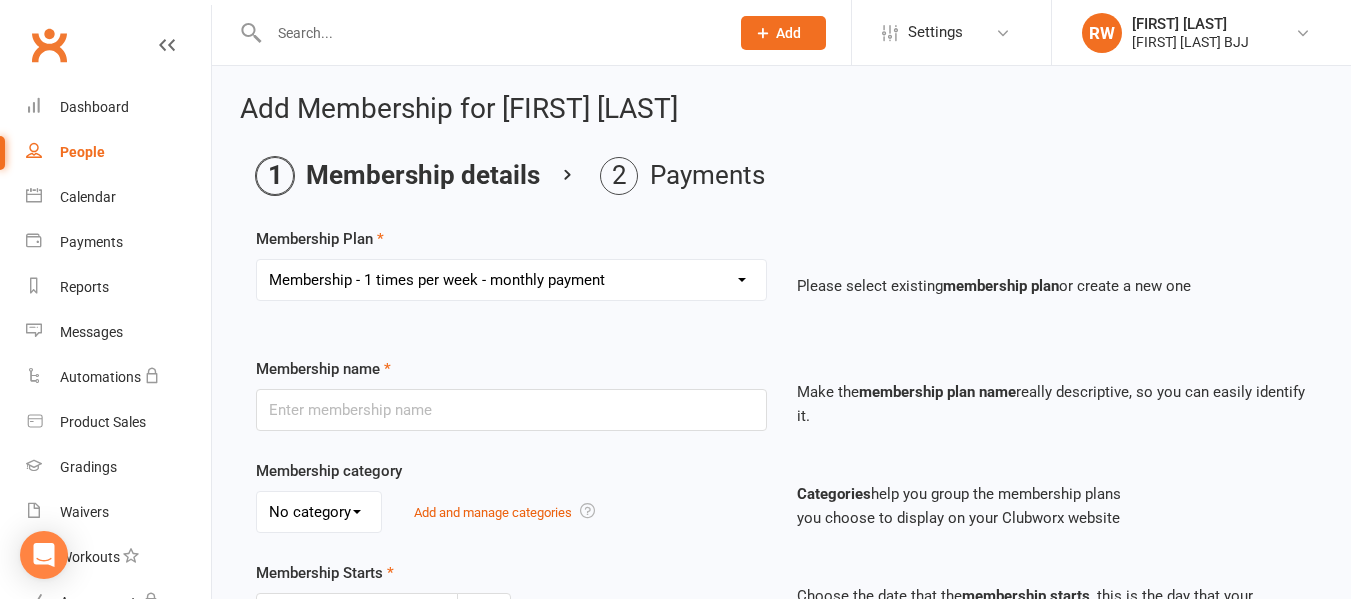 click on "Select a membership plan Create new Membership Plan Membership - 2 times per week - monthly payment Membership - 3 times per week - monthly payment Membership - 1 times per week - monthly payment Membership - 1 times per week - Weekly cost Membership - 2 times per week - Weekly cost Membership - 3 times per week - Weekly cost Casual class Membership - 10 visit pass Single class add on DD $30 1 year paid in full Family Unlimited Direct Debit Plan Membership - 2 times per week - fortnightly Kids 10 Class Pass Free trial Scholarship member Membership - unlimited- paid weekly Membership - 1 x per week paid fortnighly Membership - Unlimited - Paid Monthly Membership - 3 times per week - Fortnightly Membership - No lock in contract - payment once per month 3mth upfront payment - train once per week (2 people)" at bounding box center (511, 280) 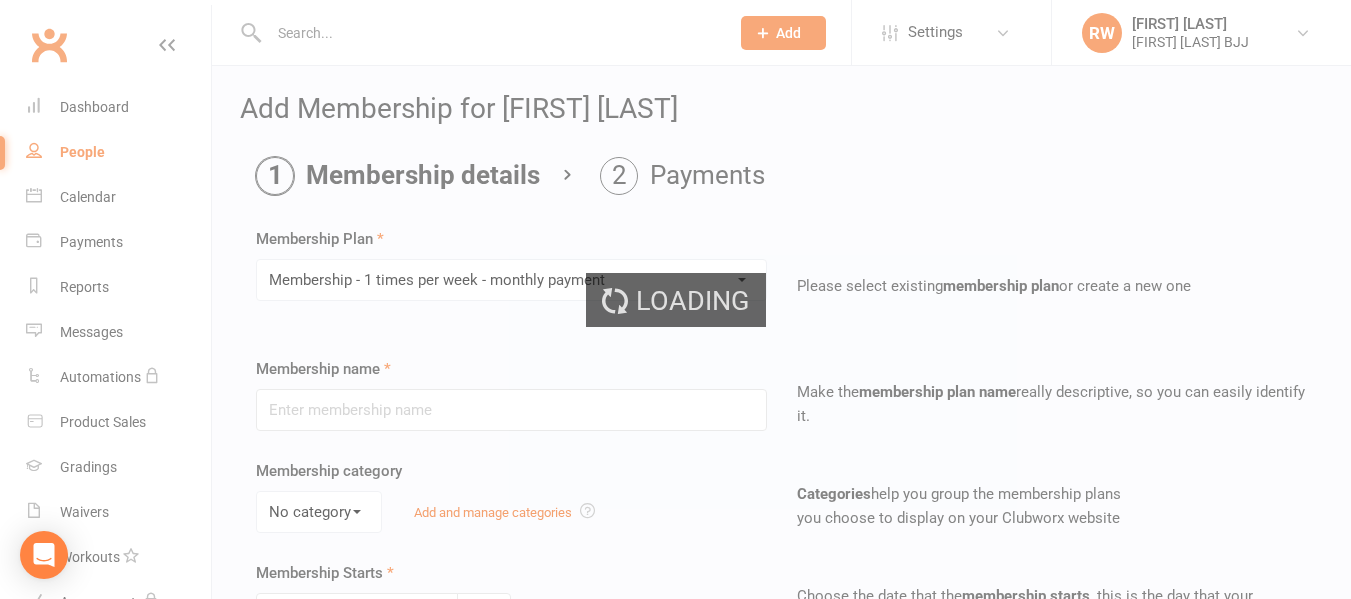 type on "Membership - 1 times per week - monthly payment" 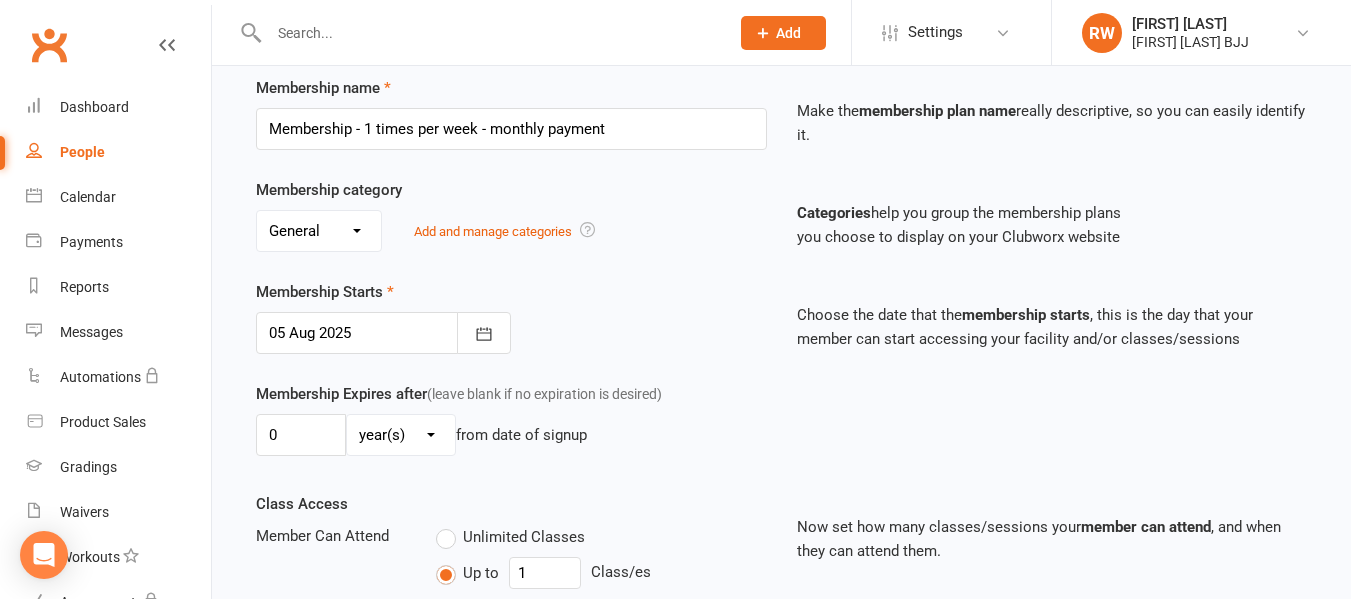 scroll, scrollTop: 316, scrollLeft: 0, axis: vertical 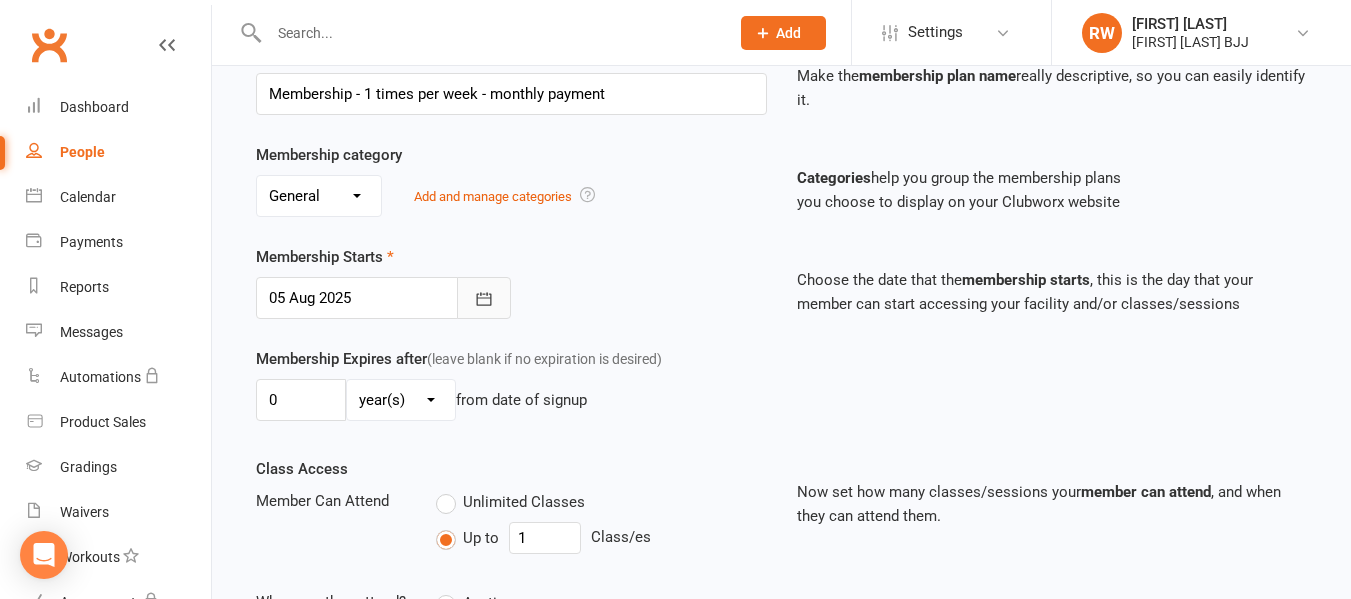 click 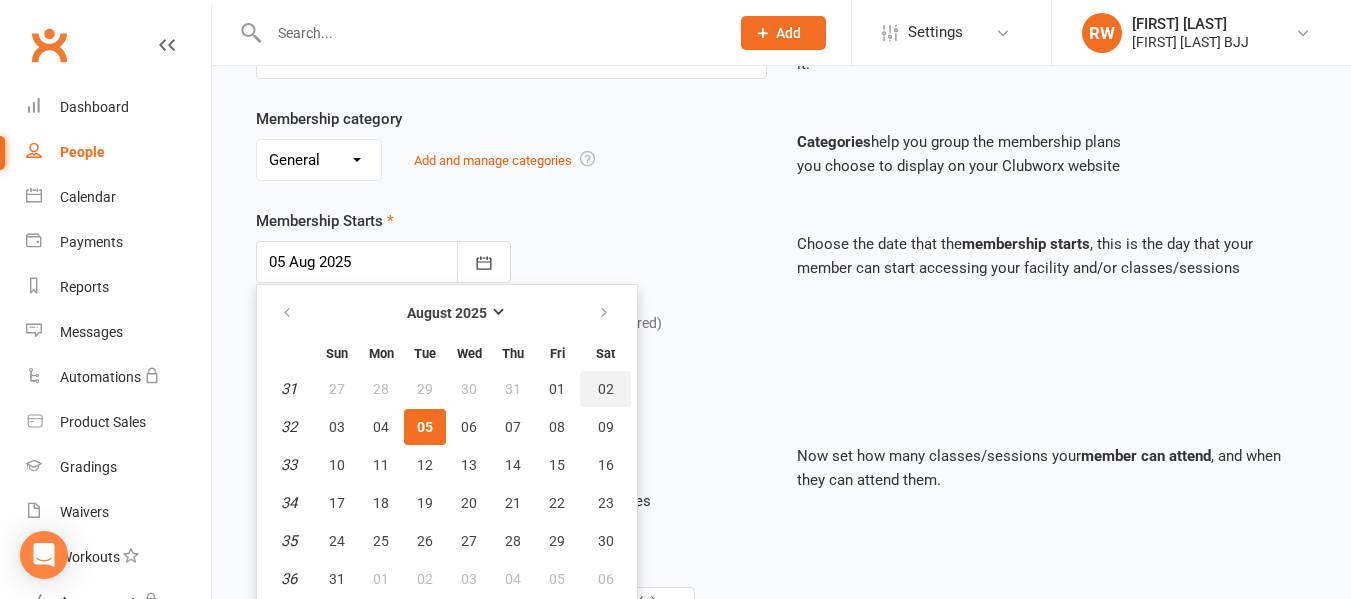 click on "02" at bounding box center (606, 389) 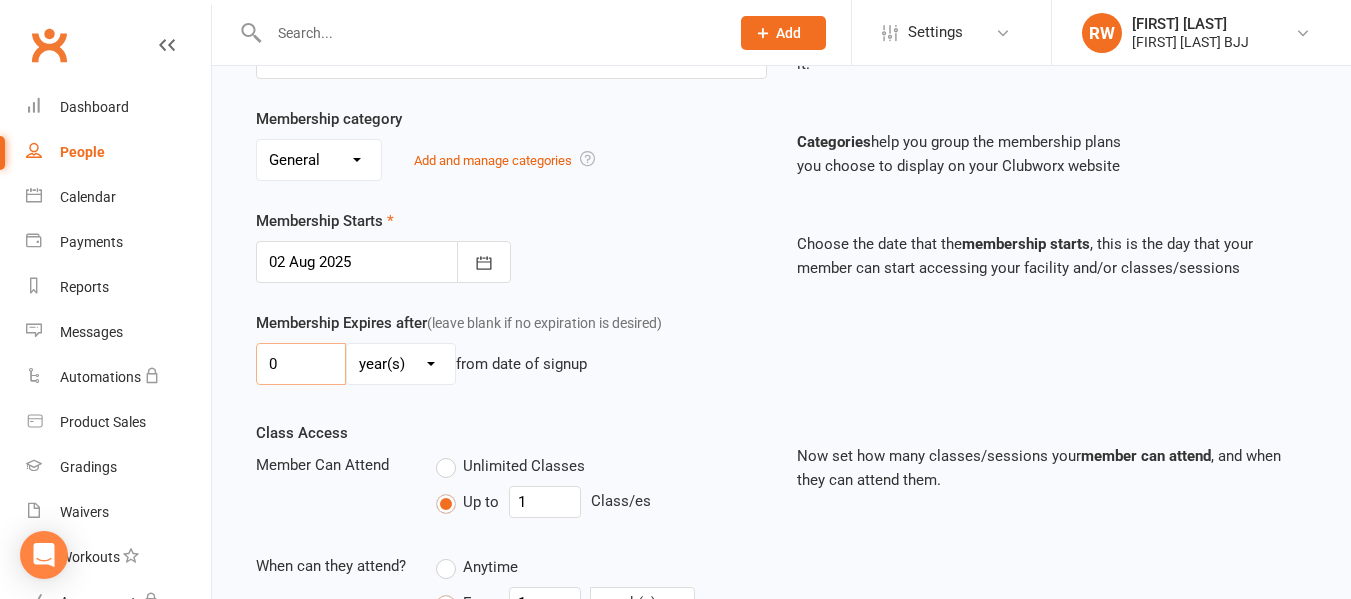 drag, startPoint x: 301, startPoint y: 359, endPoint x: 215, endPoint y: 348, distance: 86.70064 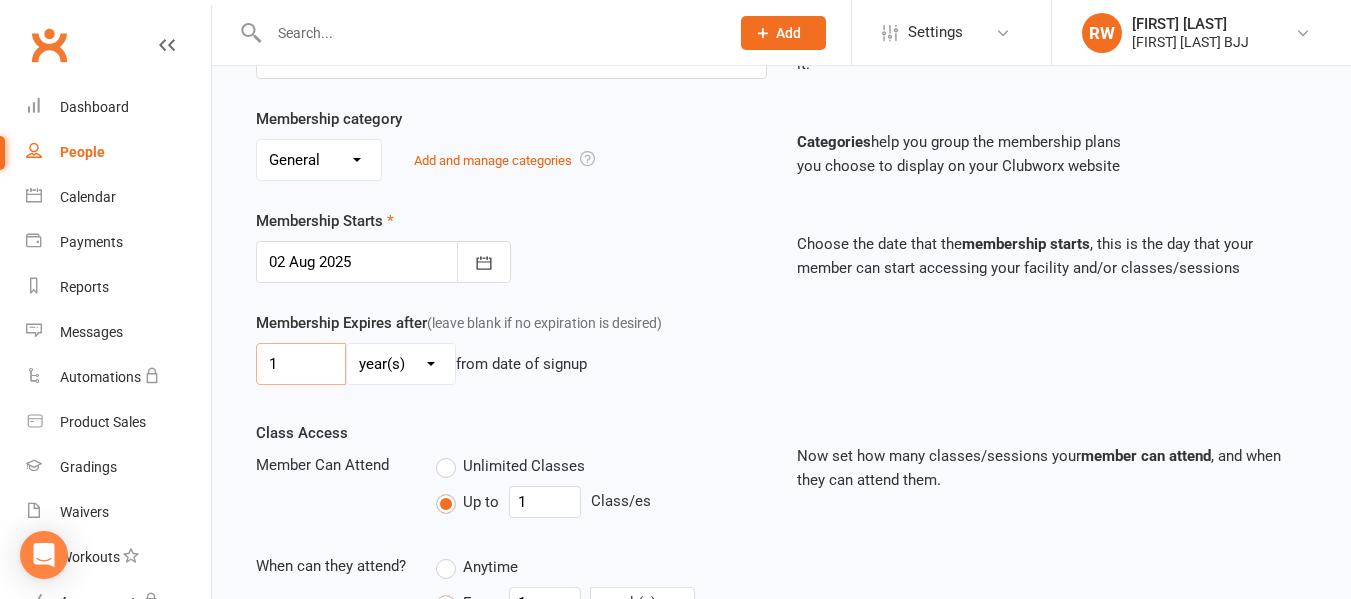 type on "1" 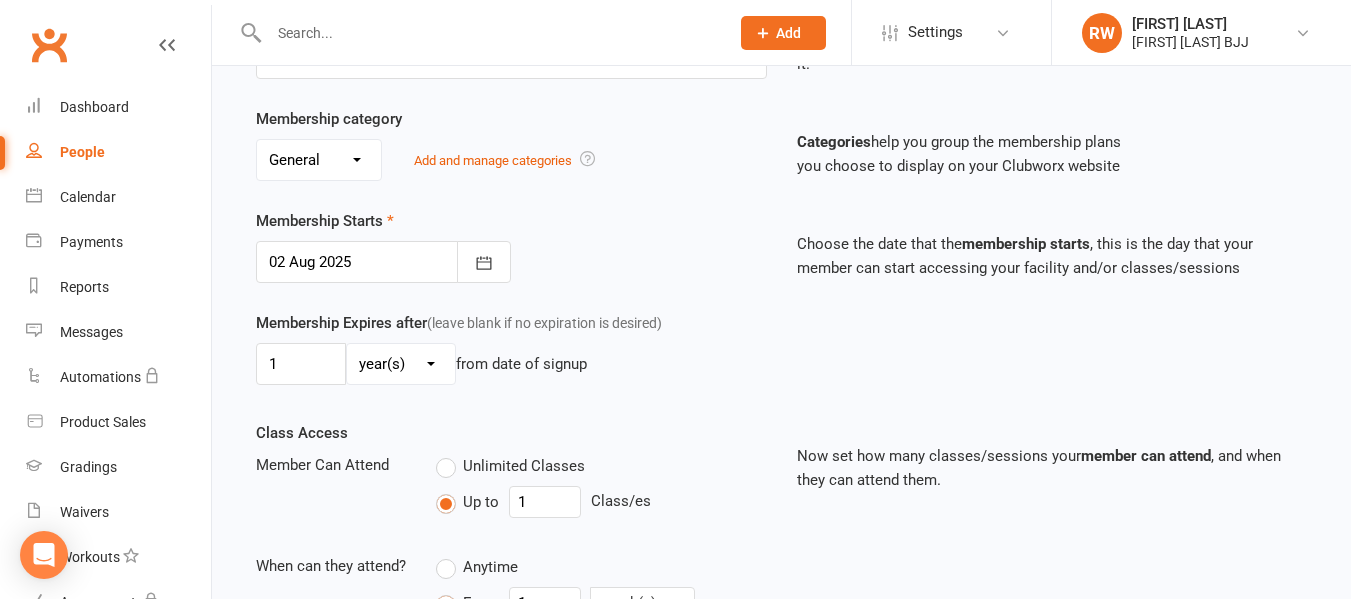 click on "day(s) week(s) month(s) year(s)" at bounding box center (401, 364) 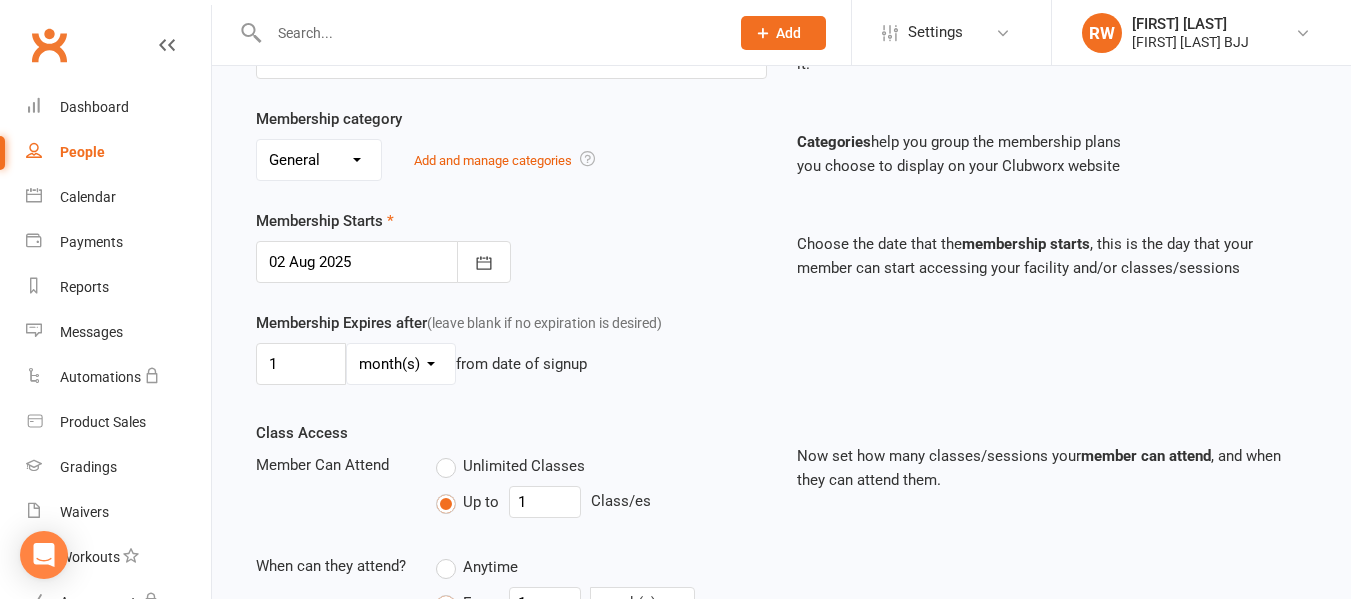click on "day(s) week(s) month(s) year(s)" at bounding box center [401, 364] 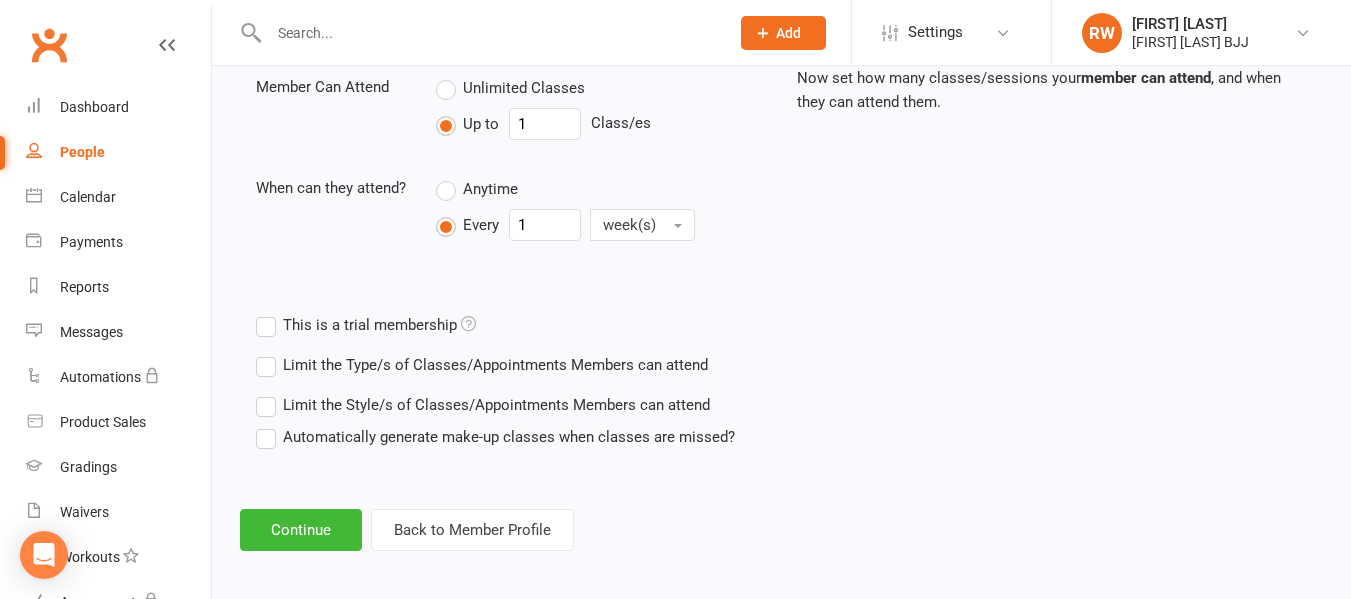 scroll, scrollTop: 739, scrollLeft: 0, axis: vertical 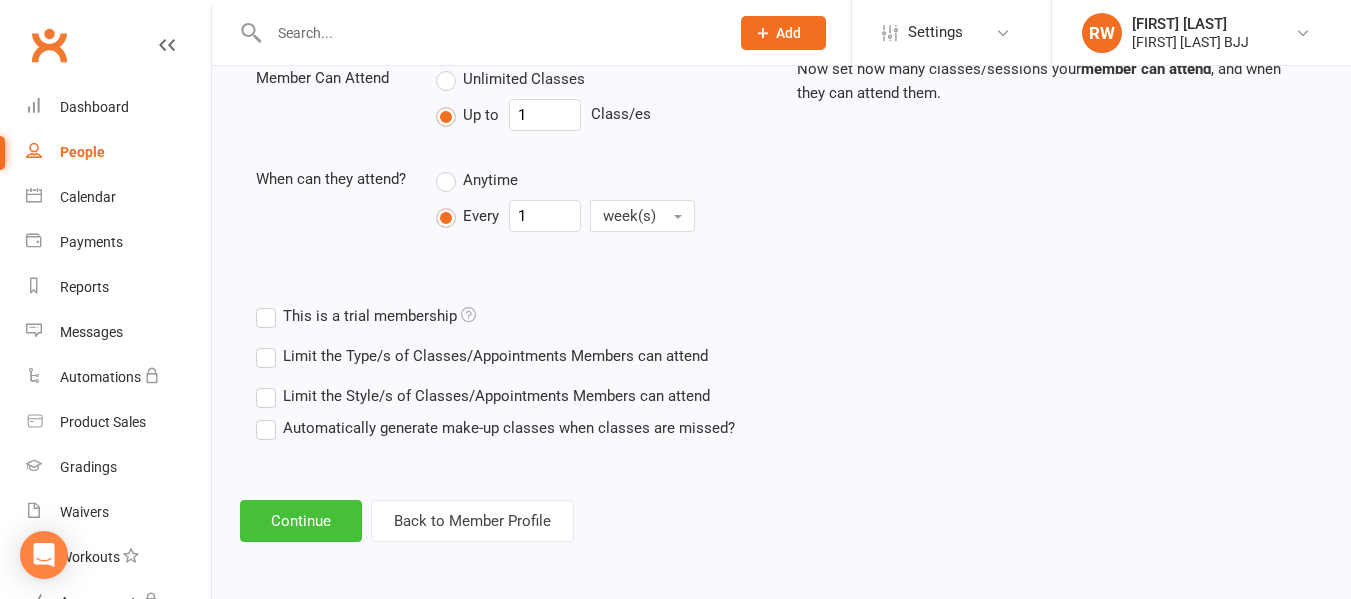 click on "Continue" at bounding box center (301, 521) 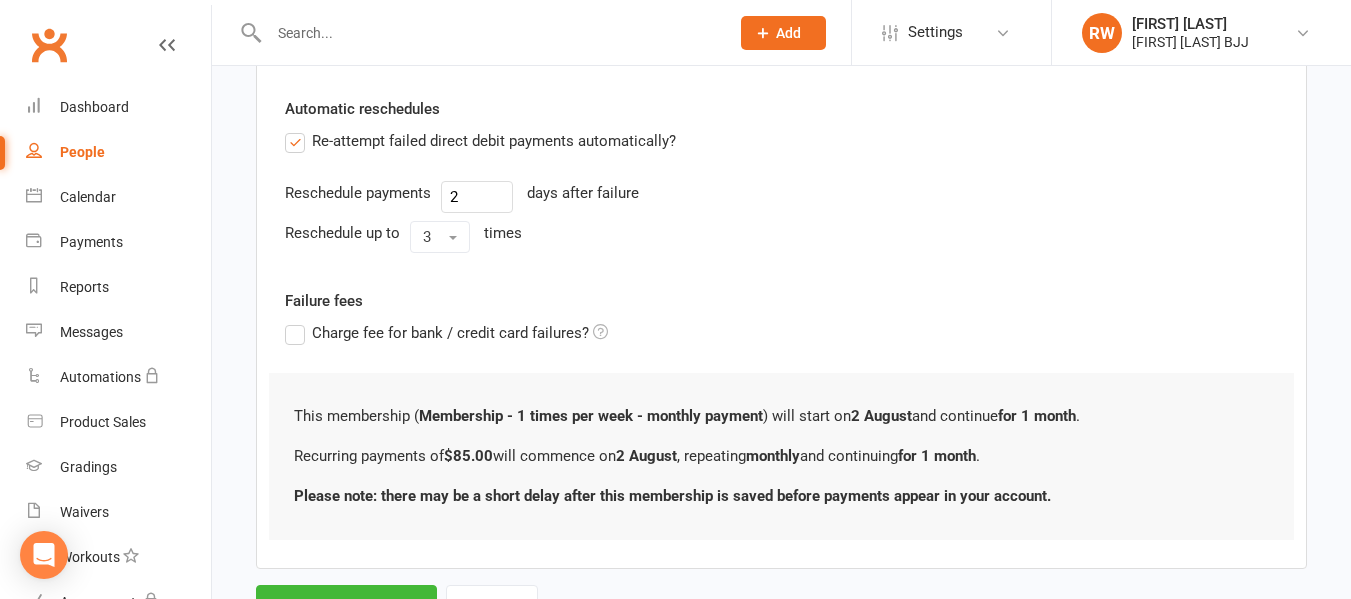 scroll, scrollTop: 0, scrollLeft: 0, axis: both 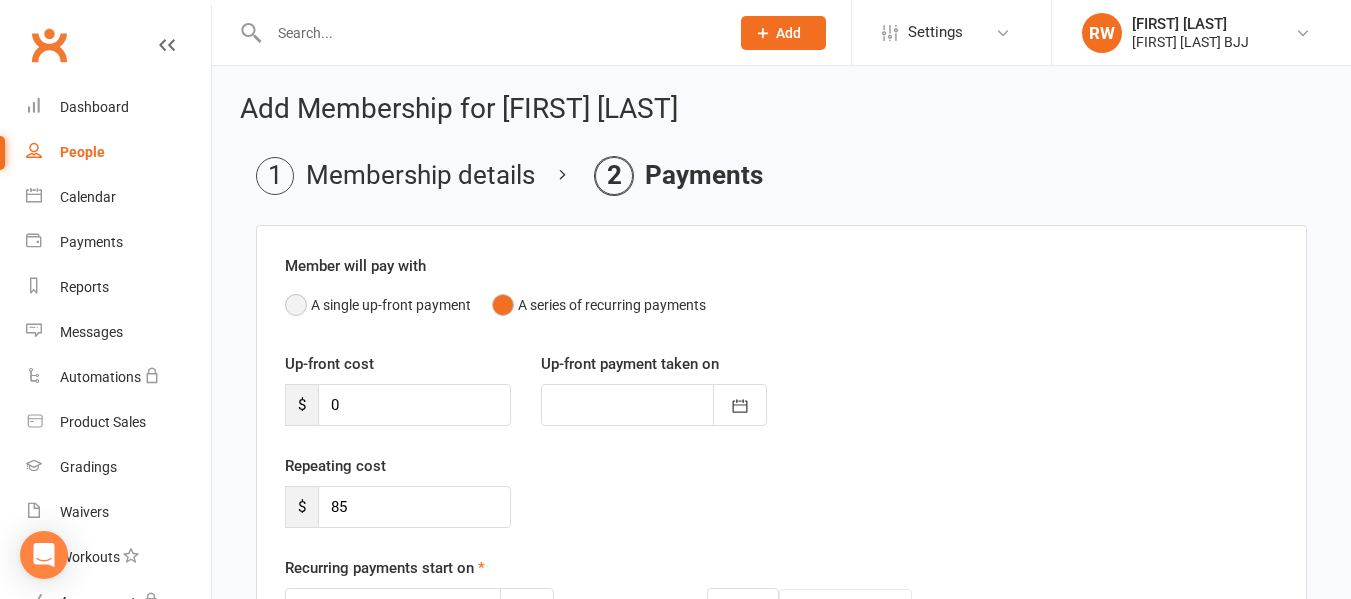 click on "A single up-front payment" at bounding box center [378, 305] 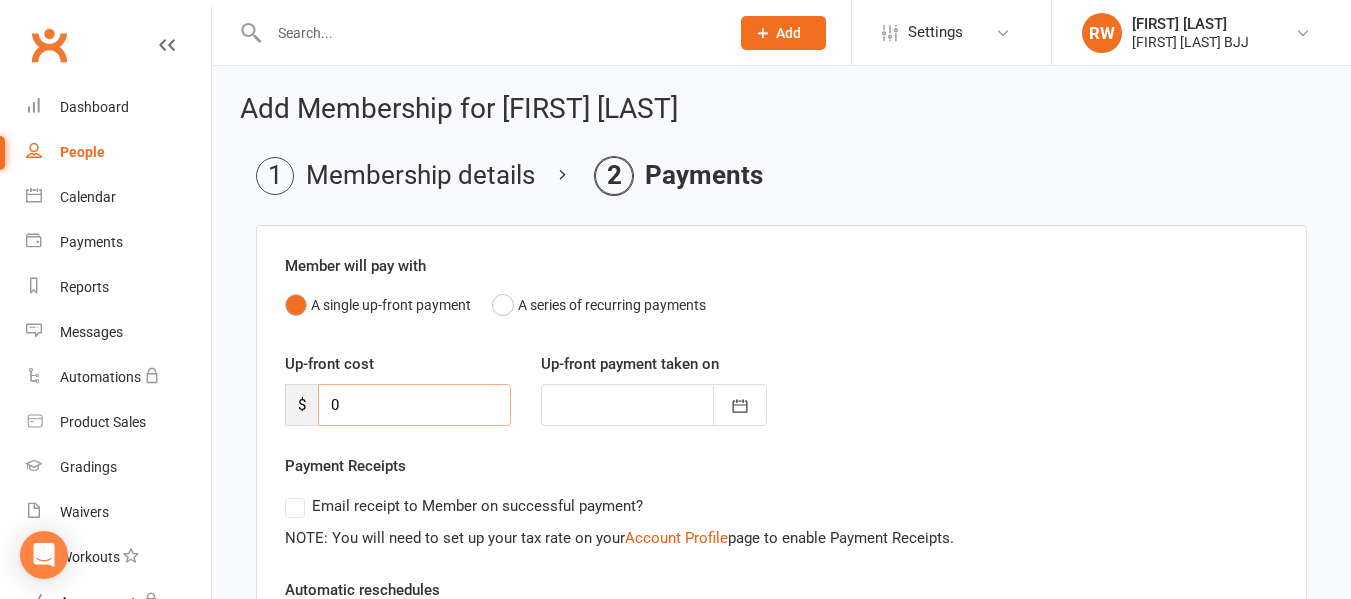 drag, startPoint x: 352, startPoint y: 412, endPoint x: 261, endPoint y: 392, distance: 93.17188 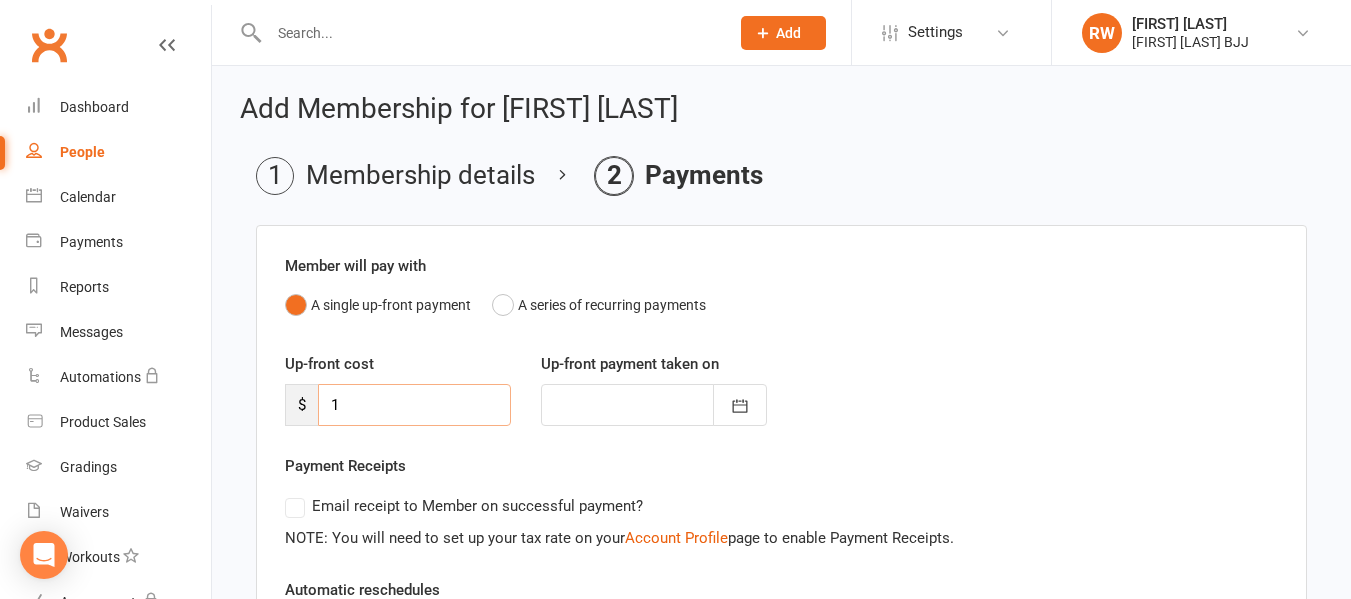 type on "05 Aug 2025" 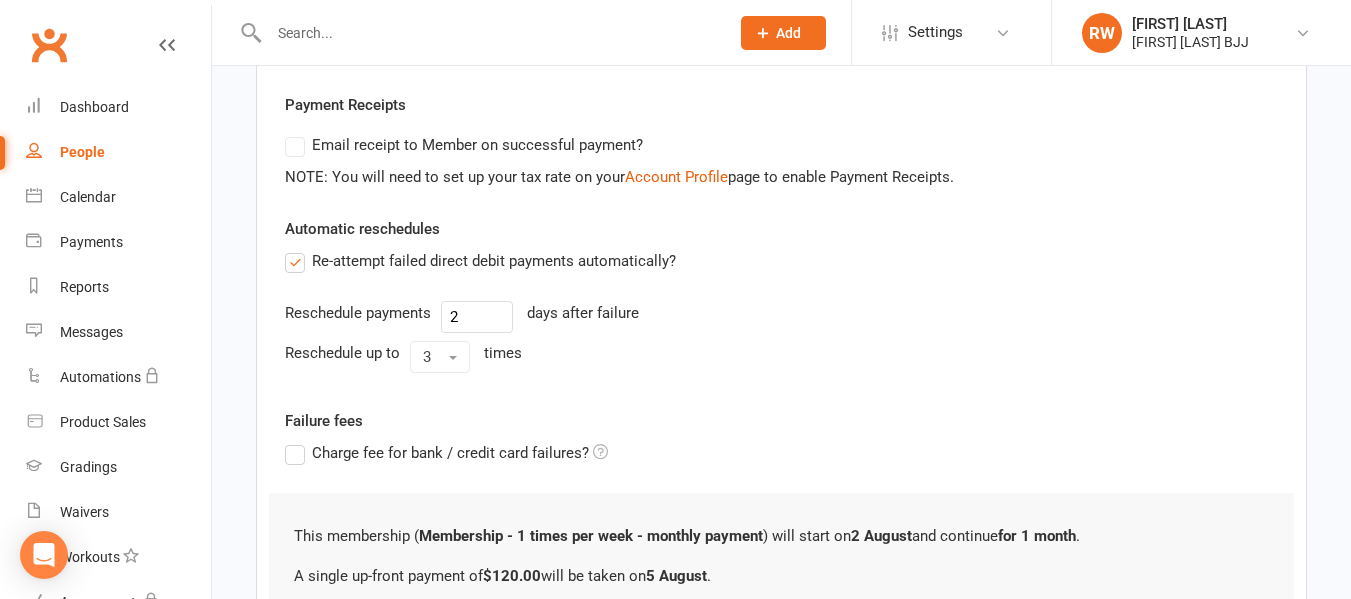 scroll, scrollTop: 570, scrollLeft: 0, axis: vertical 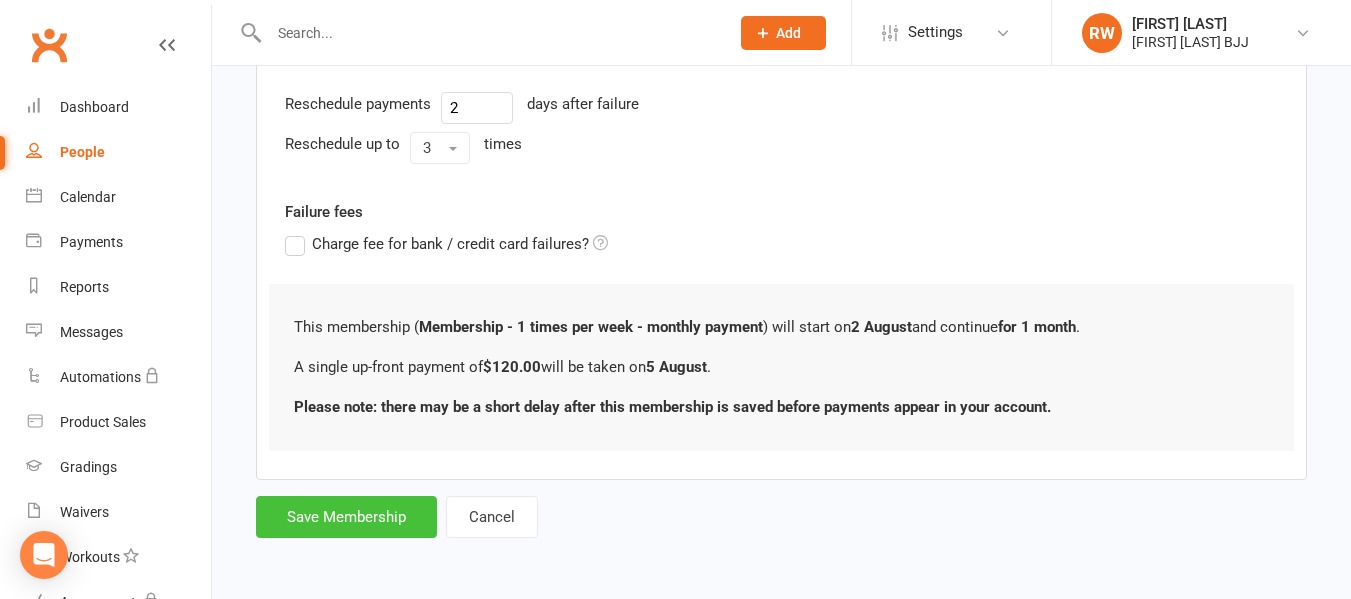 type on "120" 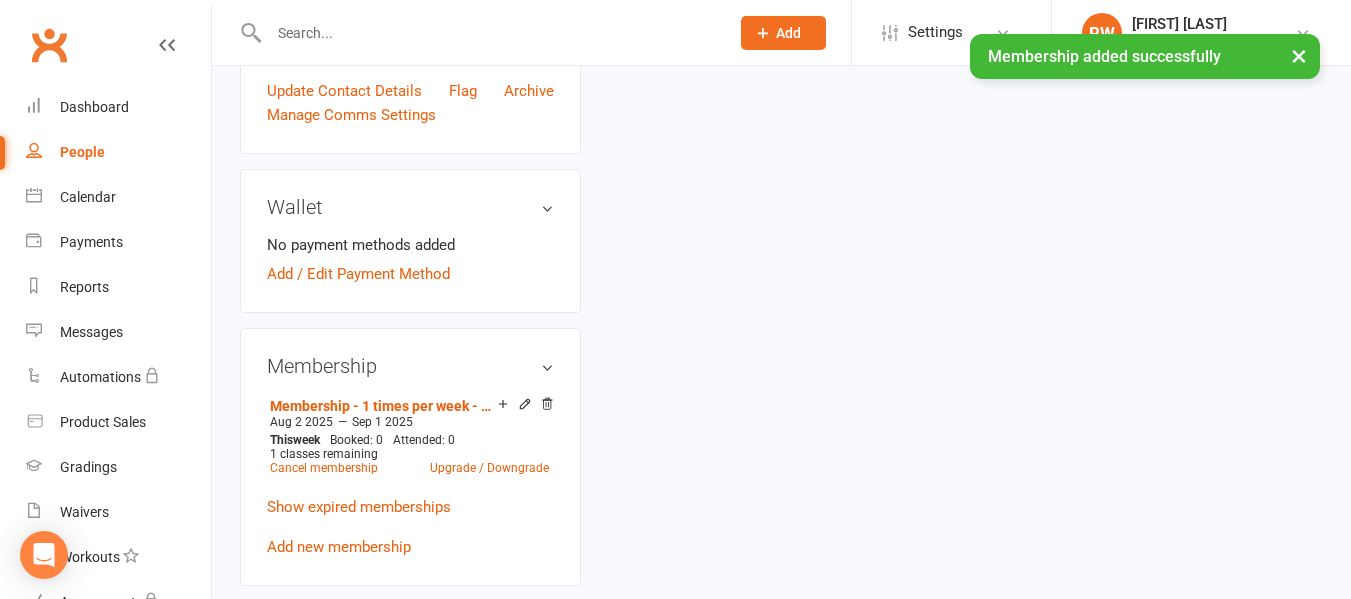 scroll, scrollTop: 0, scrollLeft: 0, axis: both 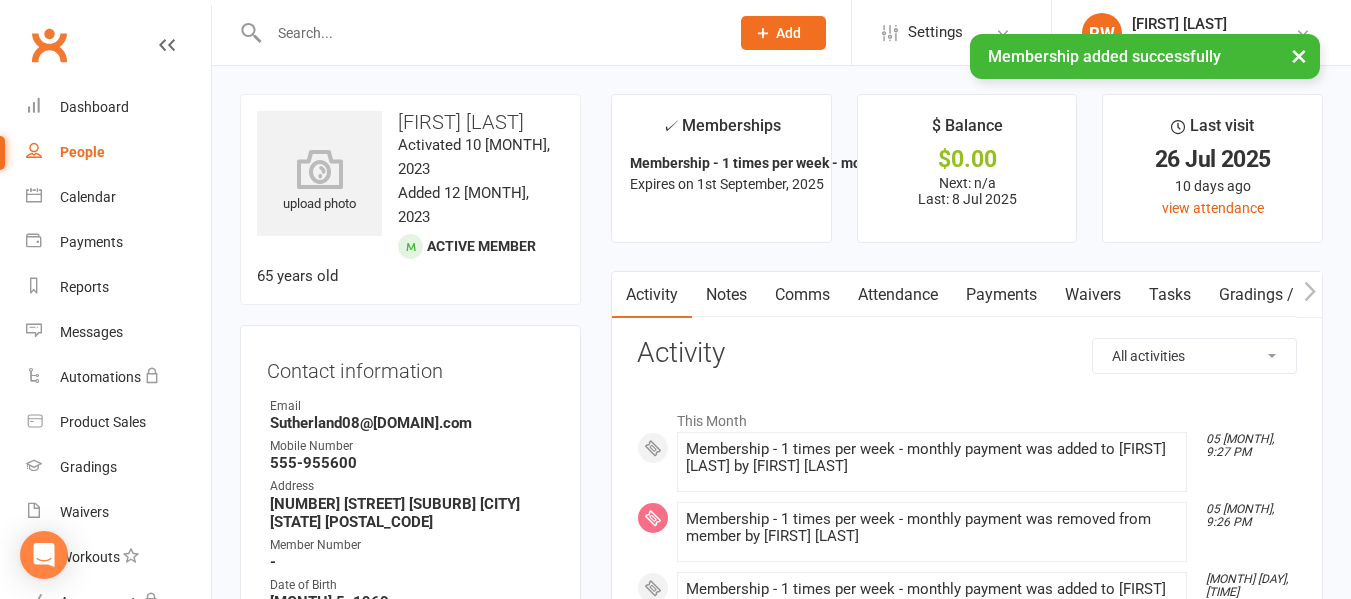 click on "Payments" at bounding box center [1001, 295] 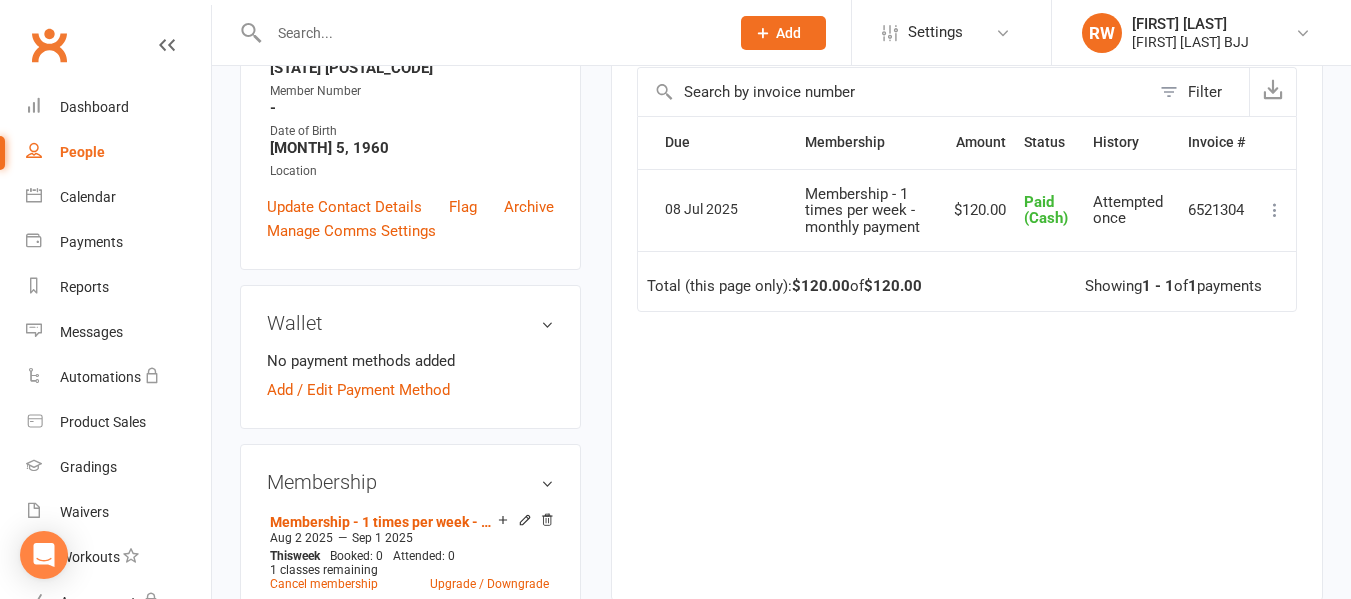 scroll, scrollTop: 475, scrollLeft: 0, axis: vertical 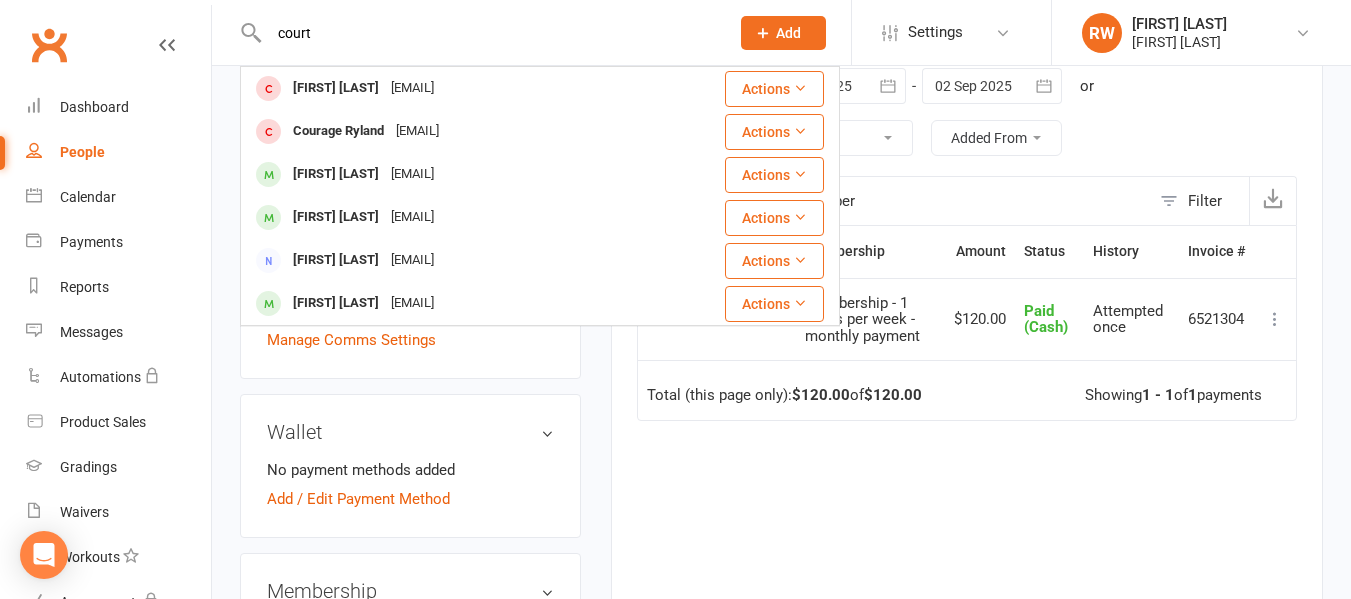 type on "court" 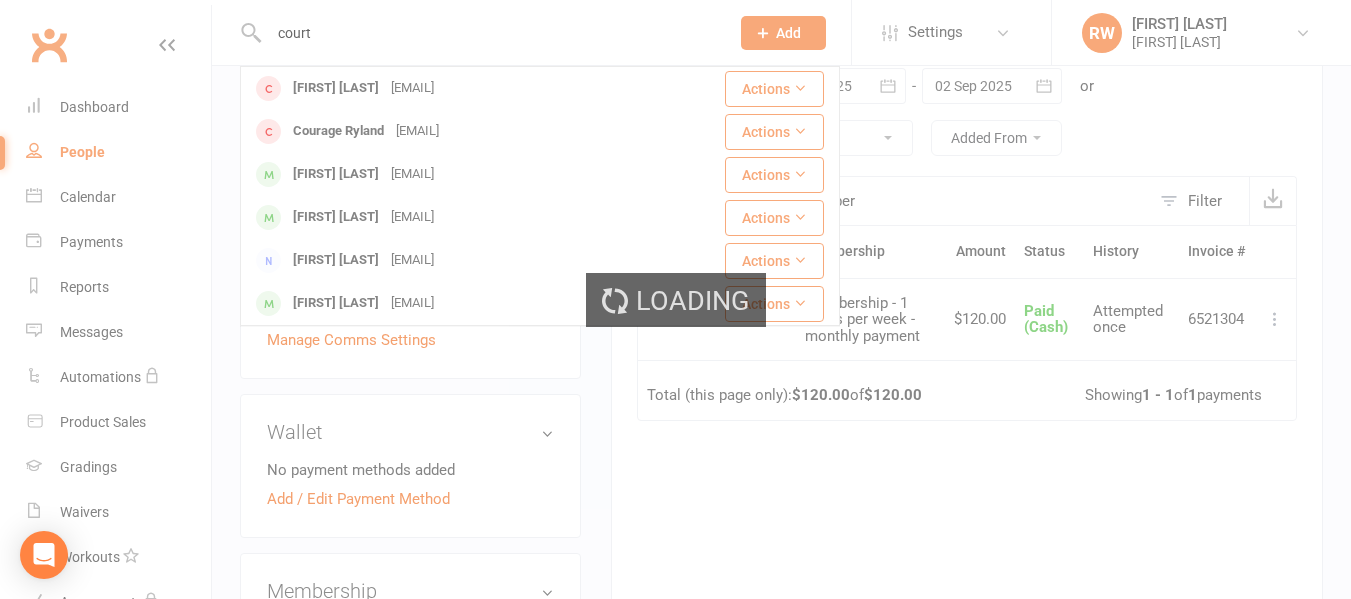 type 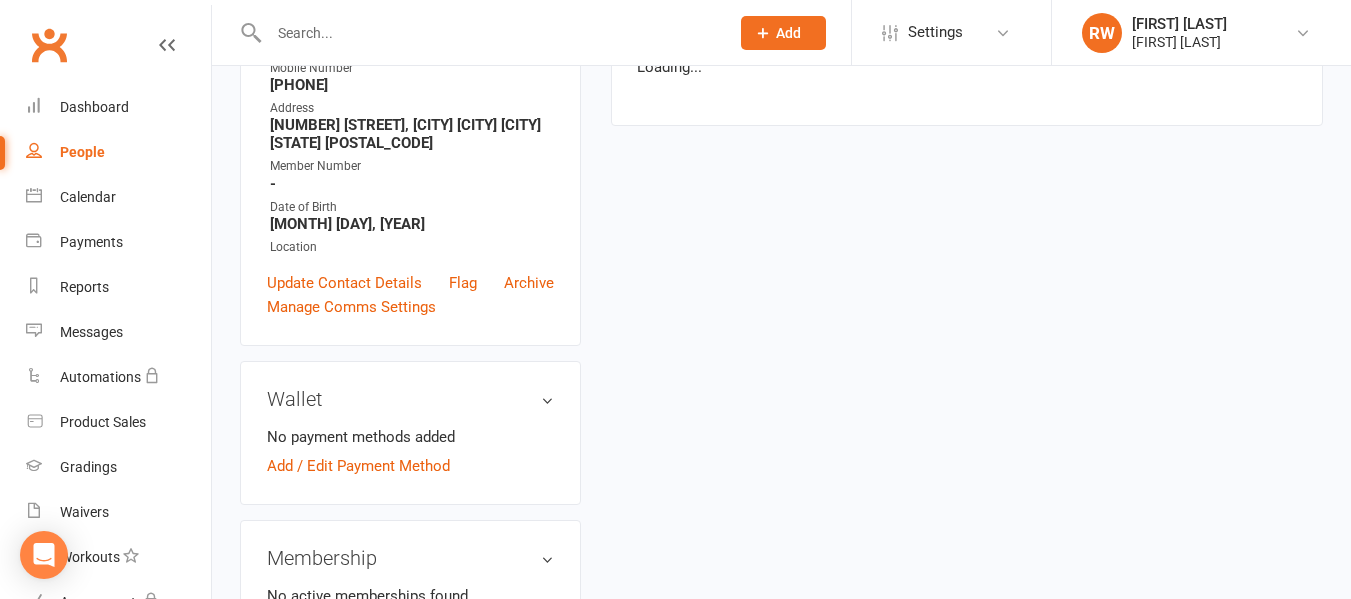 scroll, scrollTop: 0, scrollLeft: 0, axis: both 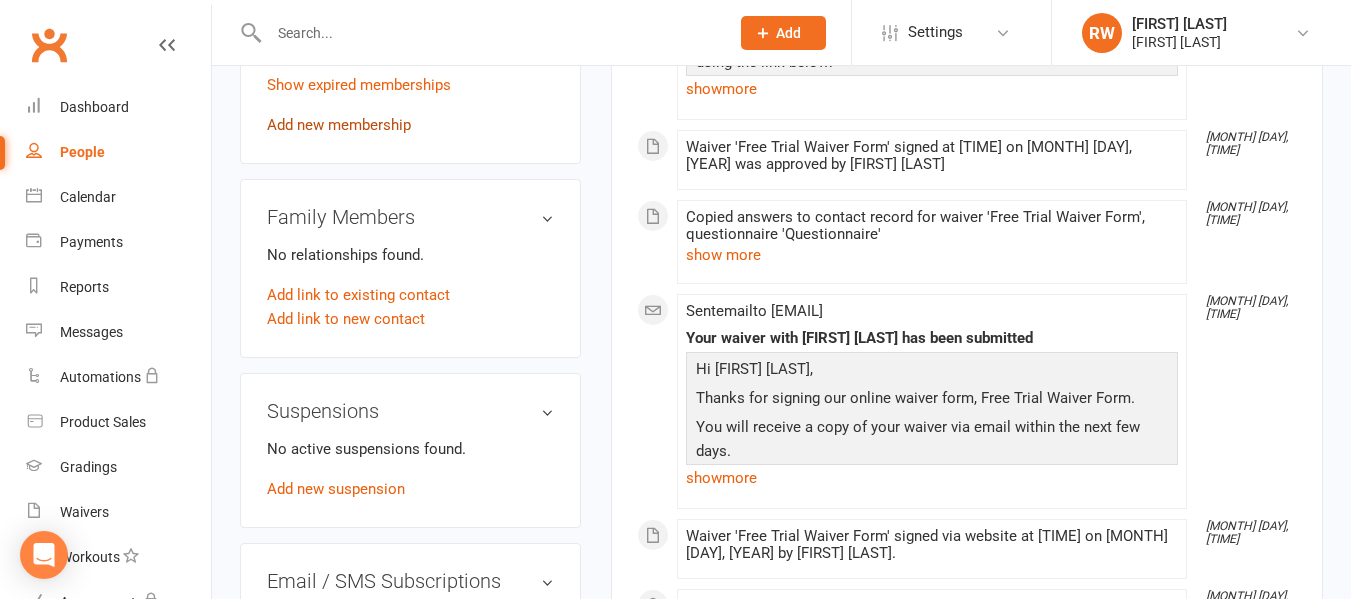 click on "Add new membership" at bounding box center [339, 125] 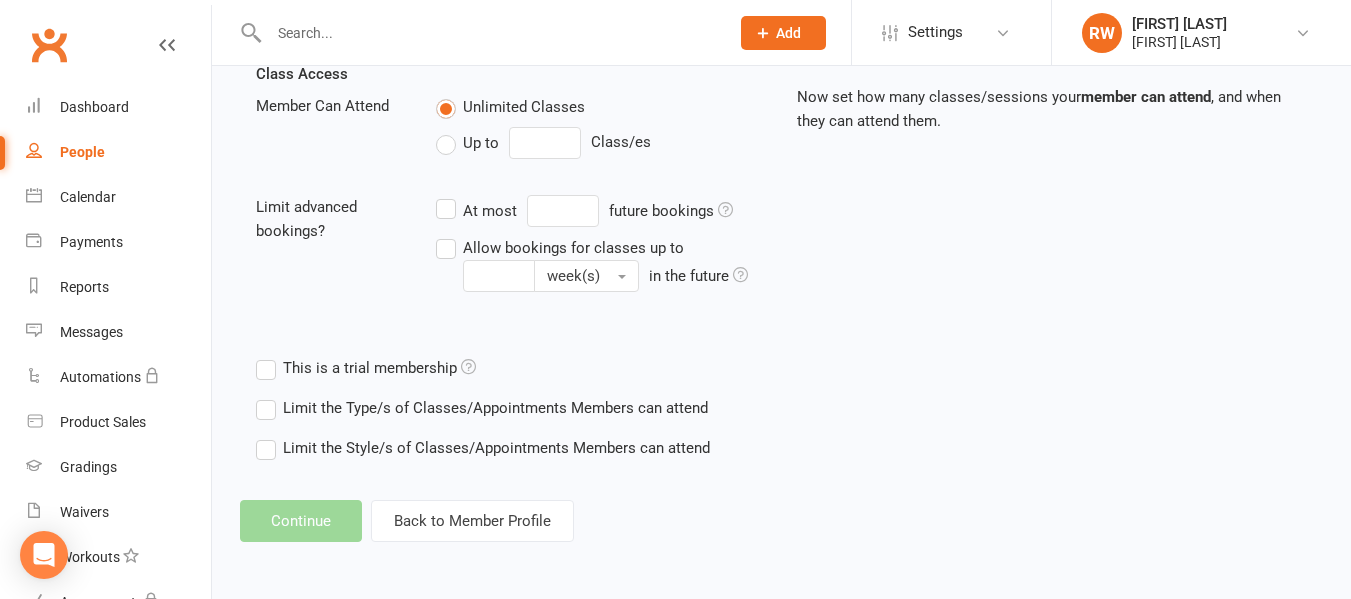 scroll, scrollTop: 0, scrollLeft: 0, axis: both 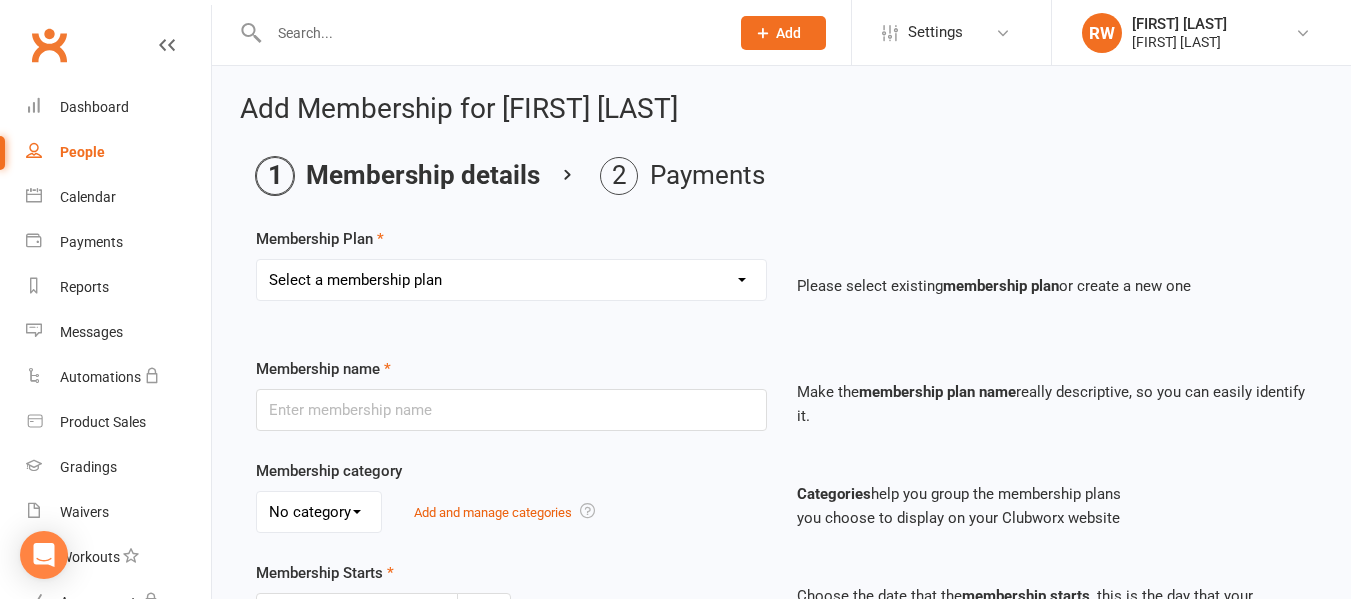 click on "Select a membership plan Create new Membership Plan Membership - 2 times per week - monthly payment Membership - 3 times per week - monthly payment Membership - 1 times per week - monthly payment Membership - 1 times per week - Weekly cost Membership - 2 times per week - Weekly cost Membership - 3 times per week - Weekly cost Casual class Membership - 10 visit pass Single class add on DD $30 1 year paid in full Family Unlimited Direct Debit Plan Membership - 2 times per week - fortnightly Kids 10 Class Pass Free trial Scholarship member Membership - unlimited- paid weekly Membership - 1 x per week paid fortnighly Membership - Unlimited - Paid Monthly Membership - 3 times per week - Fortnightly Membership - No lock in contract - payment once per month 3mth upfront payment - train once per week (2 people)" at bounding box center (511, 280) 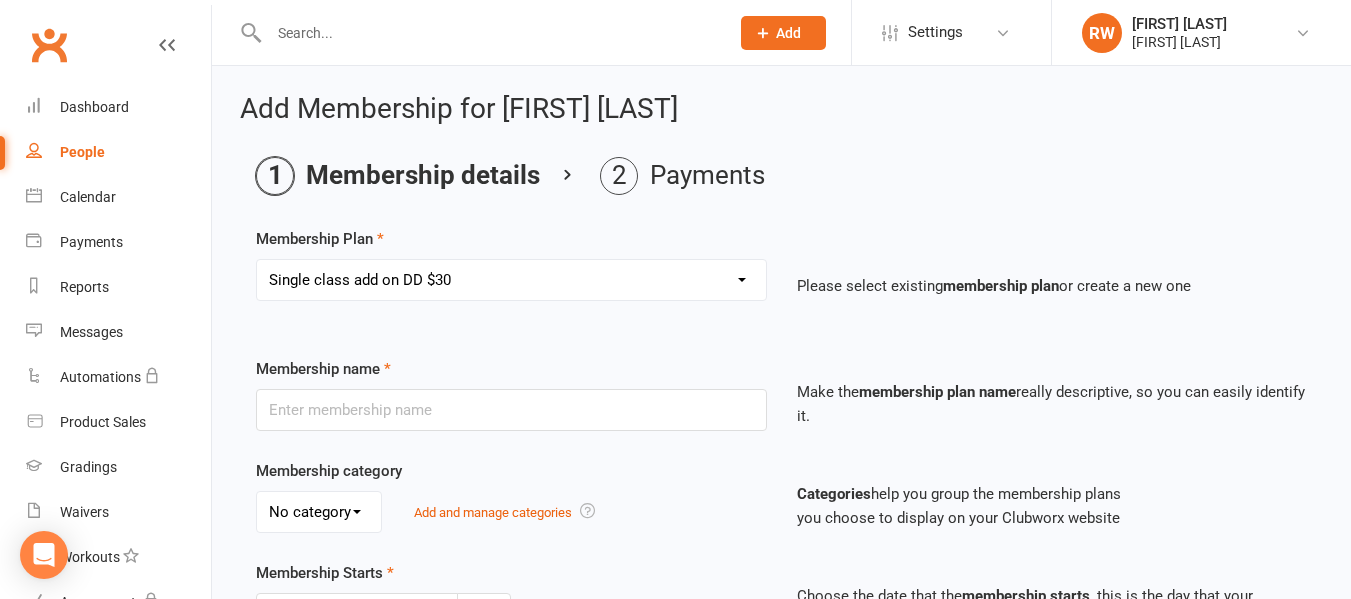 click on "Select a membership plan Create new Membership Plan Membership - 2 times per week - monthly payment Membership - 3 times per week - monthly payment Membership - 1 times per week - monthly payment Membership - 1 times per week - Weekly cost Membership - 2 times per week - Weekly cost Membership - 3 times per week - Weekly cost Casual class Membership - 10 visit pass Single class add on DD $30 1 year paid in full Family Unlimited Direct Debit Plan Membership - 2 times per week - fortnightly Kids 10 Class Pass Free trial Scholarship member Membership - unlimited- paid weekly Membership - 1 x per week paid fortnighly Membership - Unlimited - Paid Monthly Membership - 3 times per week - Fortnightly Membership - No lock in contract - payment once per month 3mth upfront payment - train once per week (2 people)" at bounding box center (511, 280) 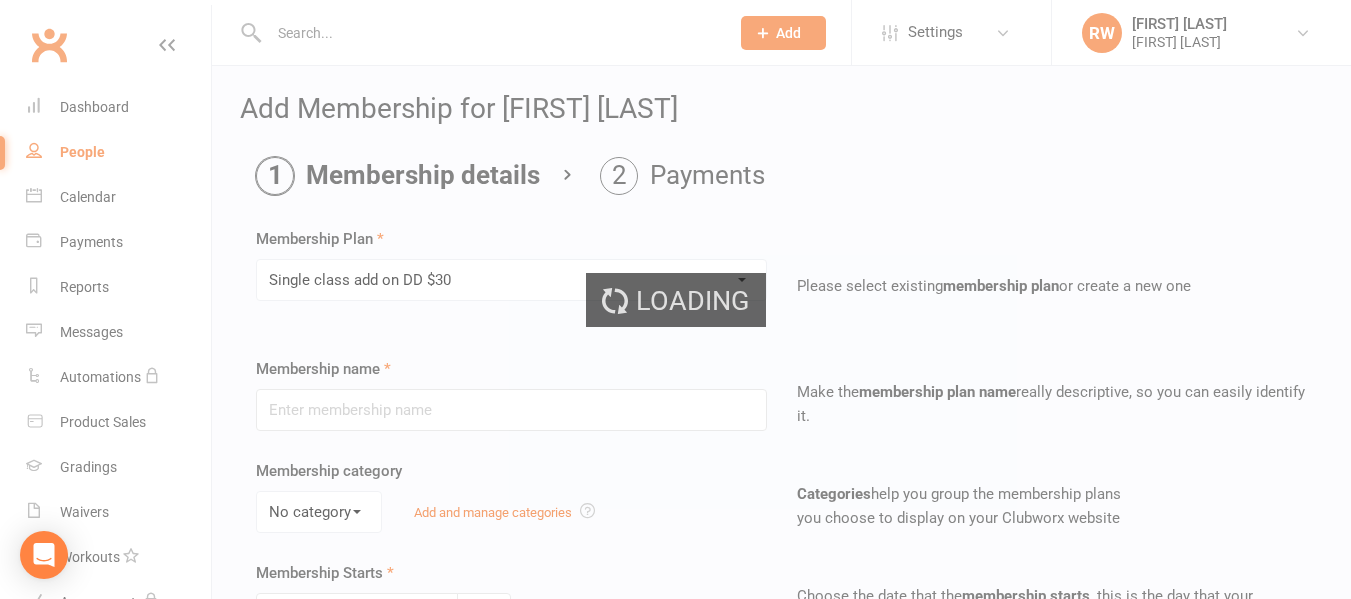 type on "Single class add on DD $30" 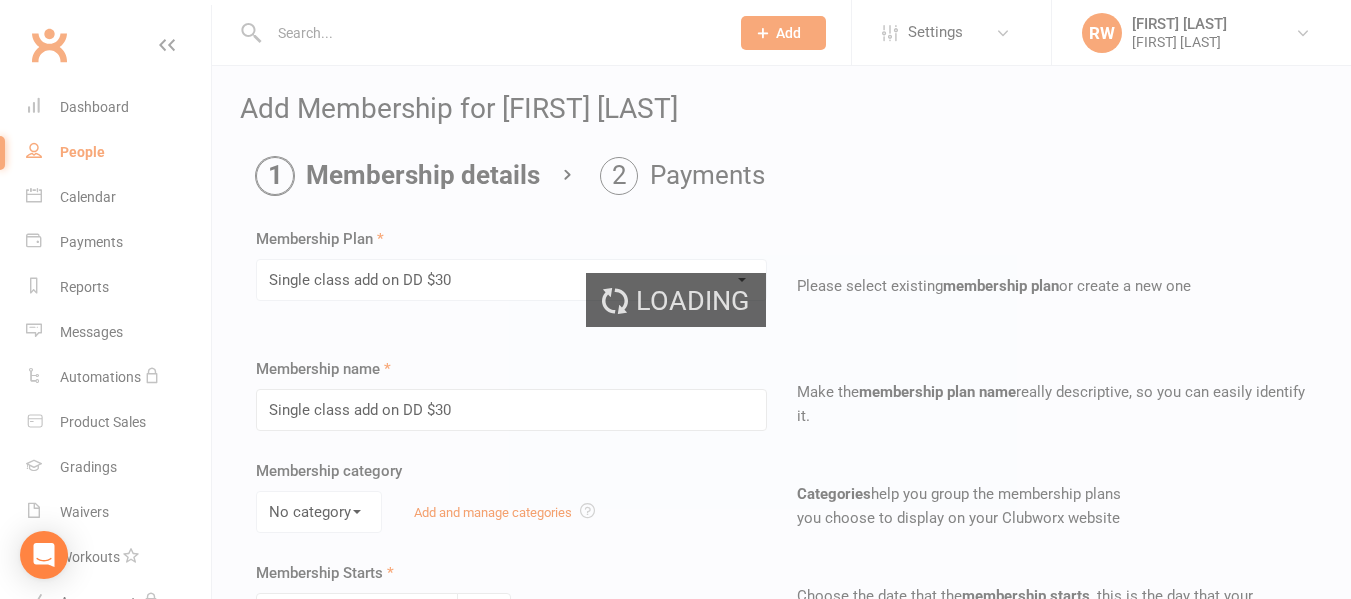 select on "0" 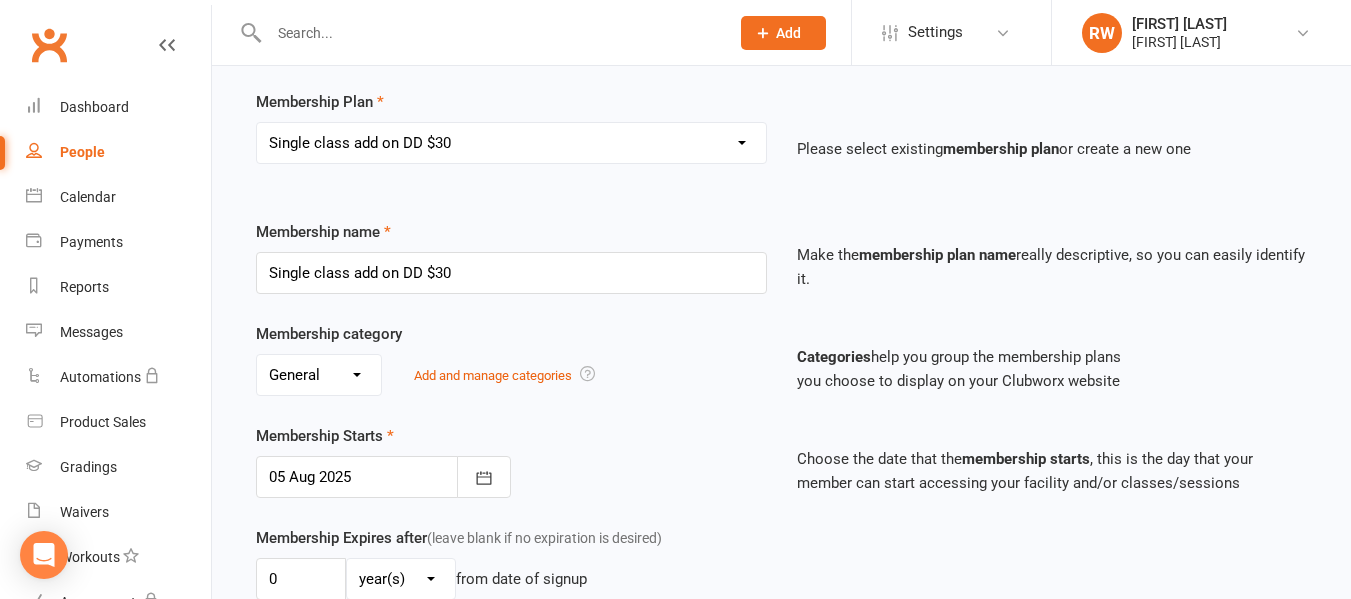 scroll, scrollTop: 235, scrollLeft: 0, axis: vertical 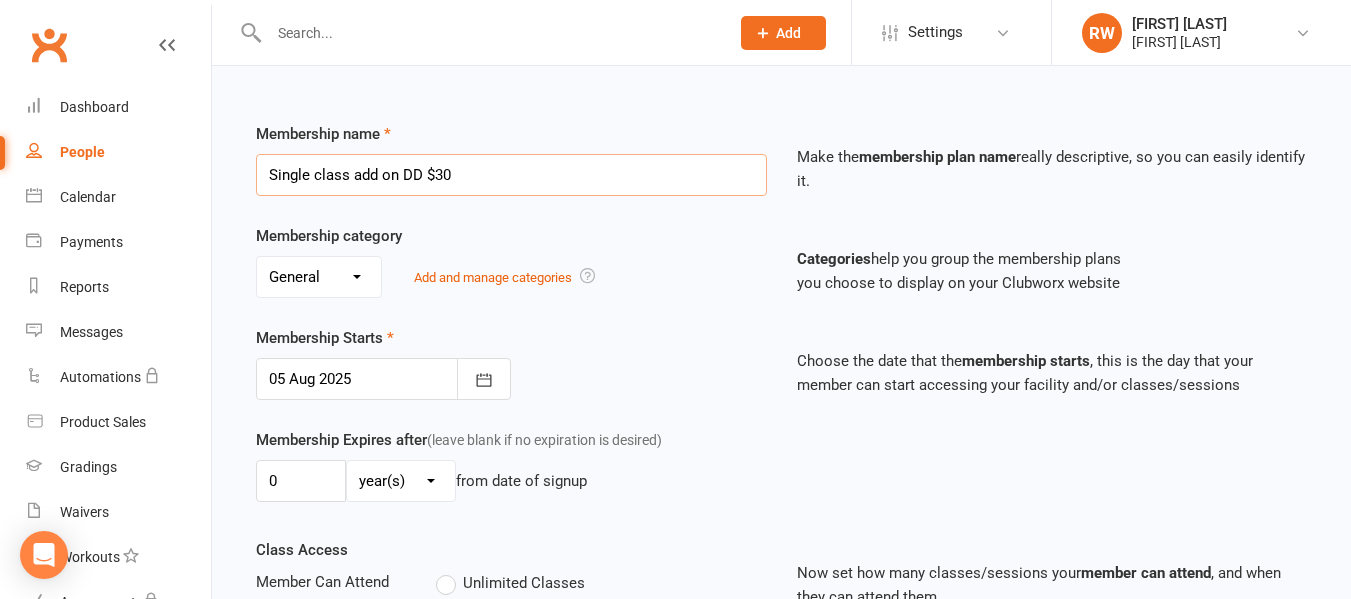 click on "Single class add on DD $30" at bounding box center (511, 175) 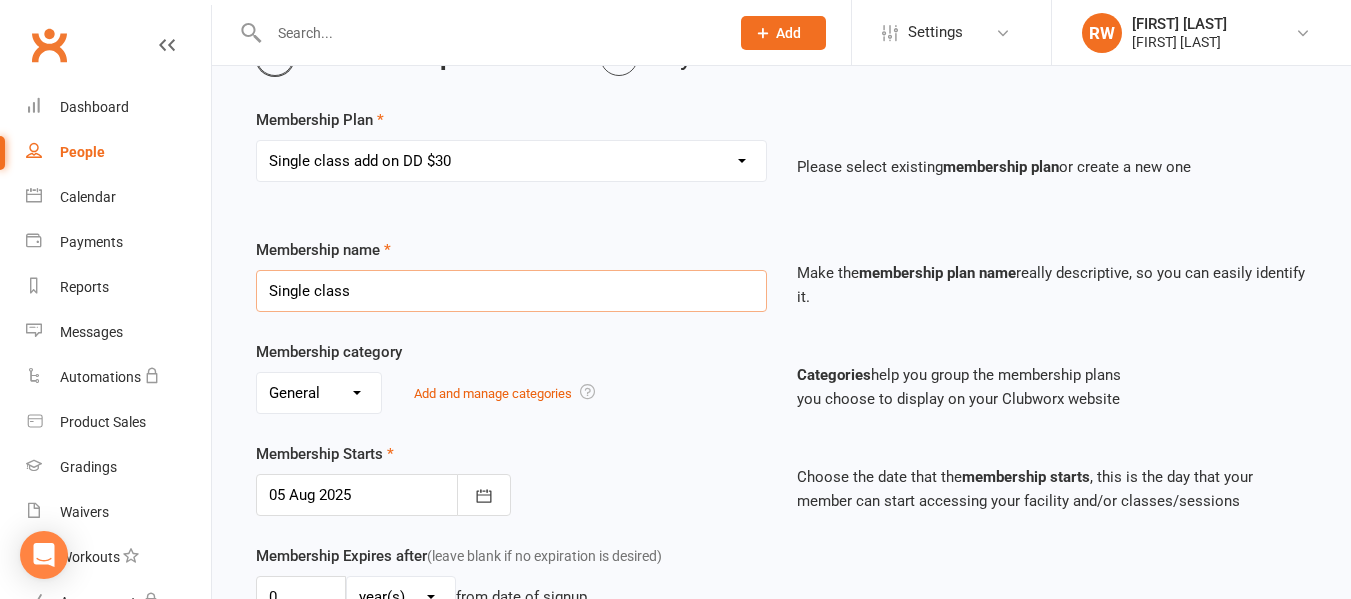 scroll, scrollTop: 121, scrollLeft: 0, axis: vertical 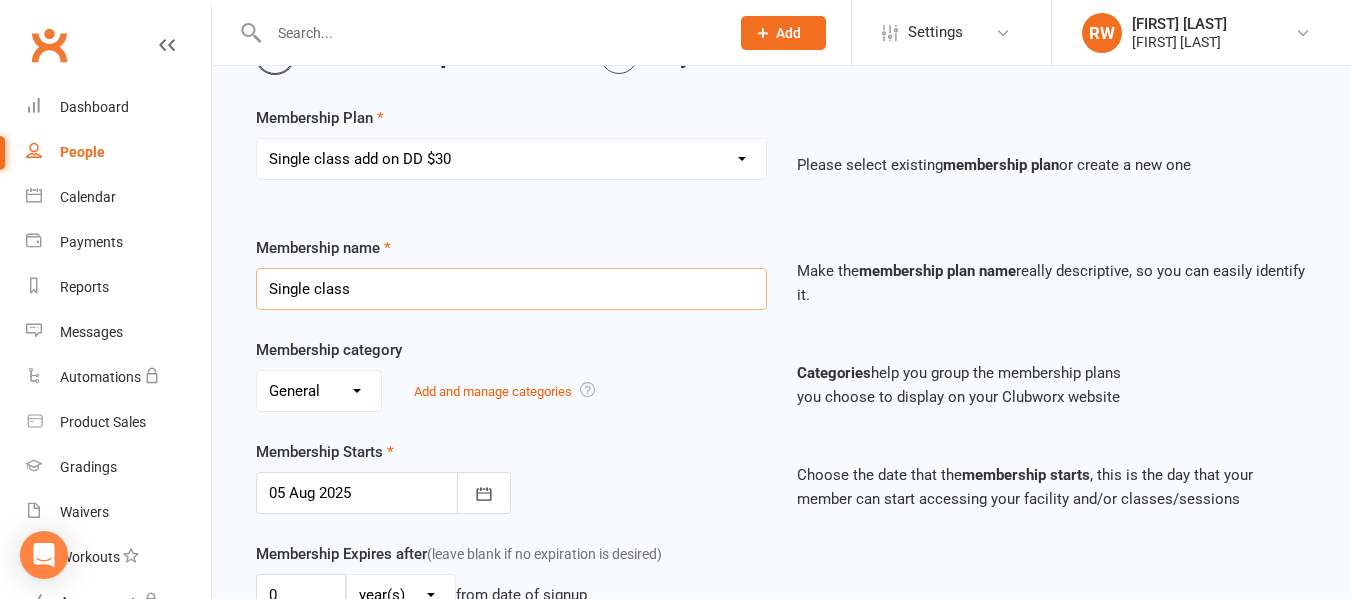 type on "Single class" 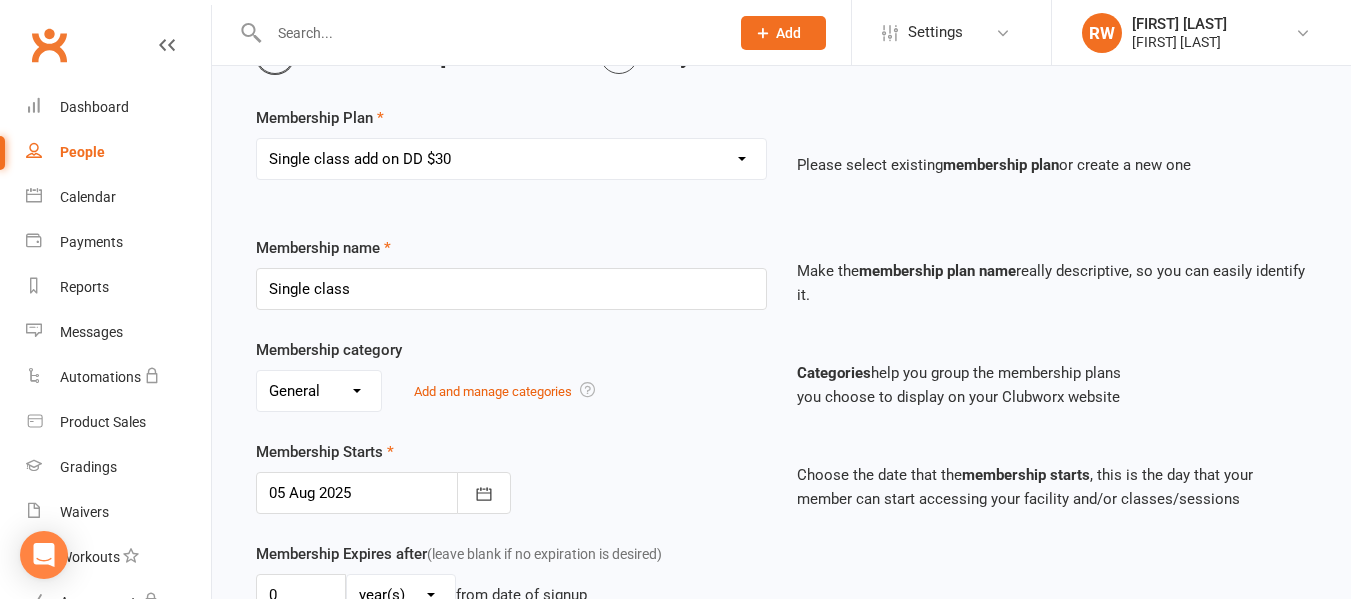 click on "Select a membership plan Create new Membership Plan Membership - 2 times per week - monthly payment Membership - 3 times per week - monthly payment Membership - 1 times per week - monthly payment Membership - 1 times per week - Weekly cost Membership - 2 times per week - Weekly cost Membership - 3 times per week - Weekly cost Casual class Membership - 10 visit pass Single class add on DD $30 1 year paid in full Family Unlimited Direct Debit Plan Membership - 2 times per week - fortnightly Kids 10 Class Pass Free trial Scholarship member Membership - unlimited- paid weekly Membership - 1 x per week paid fortnighly Membership - Unlimited - Paid Monthly Membership - 3 times per week - Fortnightly Membership - No lock in contract - payment once per month 3mth upfront payment - train once per week (2 people)" at bounding box center (511, 159) 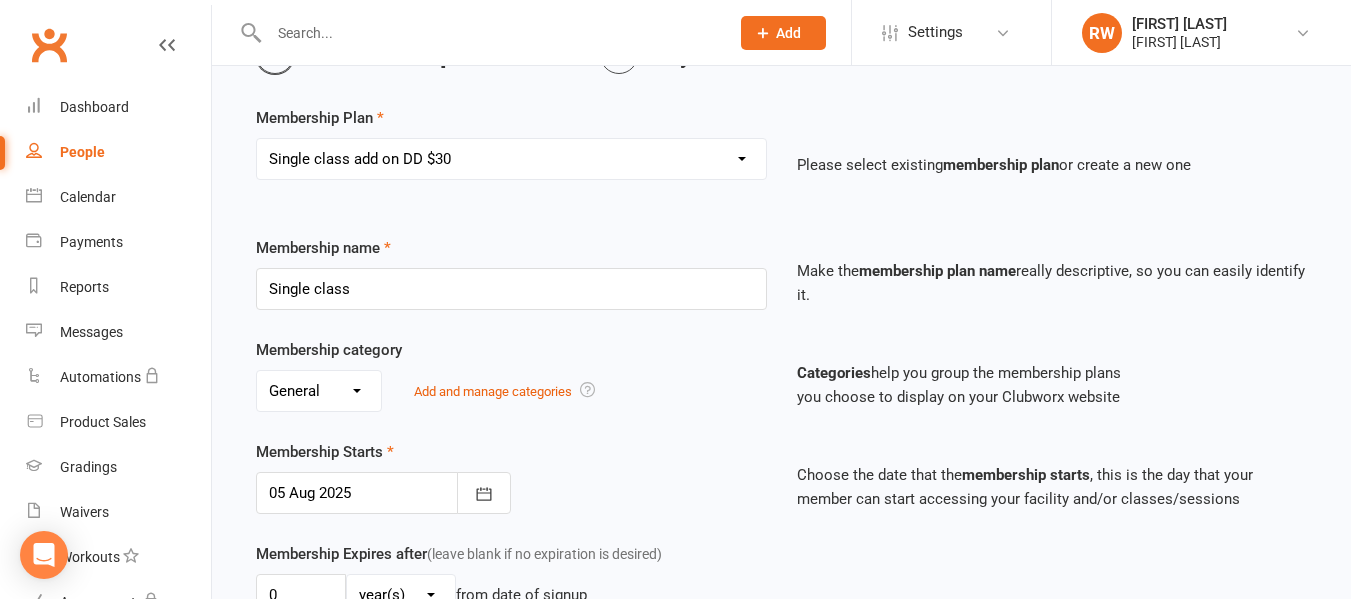 select on "7" 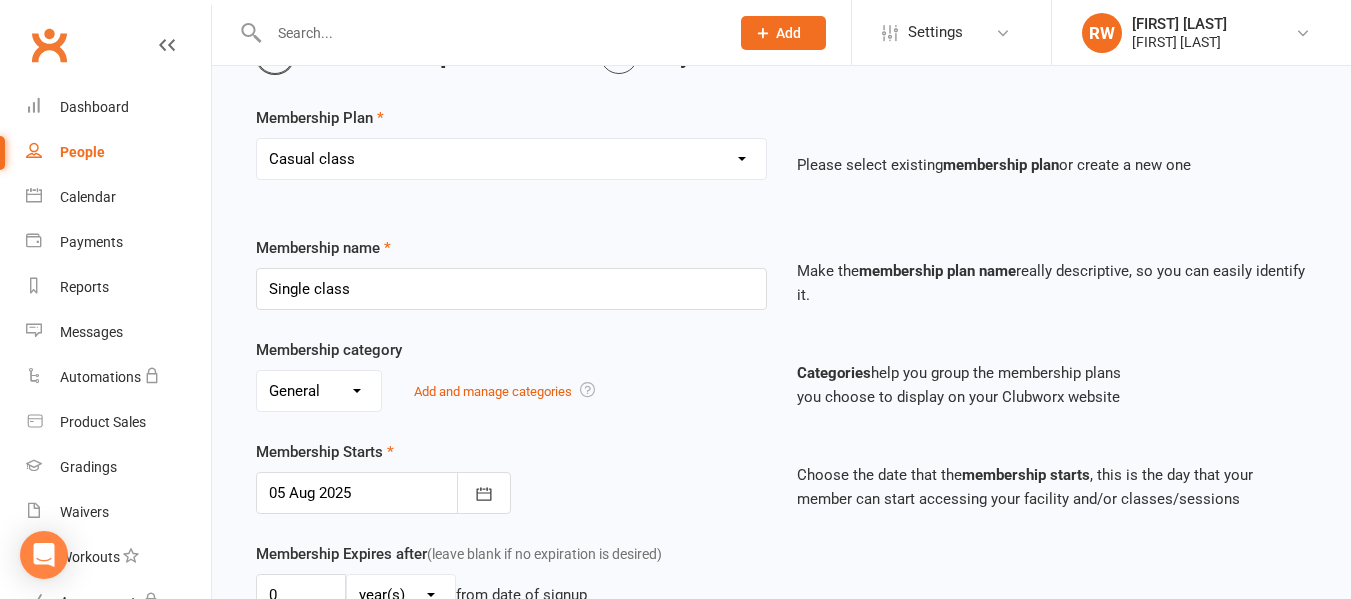 click on "Select a membership plan Create new Membership Plan Membership - 2 times per week - monthly payment Membership - 3 times per week - monthly payment Membership - 1 times per week - monthly payment Membership - 1 times per week - Weekly cost Membership - 2 times per week - Weekly cost Membership - 3 times per week - Weekly cost Casual class Membership - 10 visit pass Single class add on DD $30 1 year paid in full Family Unlimited Direct Debit Plan Membership - 2 times per week - fortnightly Kids 10 Class Pass Free trial Scholarship member Membership - unlimited- paid weekly Membership - 1 x per week paid fortnighly Membership - Unlimited - Paid Monthly Membership - 3 times per week - Fortnightly Membership - No lock in contract - payment once per month 3mth upfront payment - train once per week (2 people)" at bounding box center (511, 159) 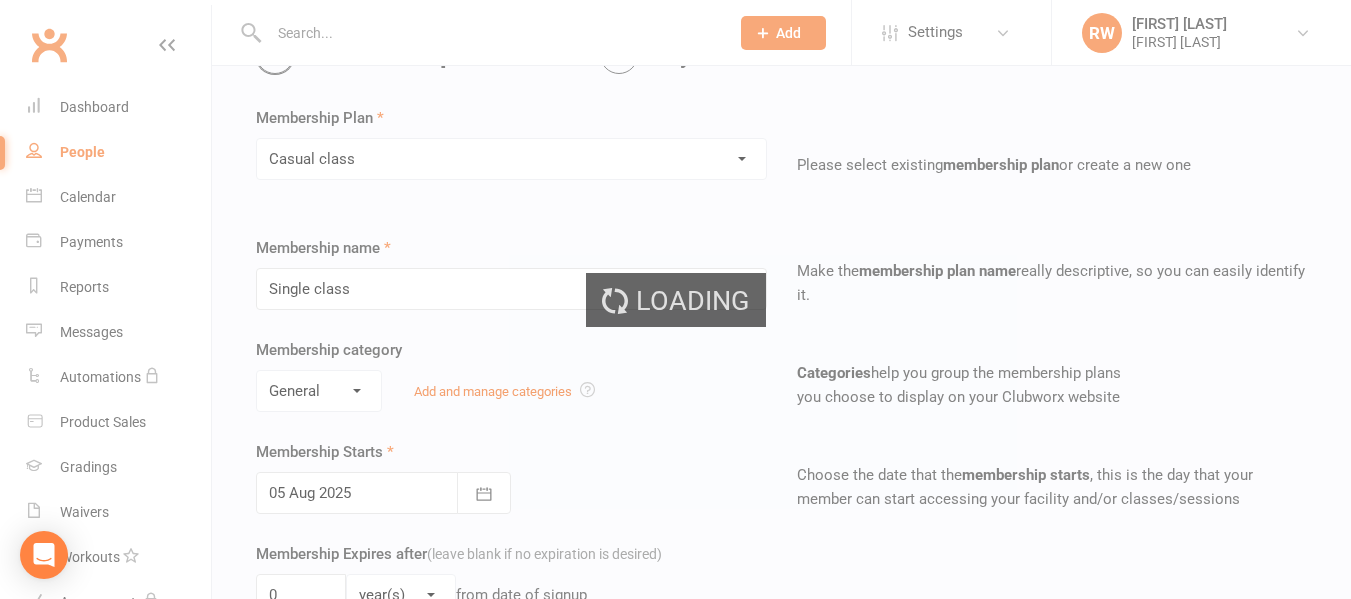 type on "Casual class" 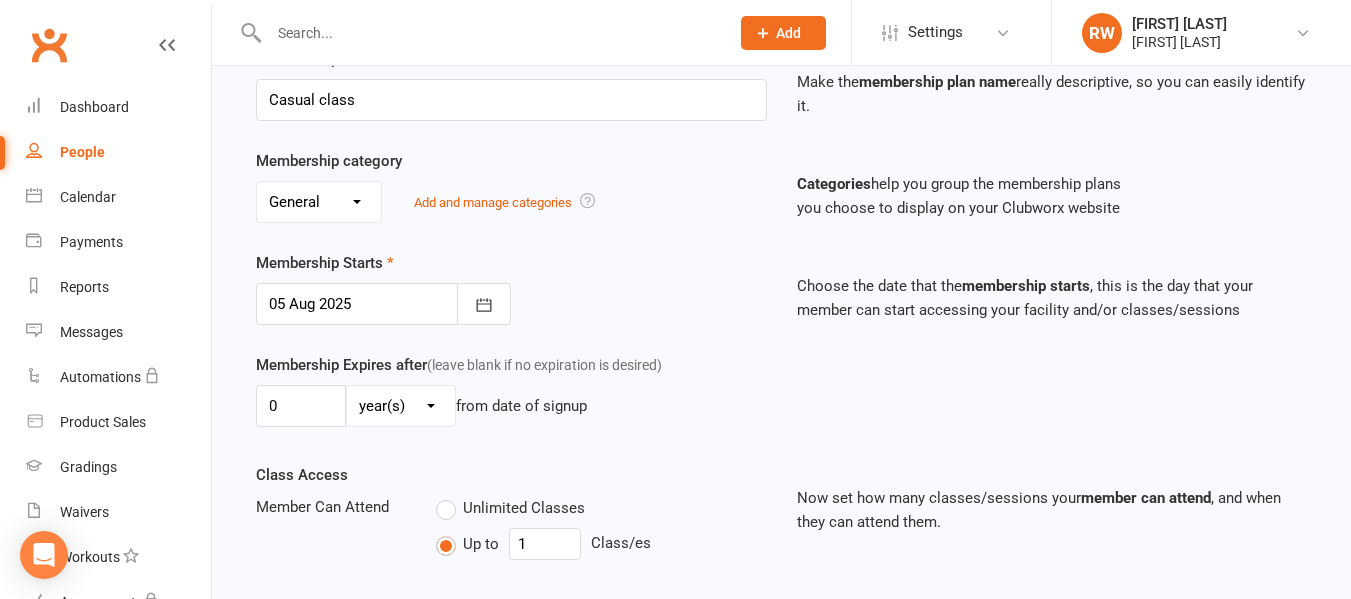 scroll, scrollTop: 367, scrollLeft: 0, axis: vertical 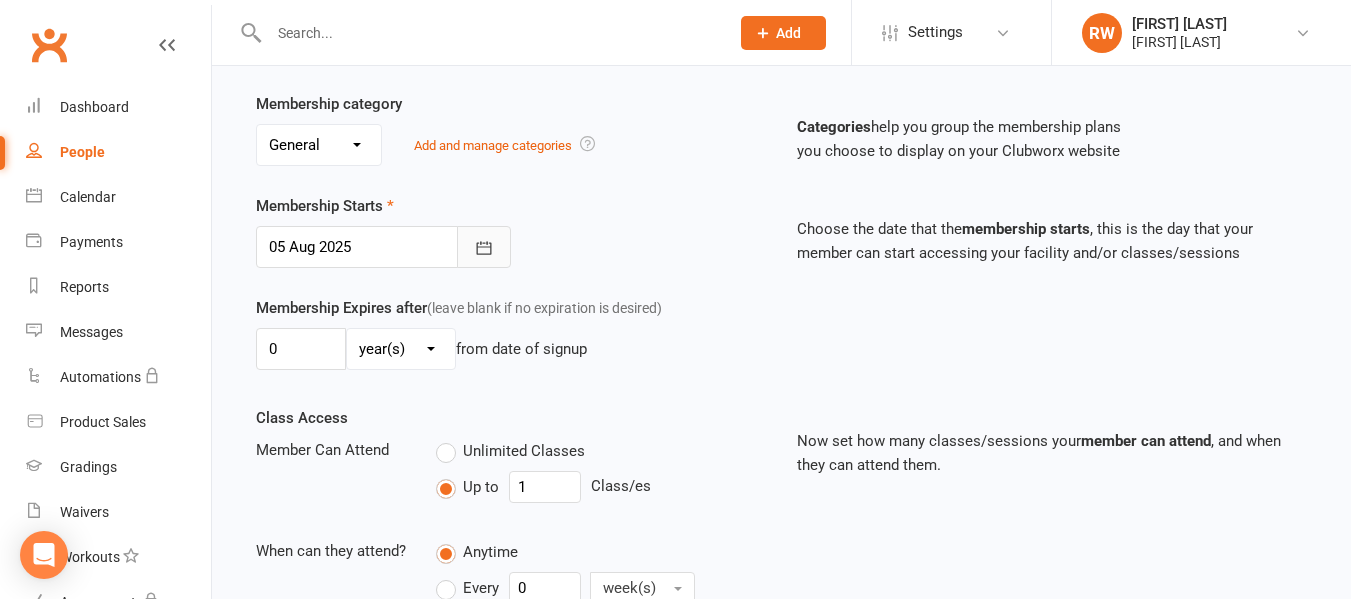 click at bounding box center [484, 247] 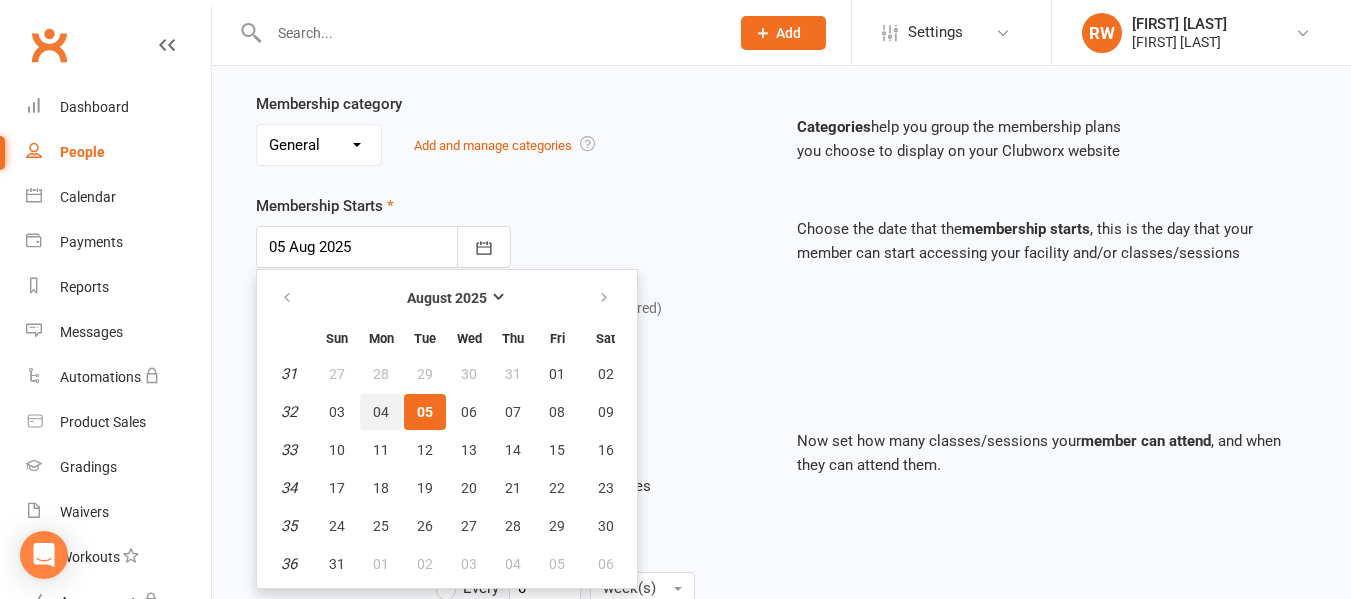 click on "04" at bounding box center (381, 412) 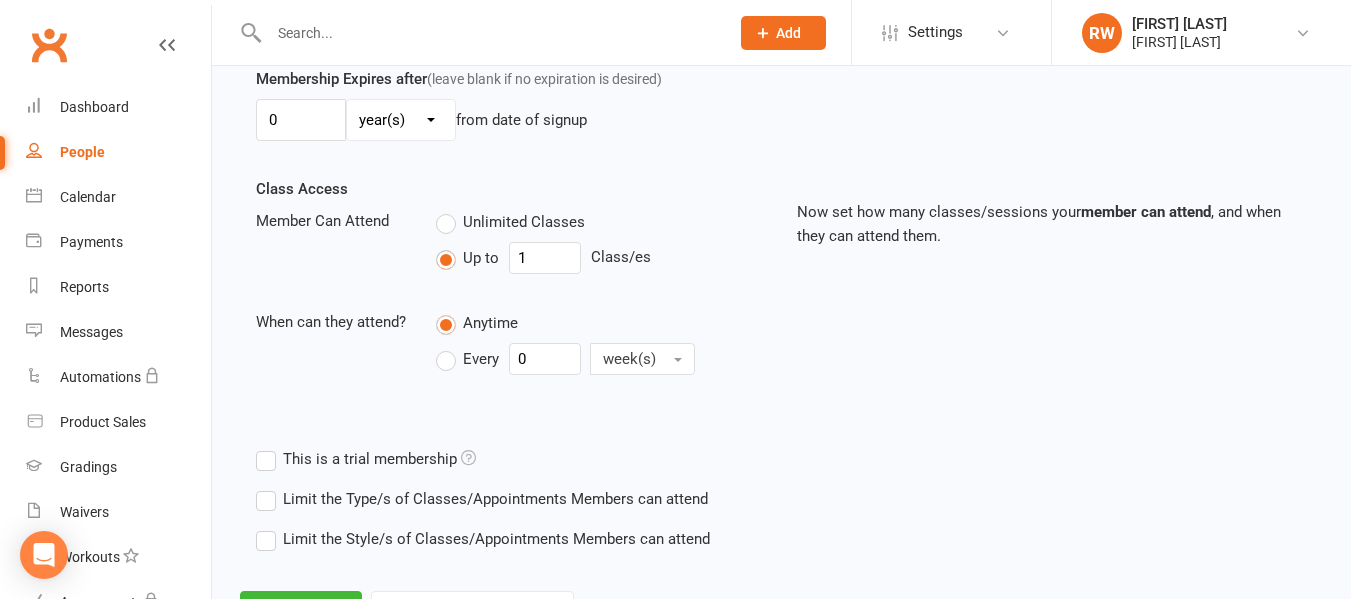 scroll, scrollTop: 687, scrollLeft: 0, axis: vertical 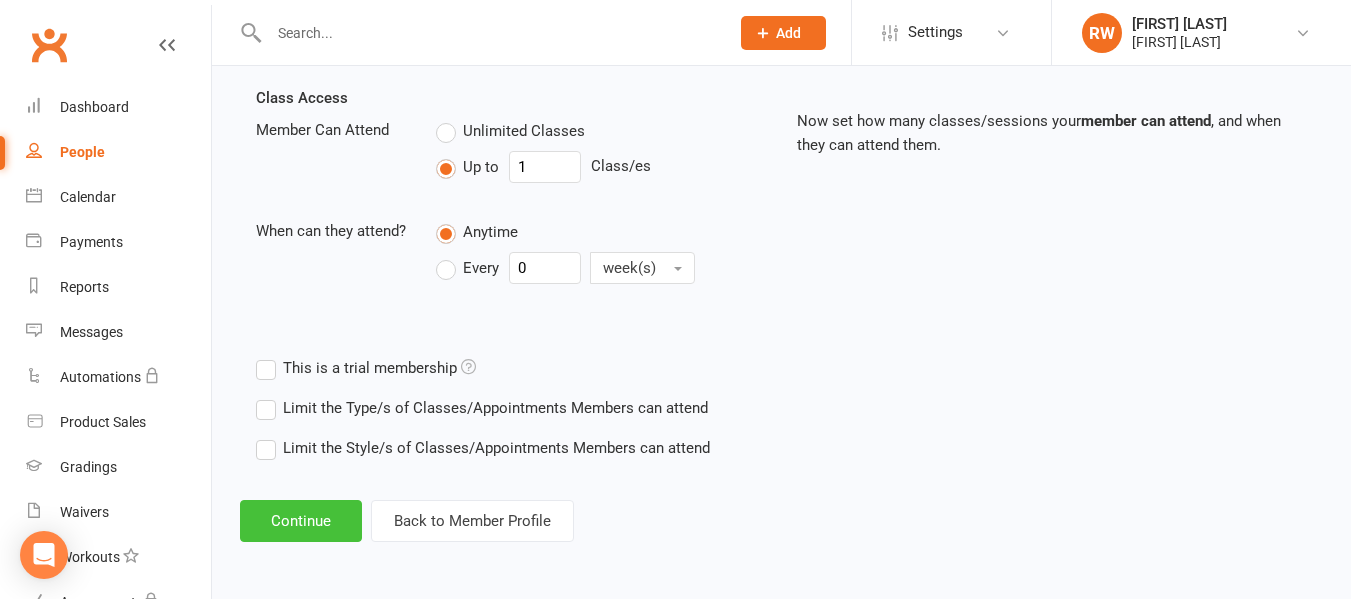 click on "Continue" at bounding box center [301, 521] 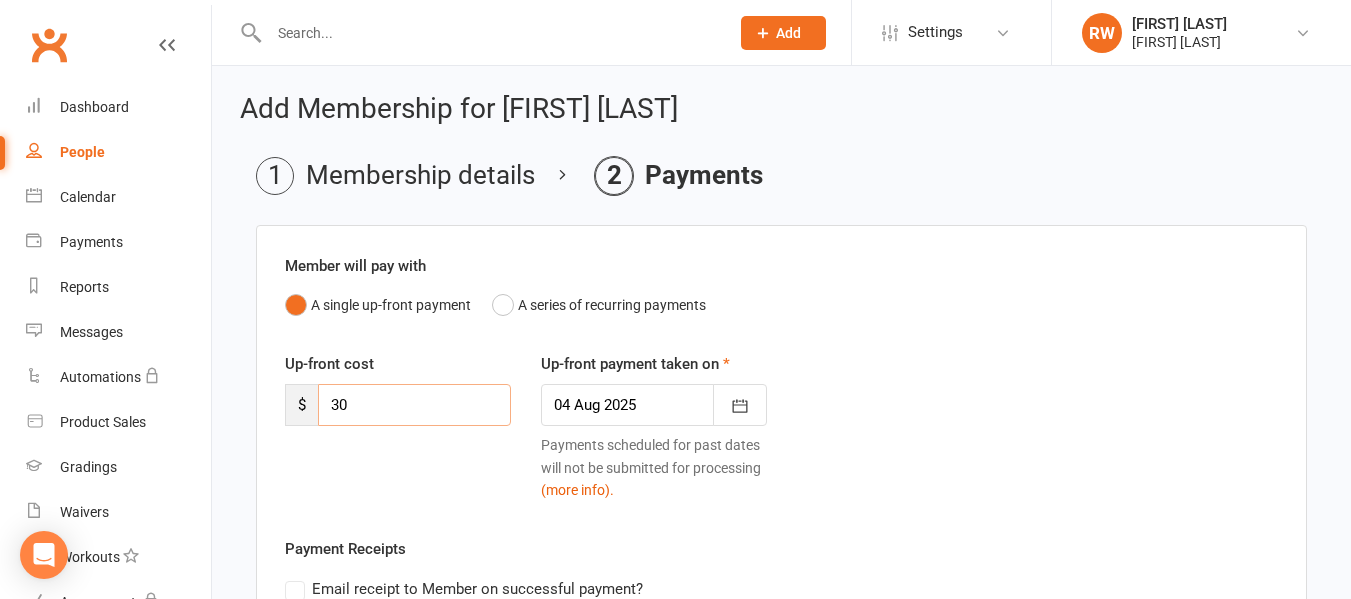 drag, startPoint x: 395, startPoint y: 396, endPoint x: 312, endPoint y: 389, distance: 83.294655 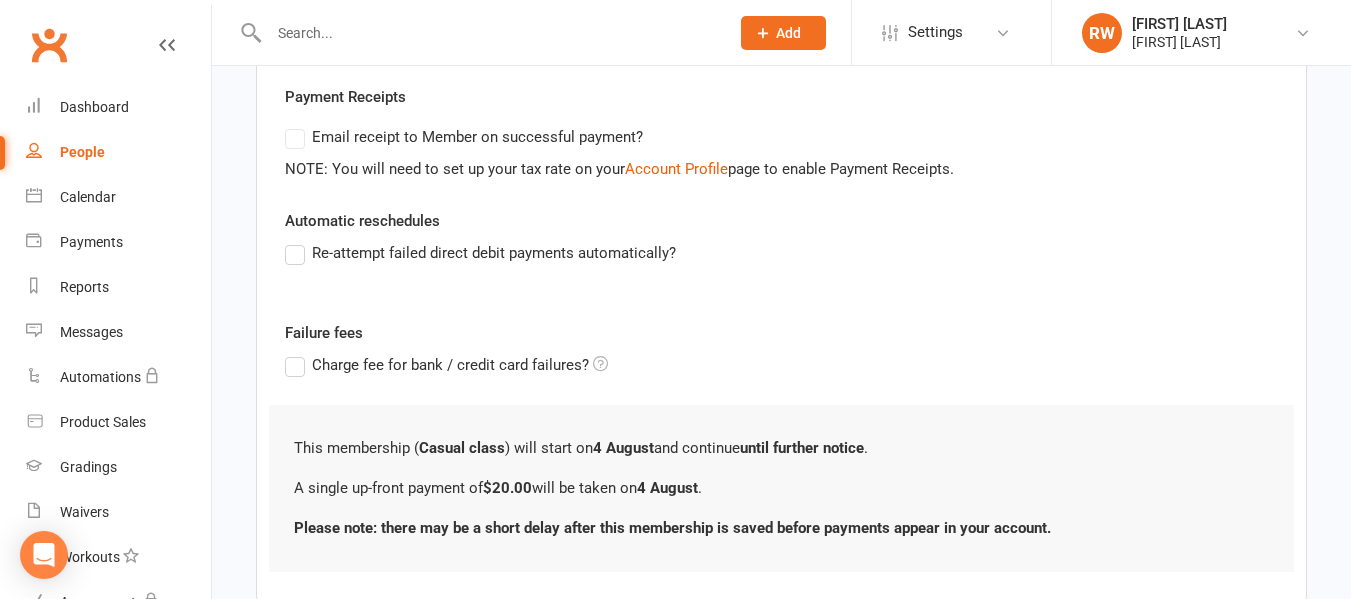 scroll, scrollTop: 573, scrollLeft: 0, axis: vertical 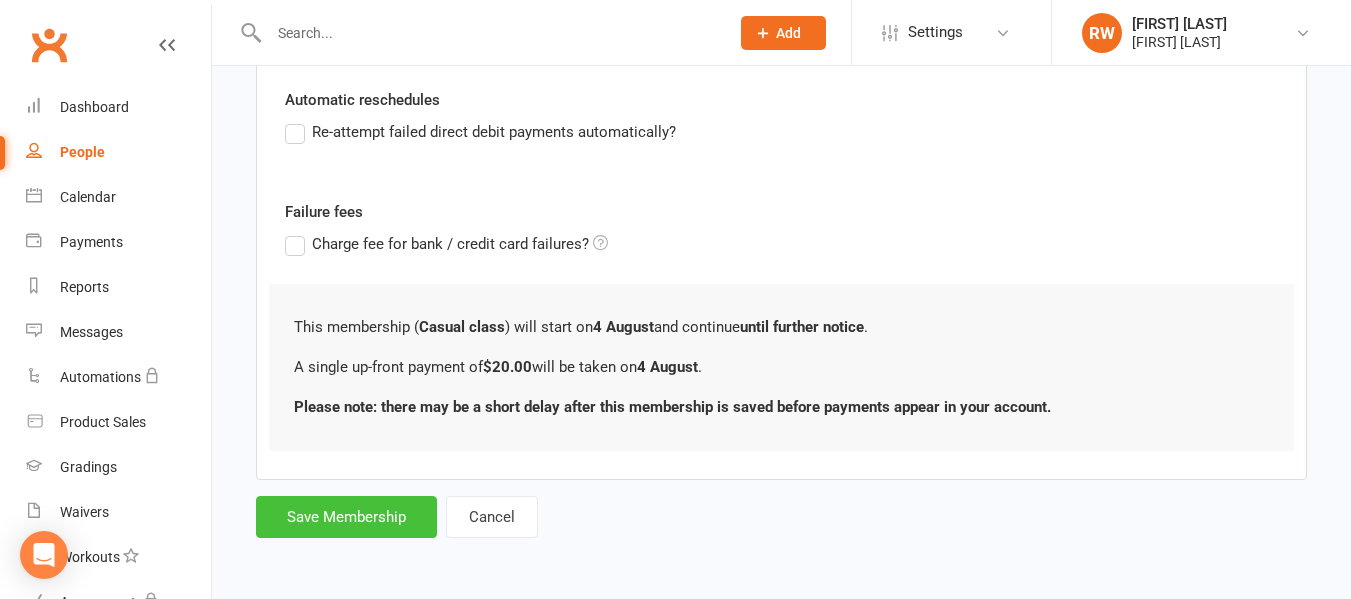 type on "20" 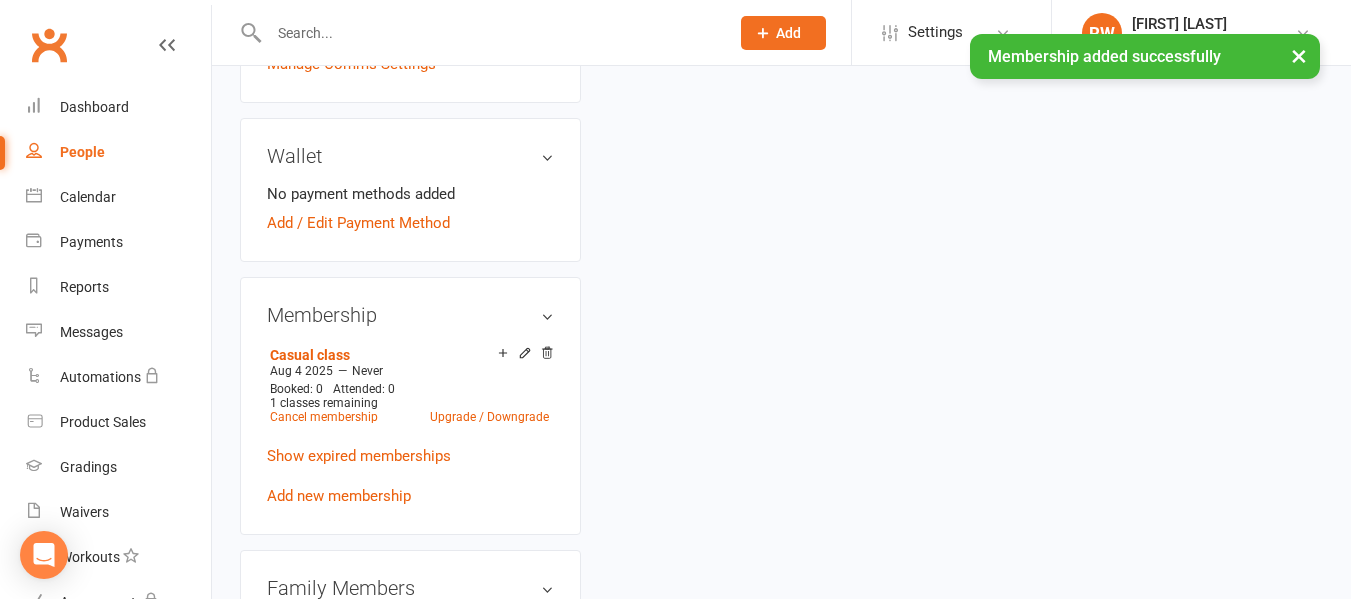 scroll, scrollTop: 0, scrollLeft: 0, axis: both 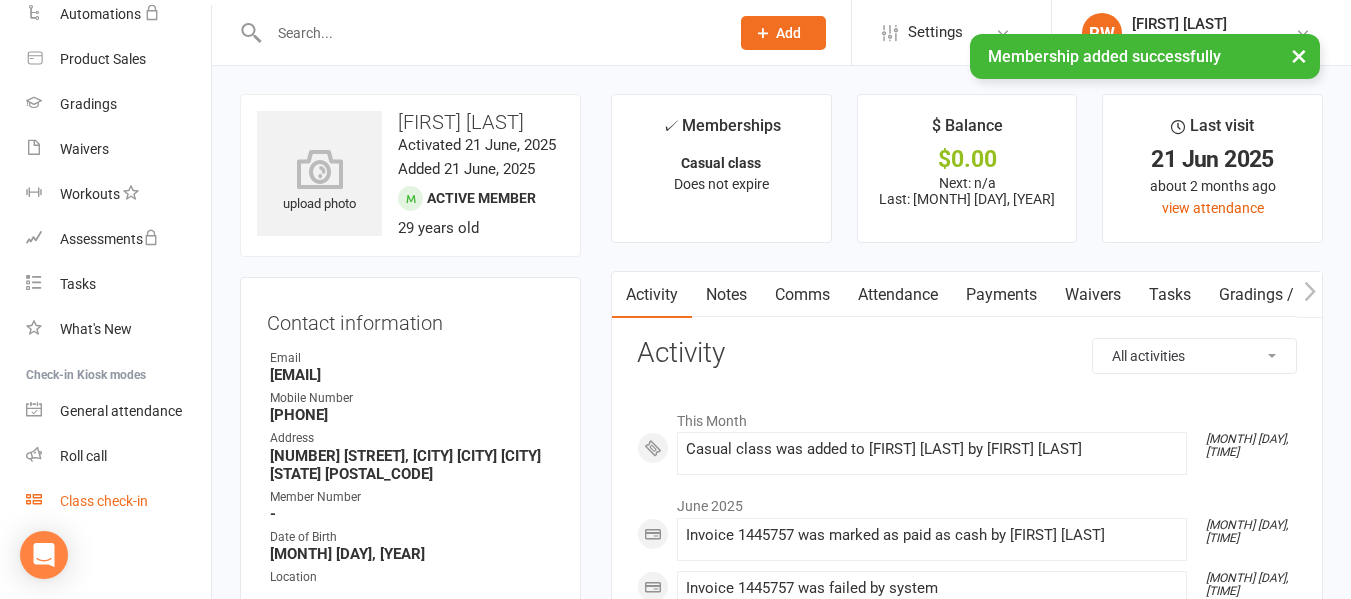click on "Class check-in" at bounding box center (104, 501) 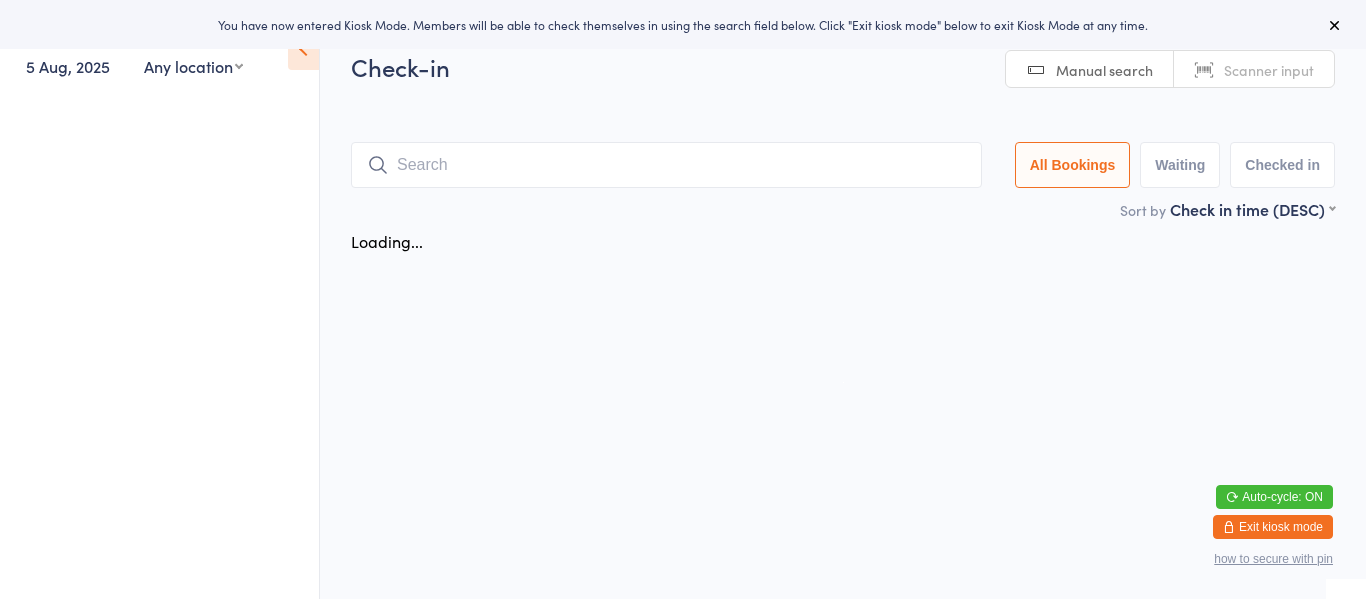 scroll, scrollTop: 0, scrollLeft: 0, axis: both 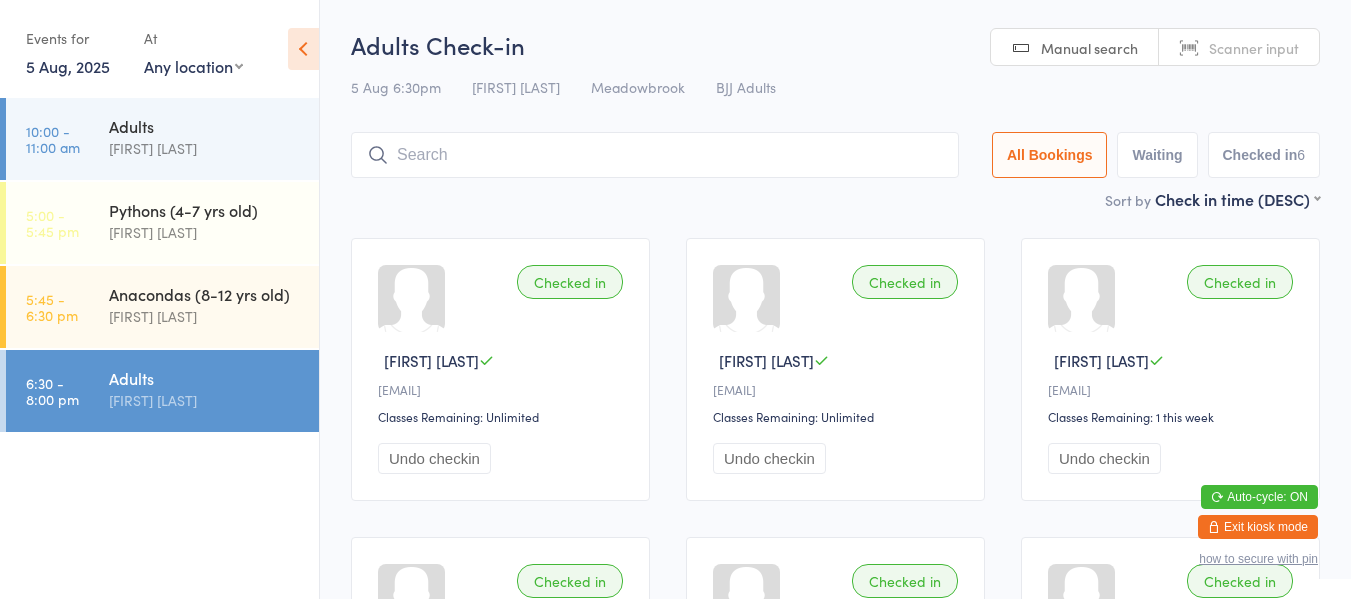 click on "5 Aug, 2025" at bounding box center [68, 66] 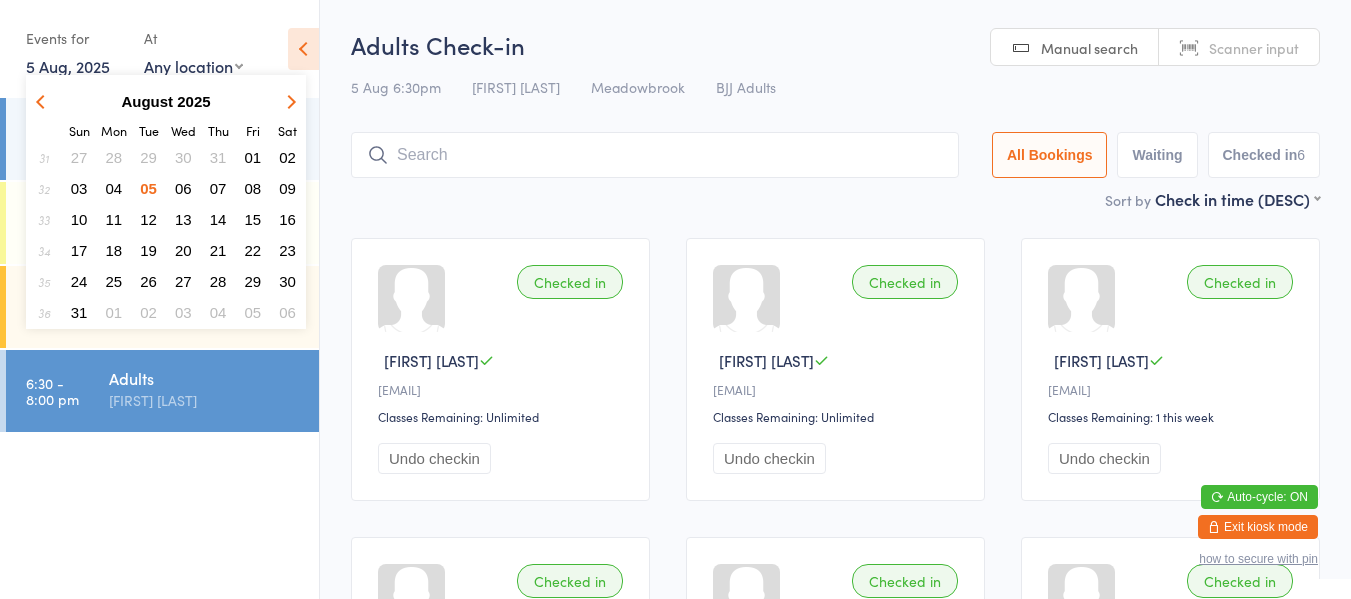 click on "04" at bounding box center (114, 188) 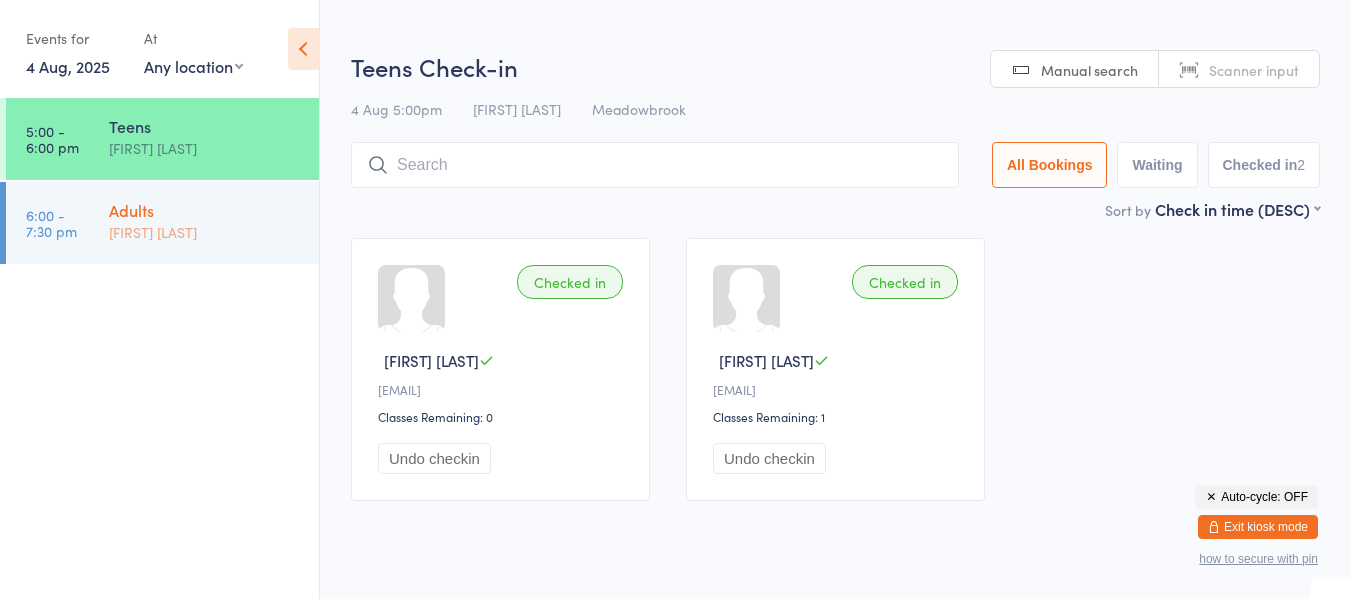 click on "Adults" at bounding box center (205, 210) 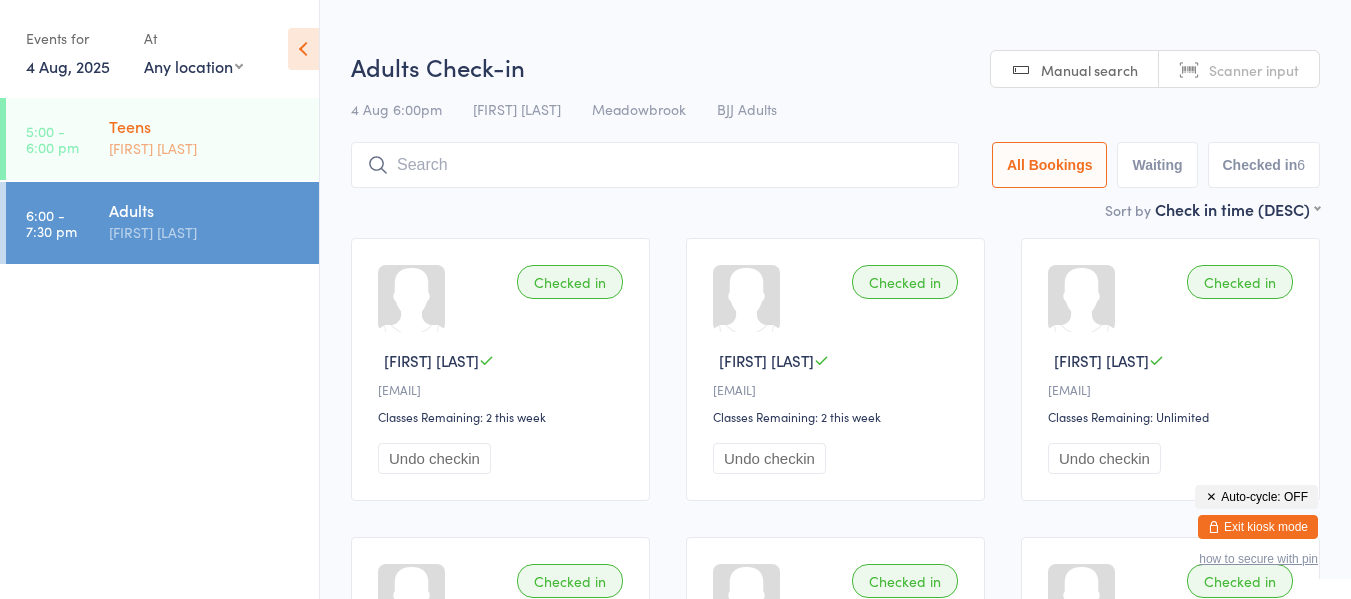 click on "[FIRST] [LAST]" at bounding box center [205, 148] 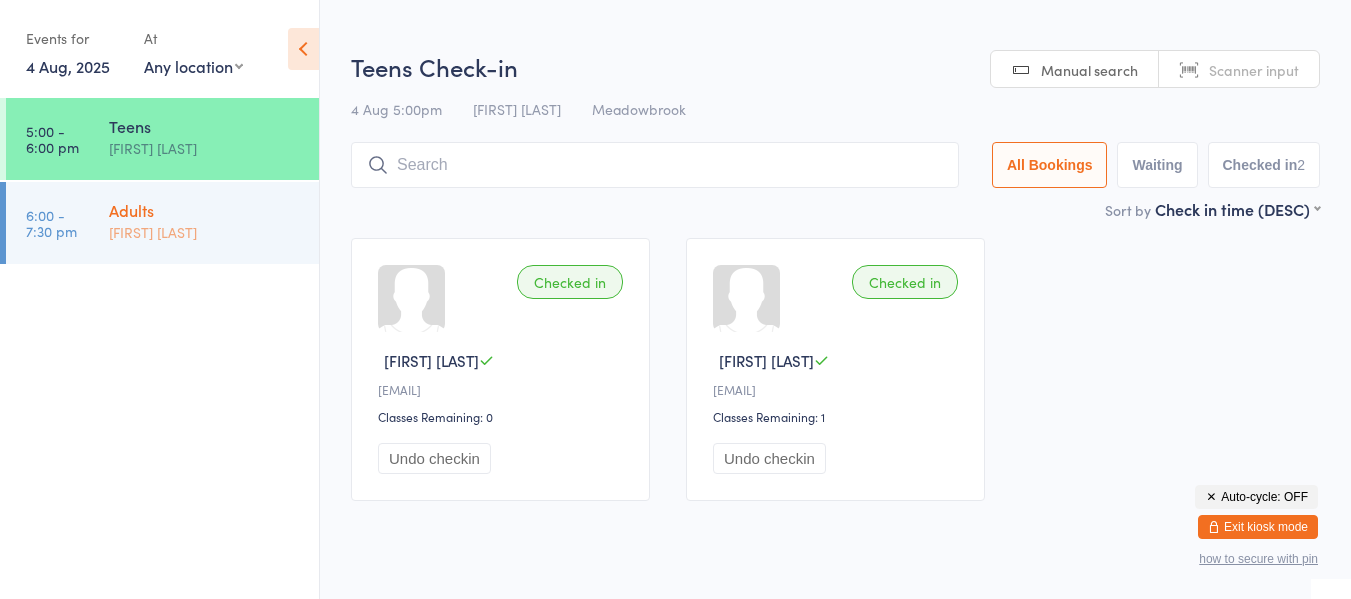 click on "Adults" at bounding box center (205, 210) 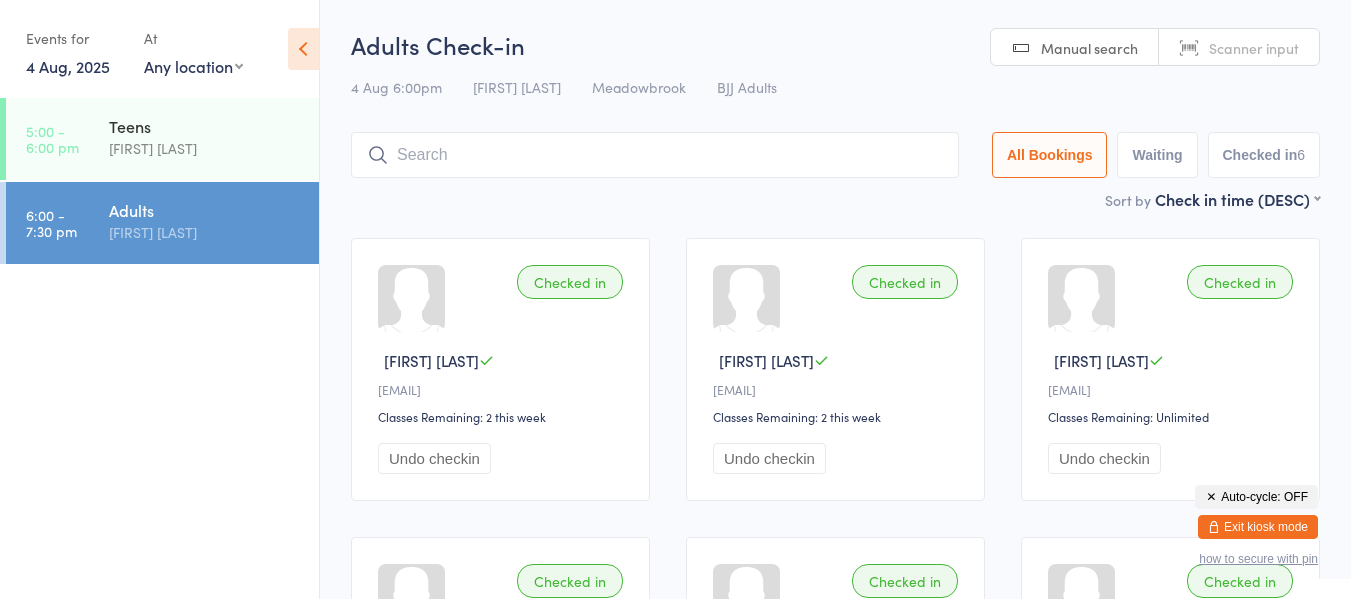 click on "4 Aug, 2025" at bounding box center (68, 66) 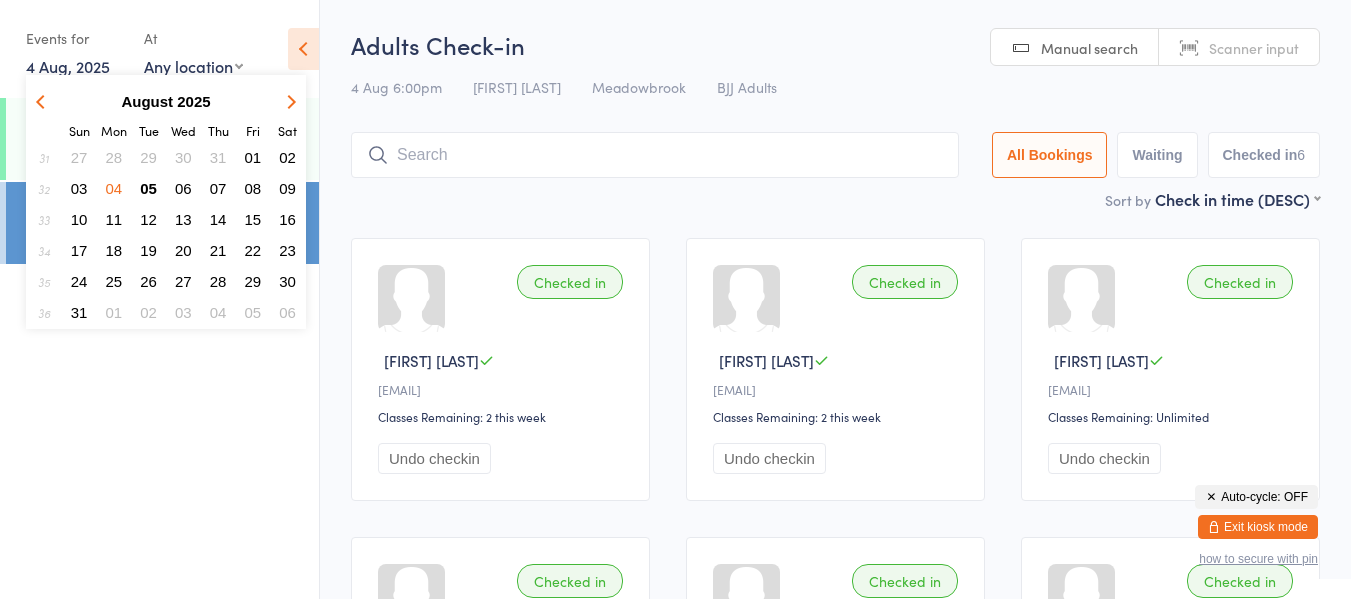 click on "02" at bounding box center (287, 157) 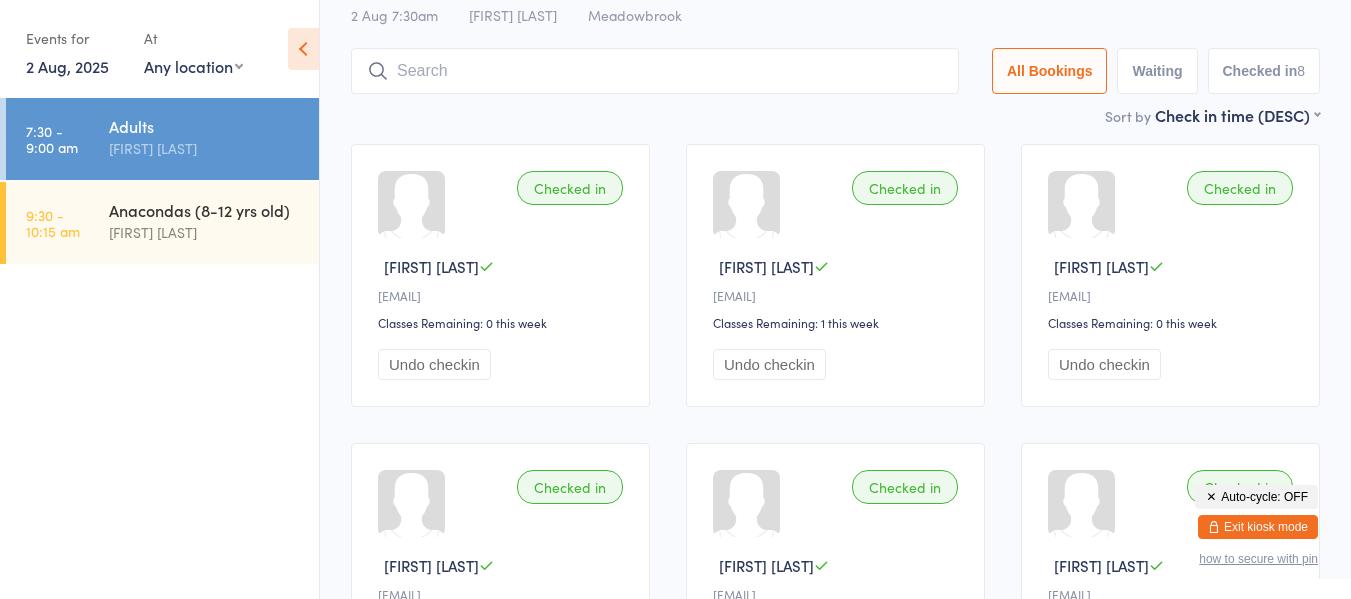 scroll, scrollTop: 0, scrollLeft: 0, axis: both 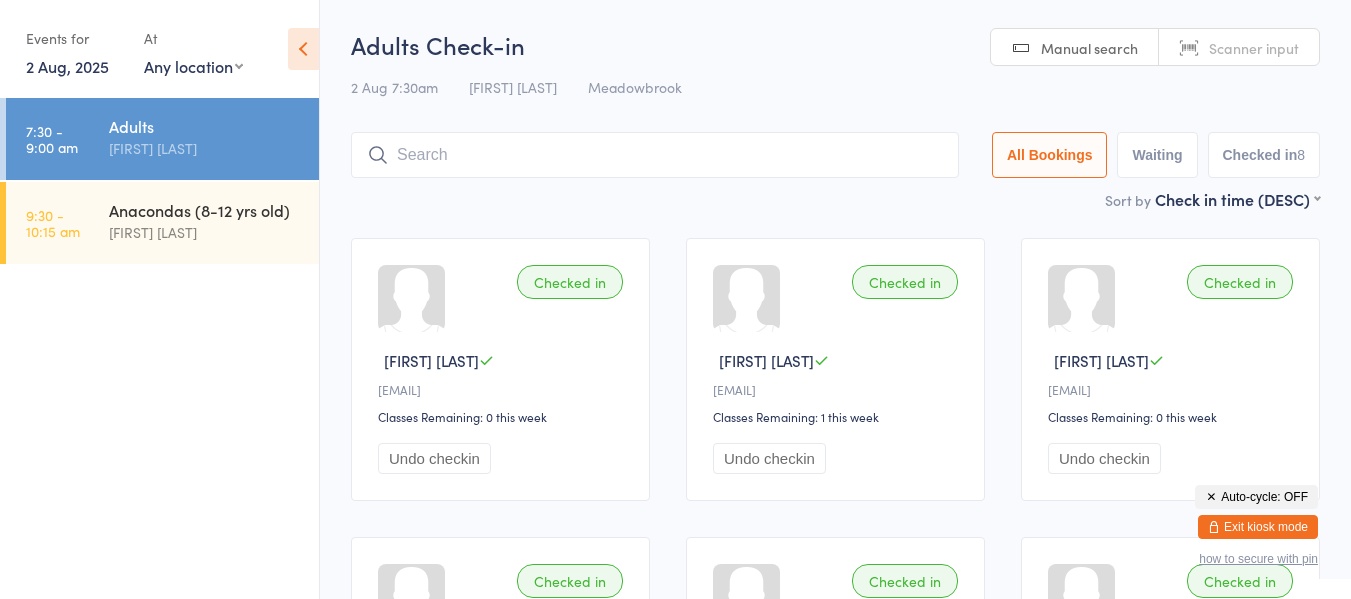 click at bounding box center (655, 155) 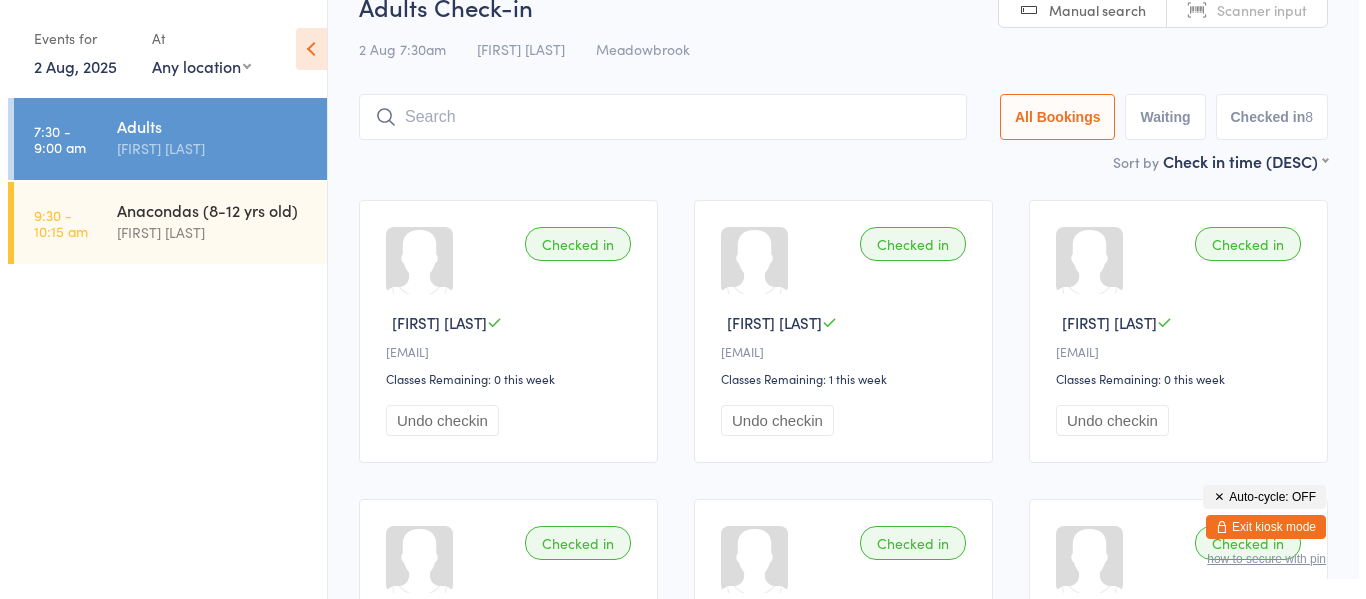 scroll, scrollTop: 111, scrollLeft: 0, axis: vertical 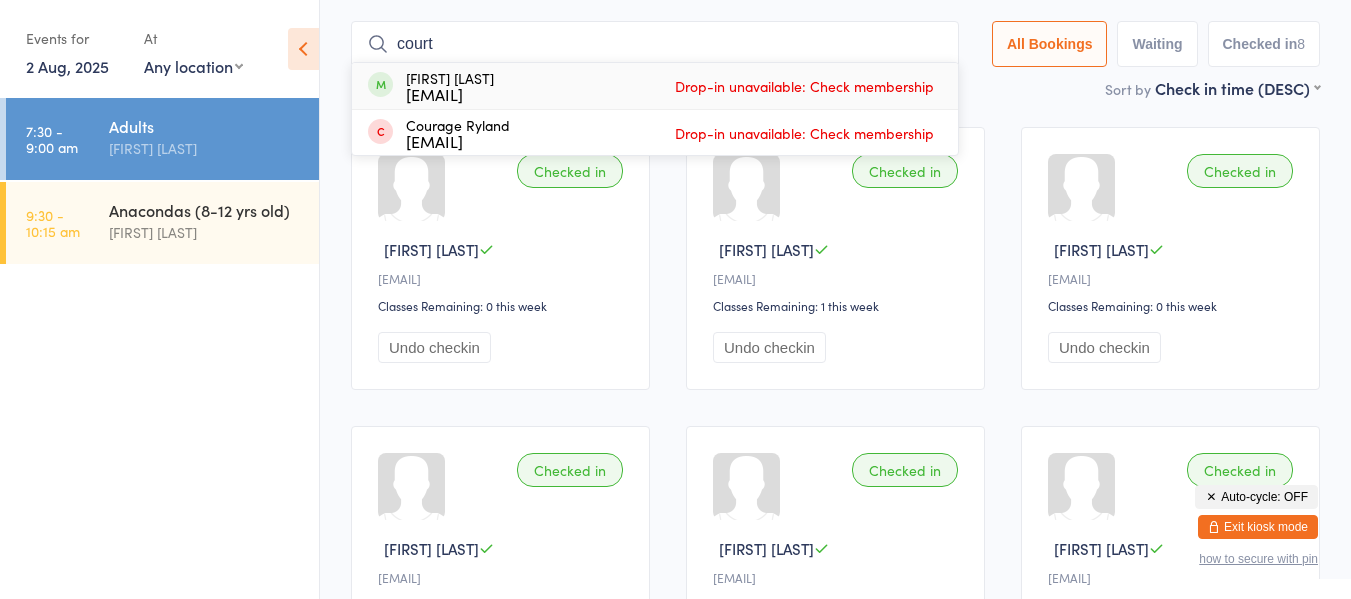 type on "court" 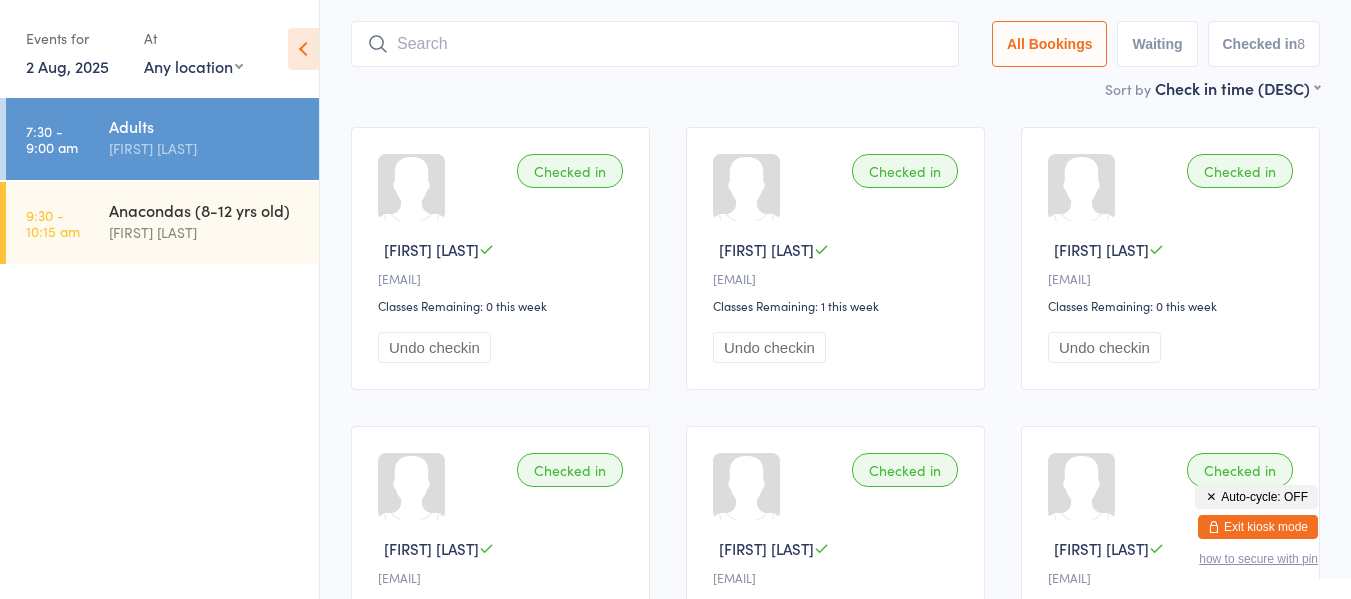 click on "Exit kiosk mode" at bounding box center (1258, 527) 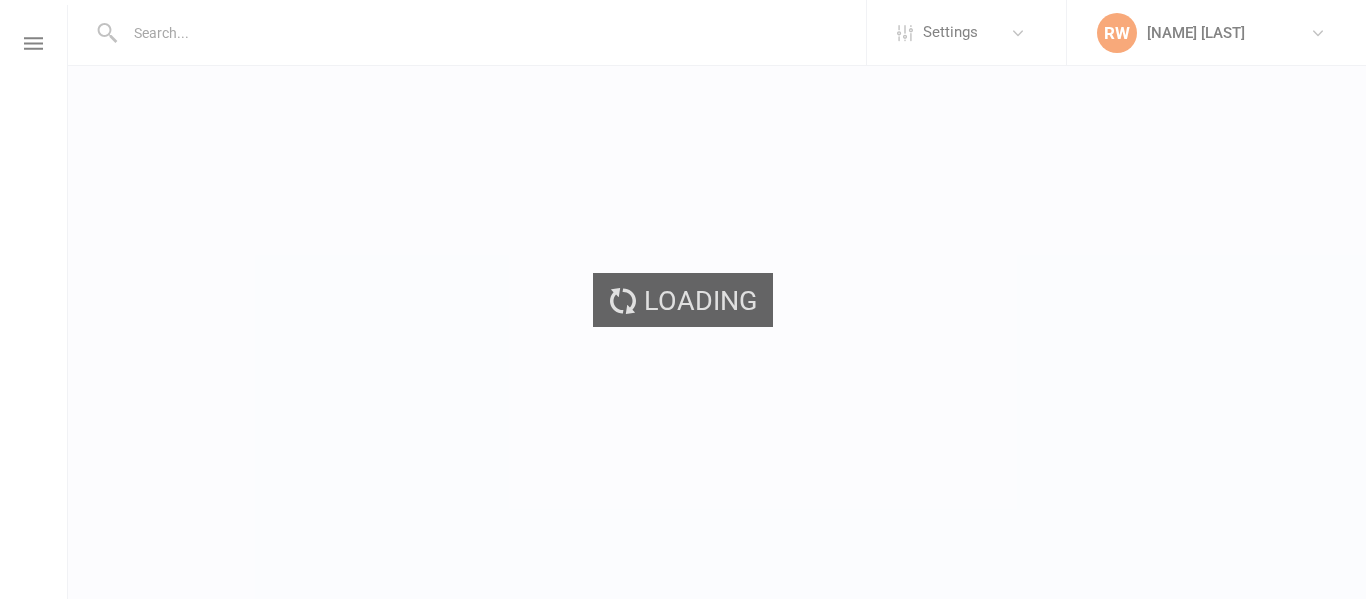 scroll, scrollTop: 0, scrollLeft: 0, axis: both 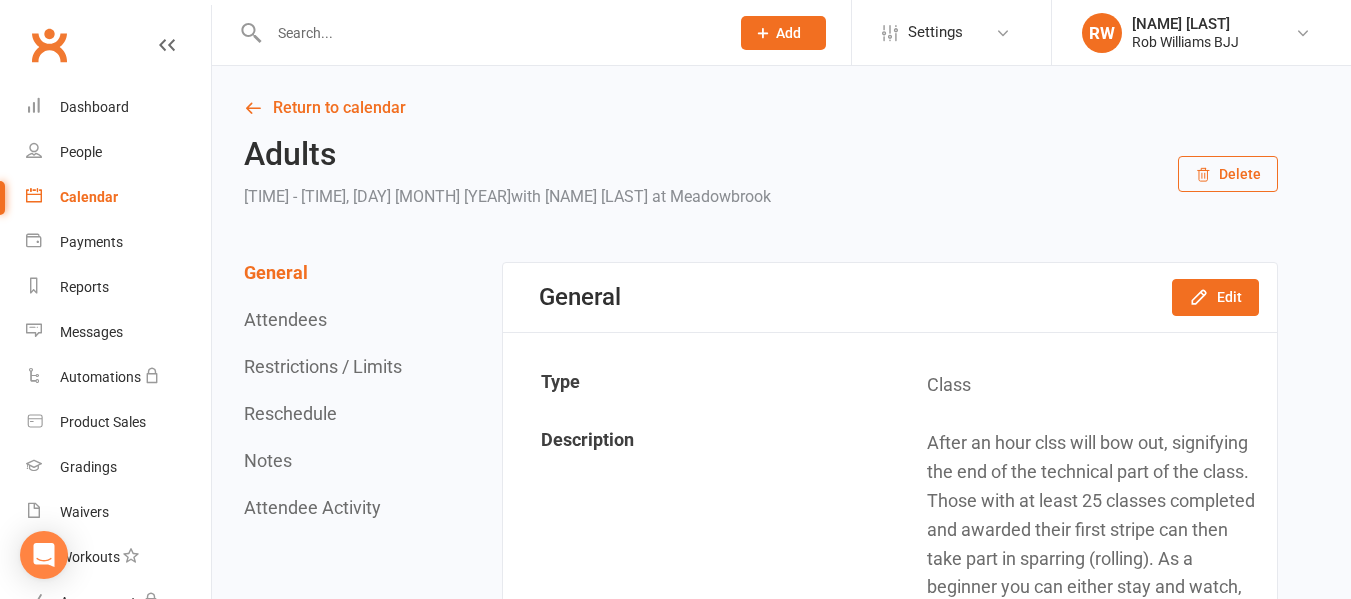 click at bounding box center [489, 33] 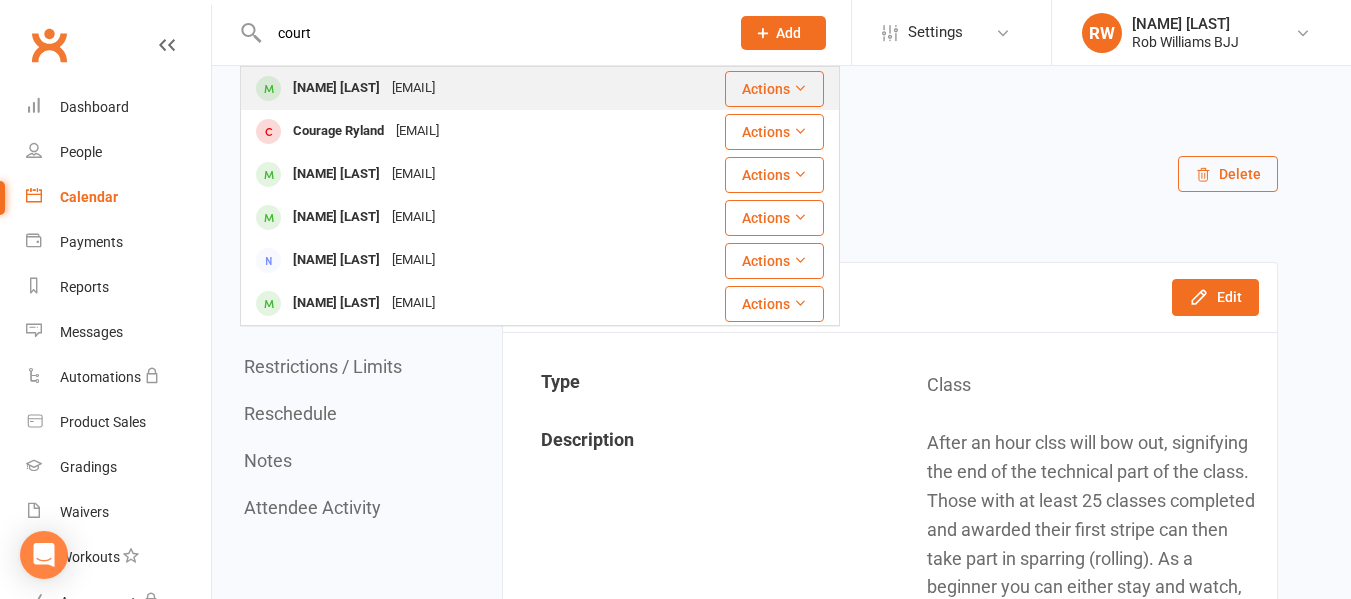 type on "court" 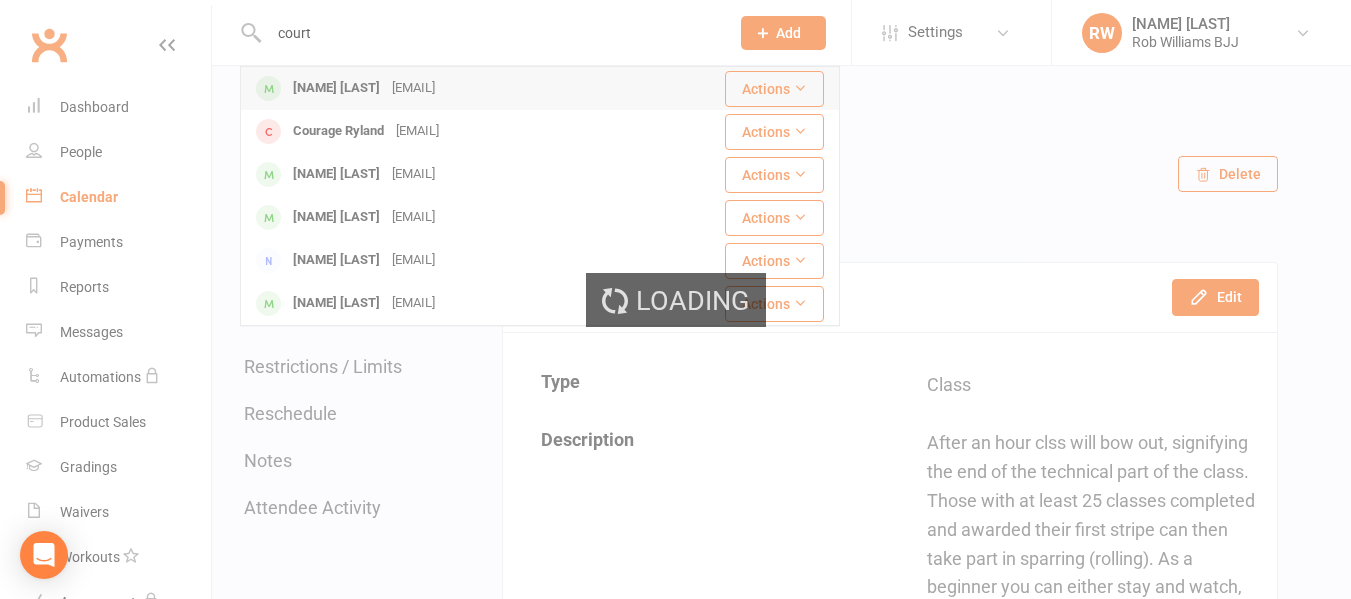 type 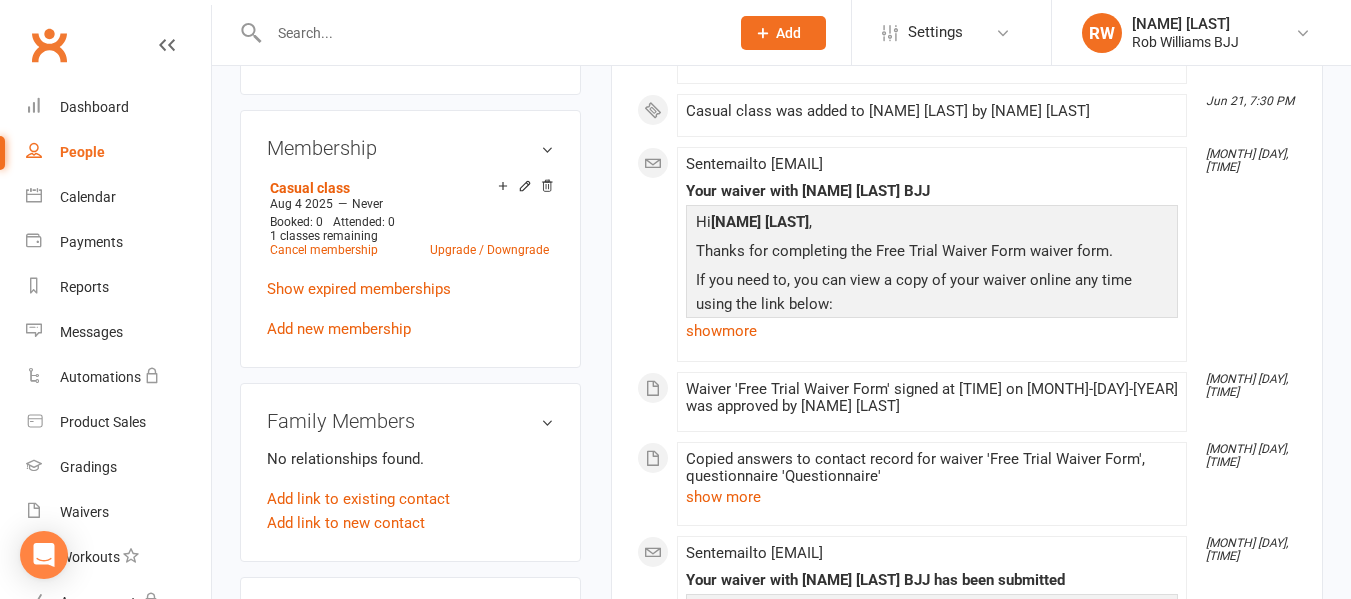 scroll, scrollTop: 744, scrollLeft: 0, axis: vertical 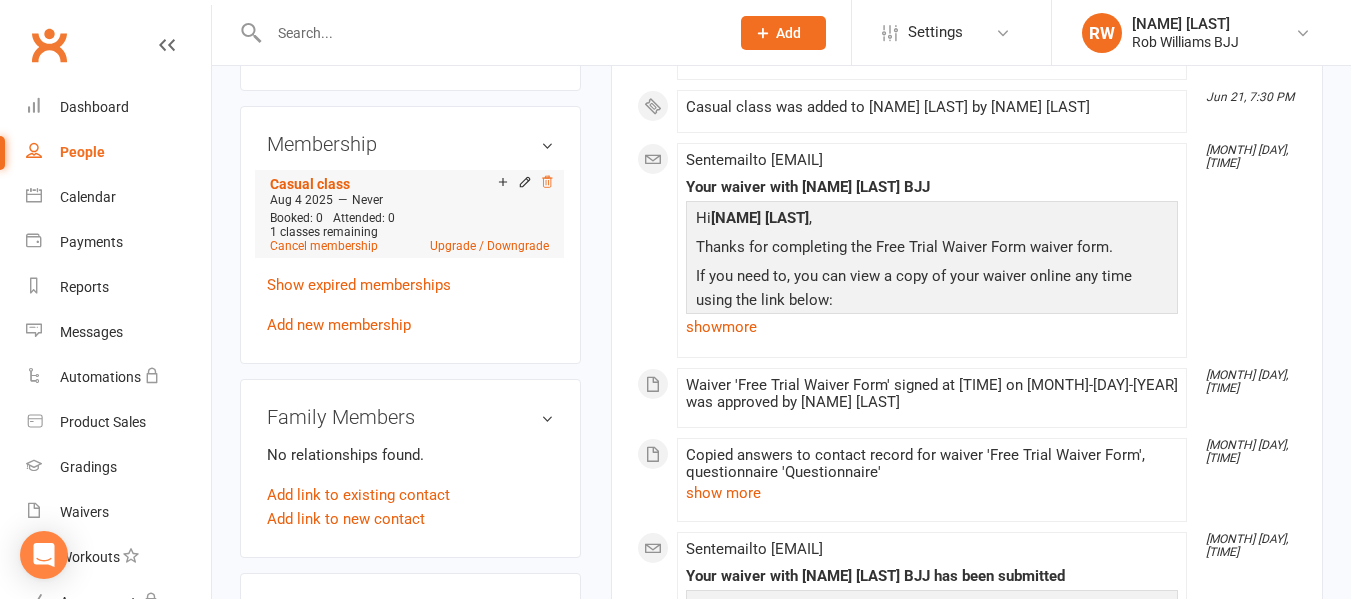 click 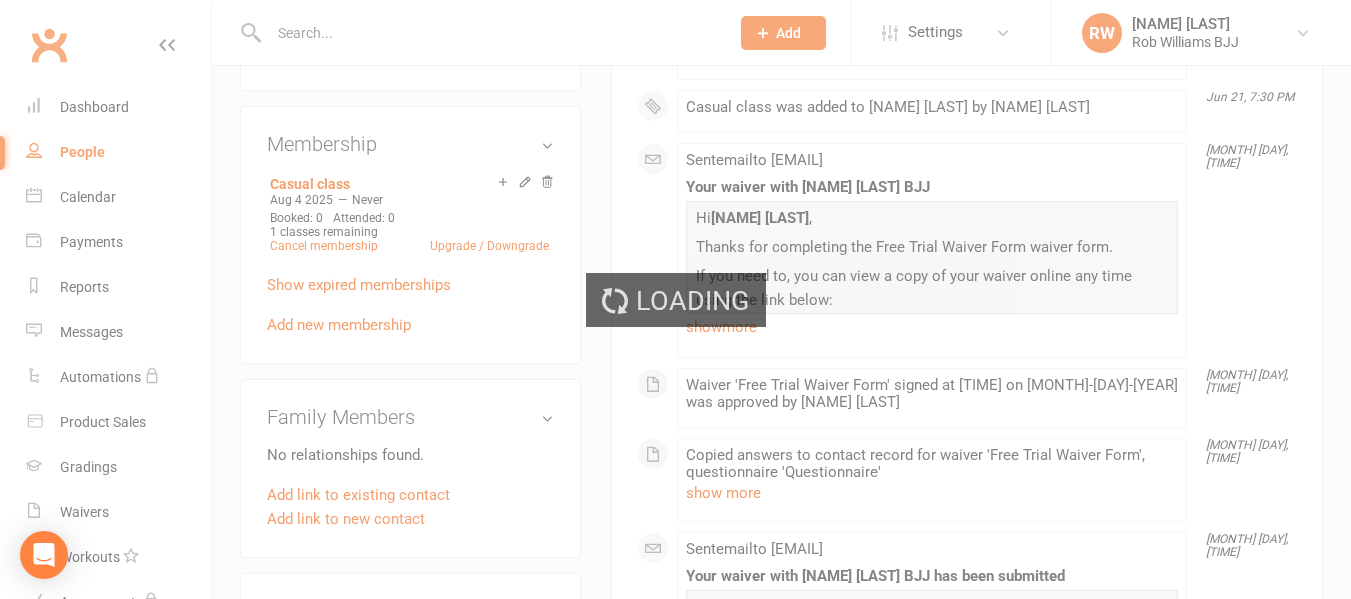 scroll, scrollTop: 759, scrollLeft: 0, axis: vertical 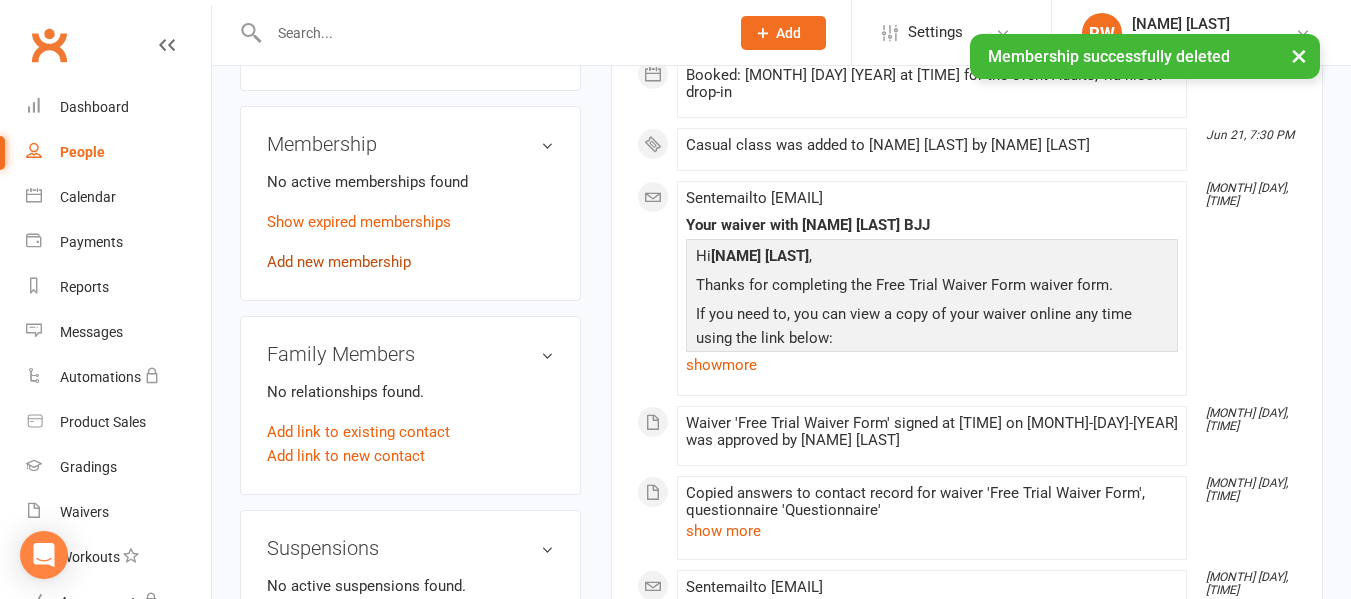 click on "Add new membership" at bounding box center (339, 262) 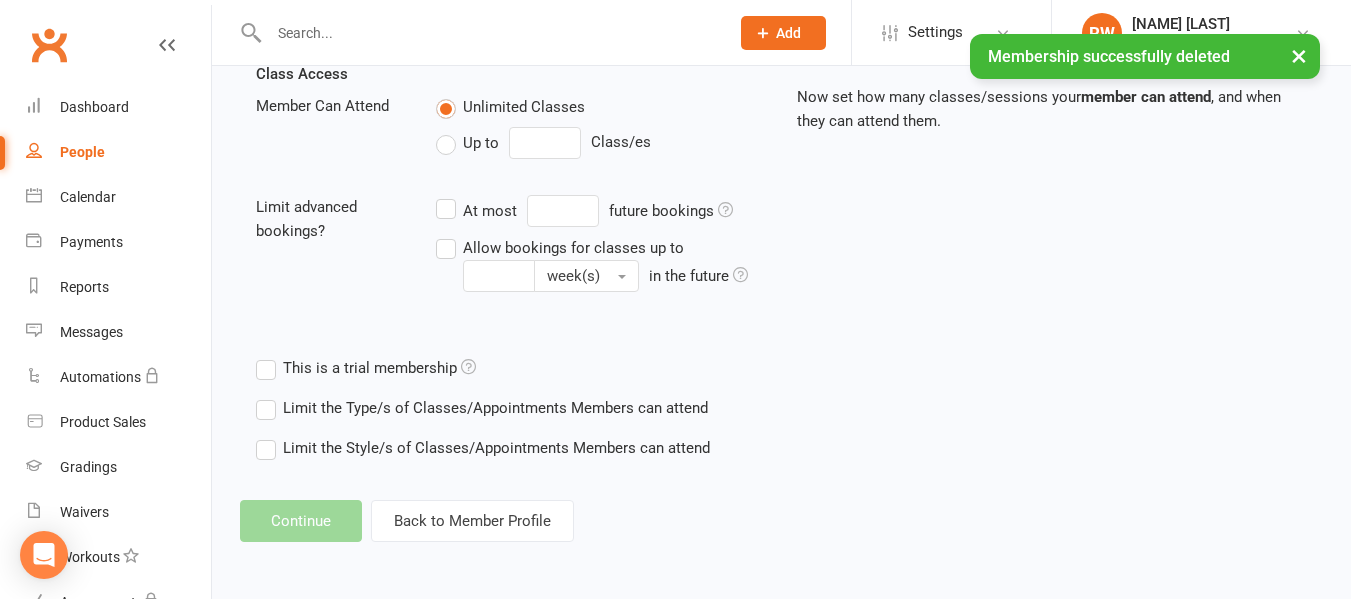 scroll, scrollTop: 0, scrollLeft: 0, axis: both 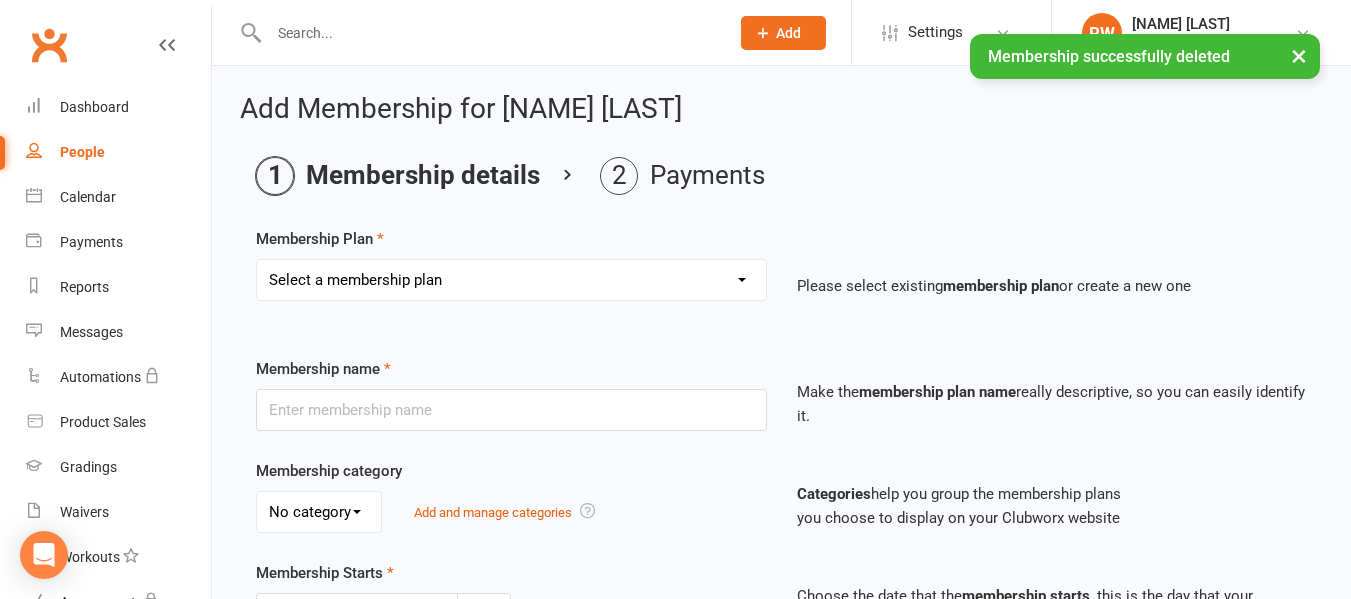 click on "Select a membership plan Create new Membership Plan Membership - 2 times per week - monthly payment Membership - 3 times per week - monthly payment Membership - 1 times per week - monthly payment Membership - 1 times per week - Weekly cost Membership - 2 times per week - Weekly cost Membership - 3 times per week - Weekly cost Casual class Membership - 10 visit pass Single class add on DD $30 1 year paid in full Family Unlimited Direct Debit Plan Membership - 2 times per week - fortnightly Kids 10 Class Pass Free trial Scholarship member Membership - unlimited- paid weekly Membership - 1 x per week paid fortnighly Membership - Unlimited - Paid Monthly Membership - 3 times per week - Fortnightly Membership - No lock in contract - payment once per month 3mth upfront payment - train once per week (2 people)" at bounding box center (511, 280) 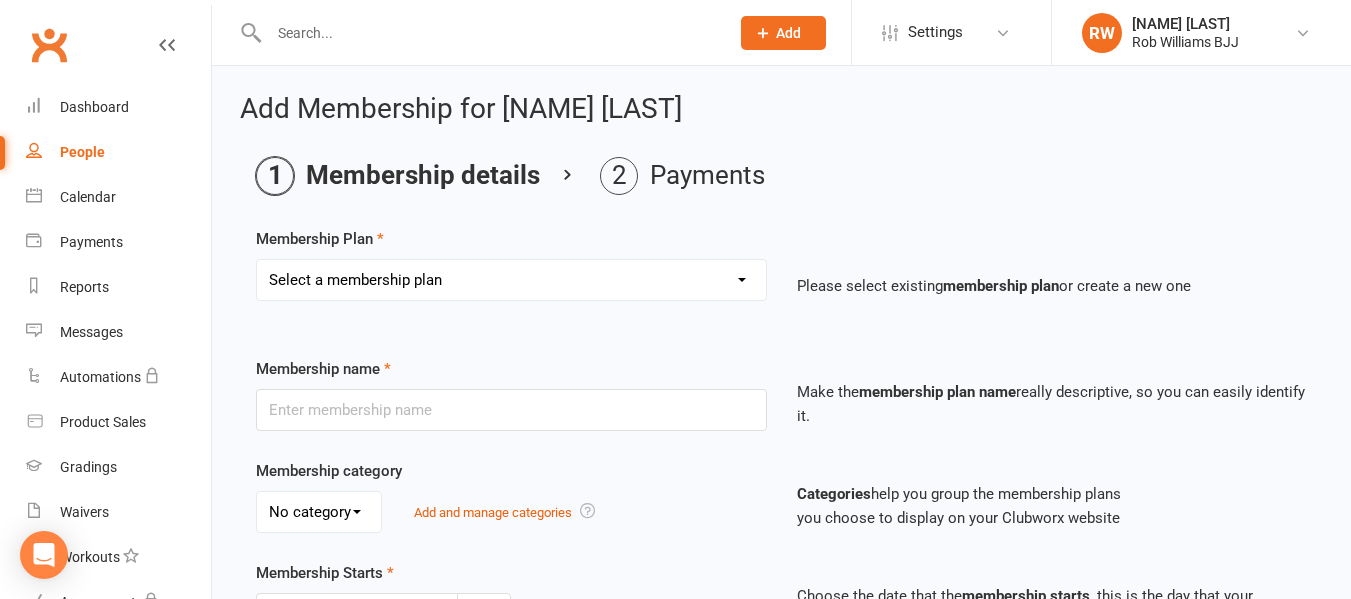 select on "7" 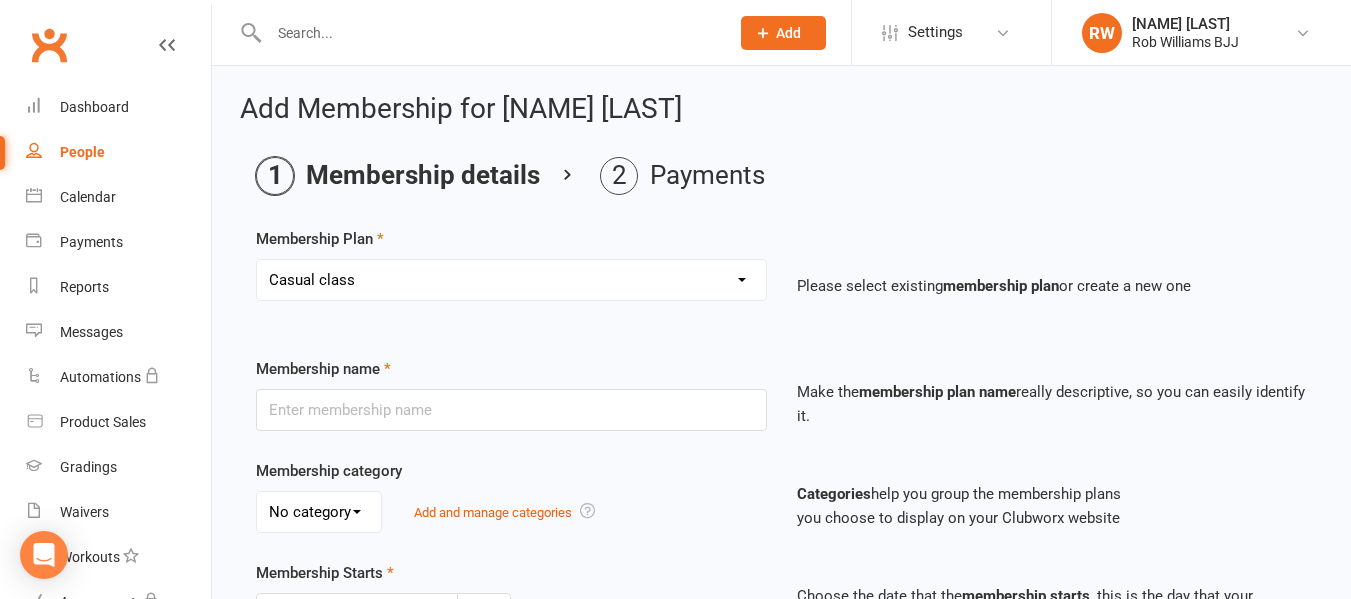 click on "Select a membership plan Create new Membership Plan Membership - 2 times per week - monthly payment Membership - 3 times per week - monthly payment Membership - 1 times per week - monthly payment Membership - 1 times per week - Weekly cost Membership - 2 times per week - Weekly cost Membership - 3 times per week - Weekly cost Casual class Membership - 10 visit pass Single class add on DD $30 1 year paid in full Family Unlimited Direct Debit Plan Membership - 2 times per week - fortnightly Kids 10 Class Pass Free trial Scholarship member Membership - unlimited- paid weekly Membership - 1 x per week paid fortnighly Membership - Unlimited - Paid Monthly Membership - 3 times per week - Fortnightly Membership - No lock in contract - payment once per month 3mth upfront payment - train once per week (2 people)" at bounding box center (511, 280) 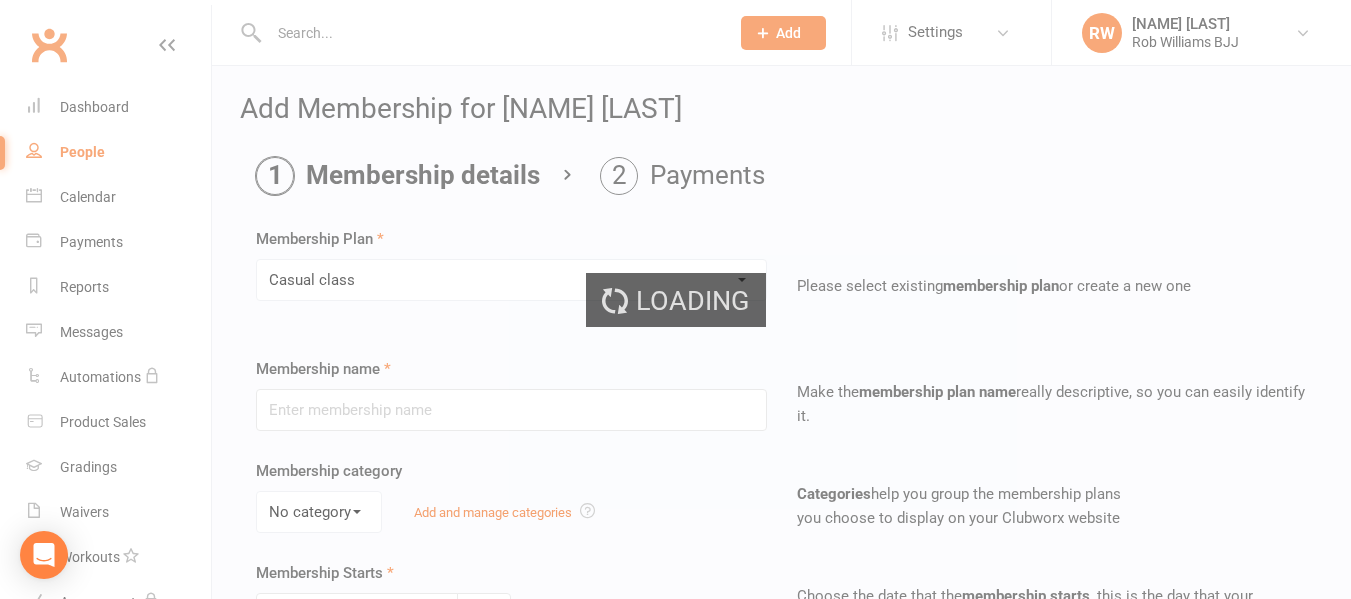 type on "Casual class" 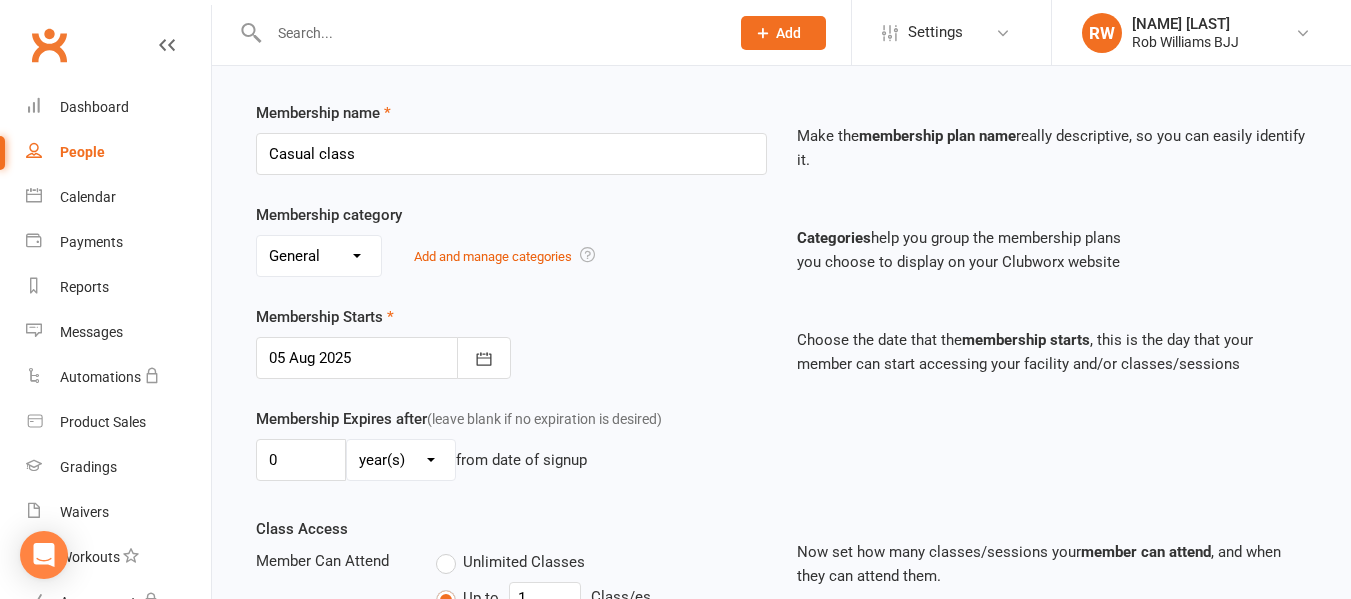 scroll, scrollTop: 274, scrollLeft: 0, axis: vertical 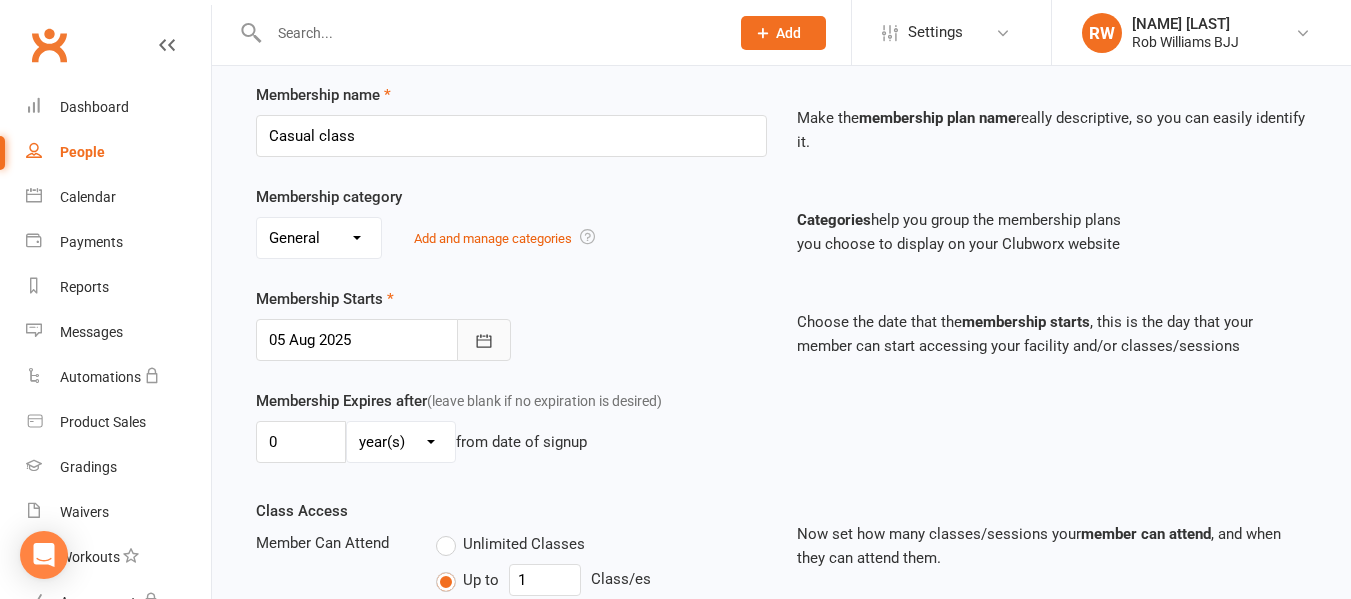 click at bounding box center (484, 340) 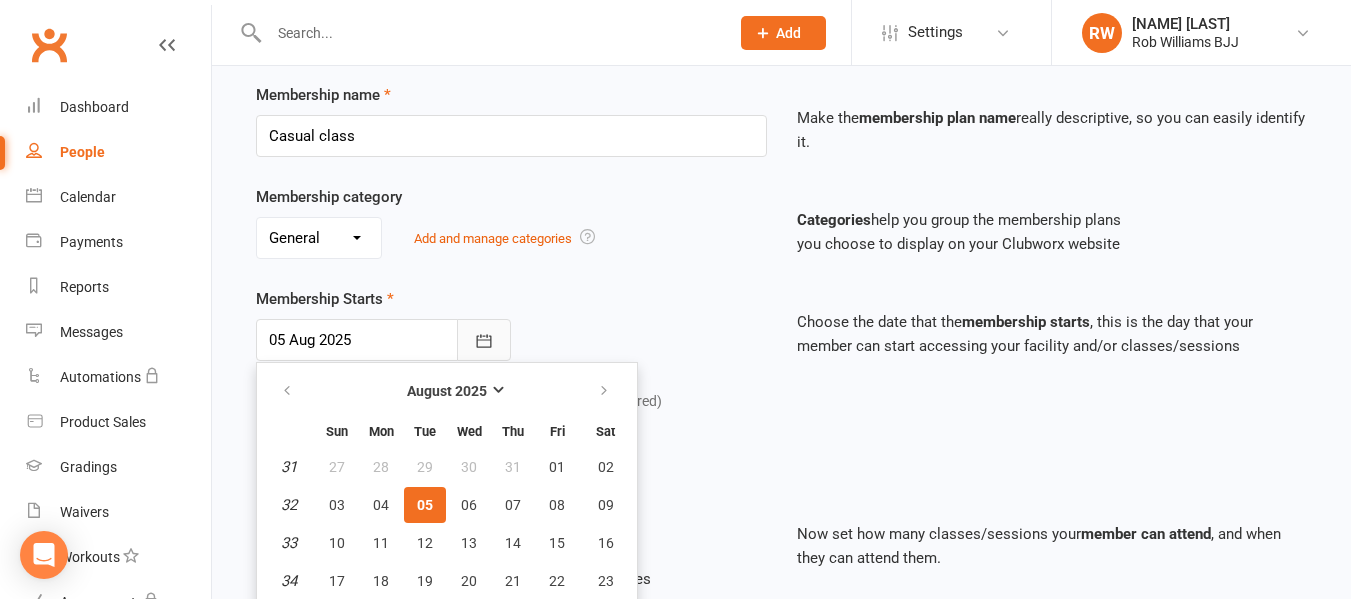 scroll, scrollTop: 352, scrollLeft: 0, axis: vertical 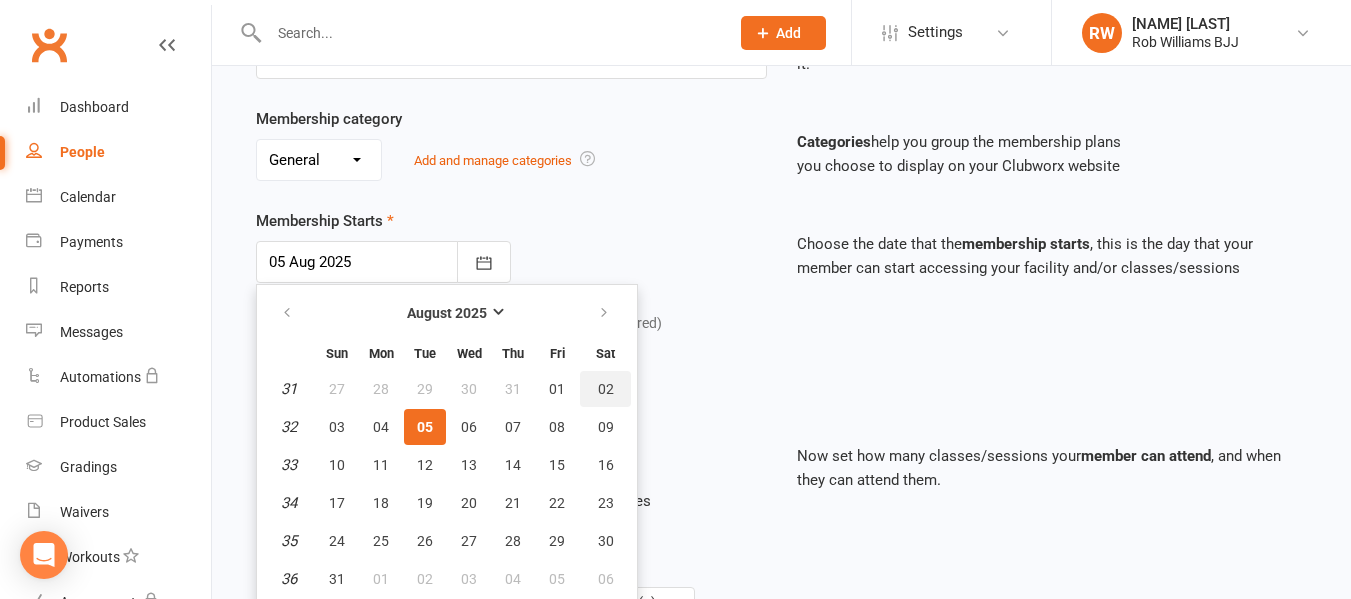 click on "02" at bounding box center [606, 389] 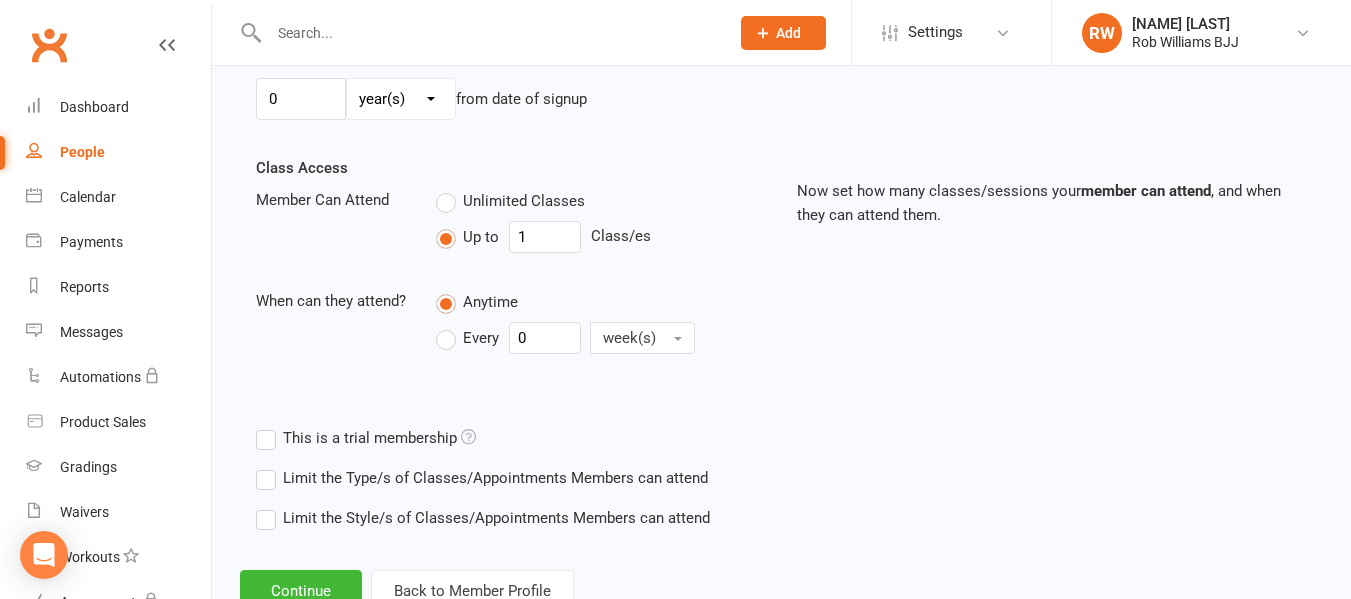 scroll, scrollTop: 687, scrollLeft: 0, axis: vertical 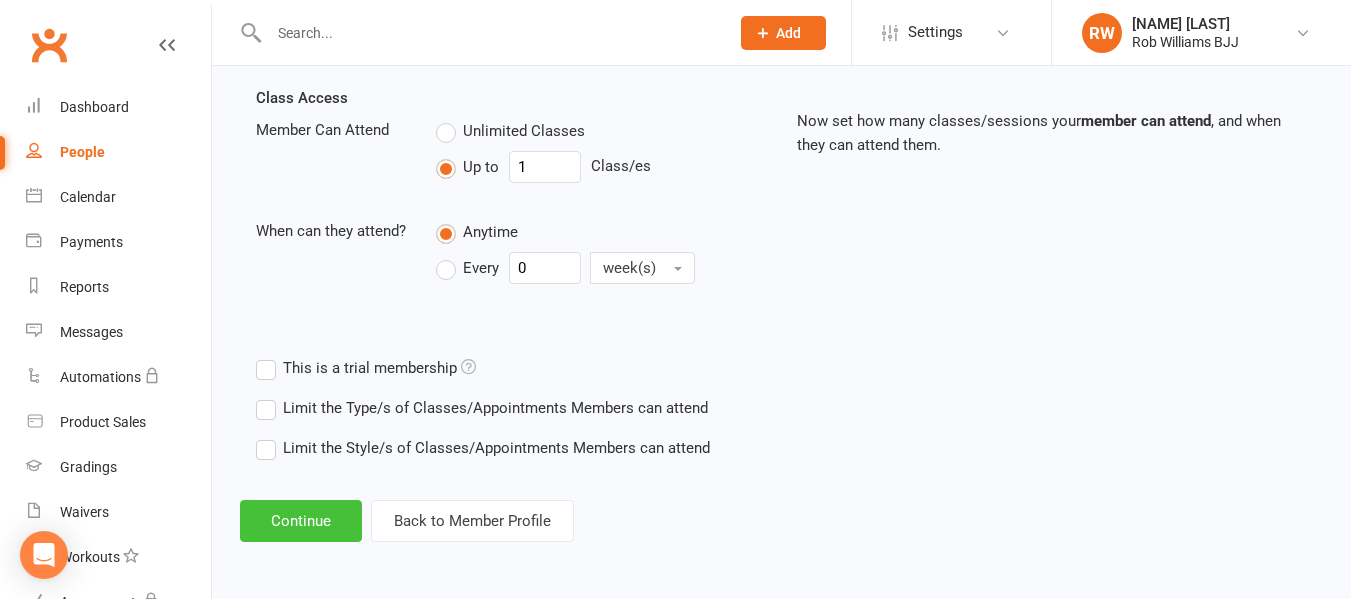 click on "Continue" at bounding box center (301, 521) 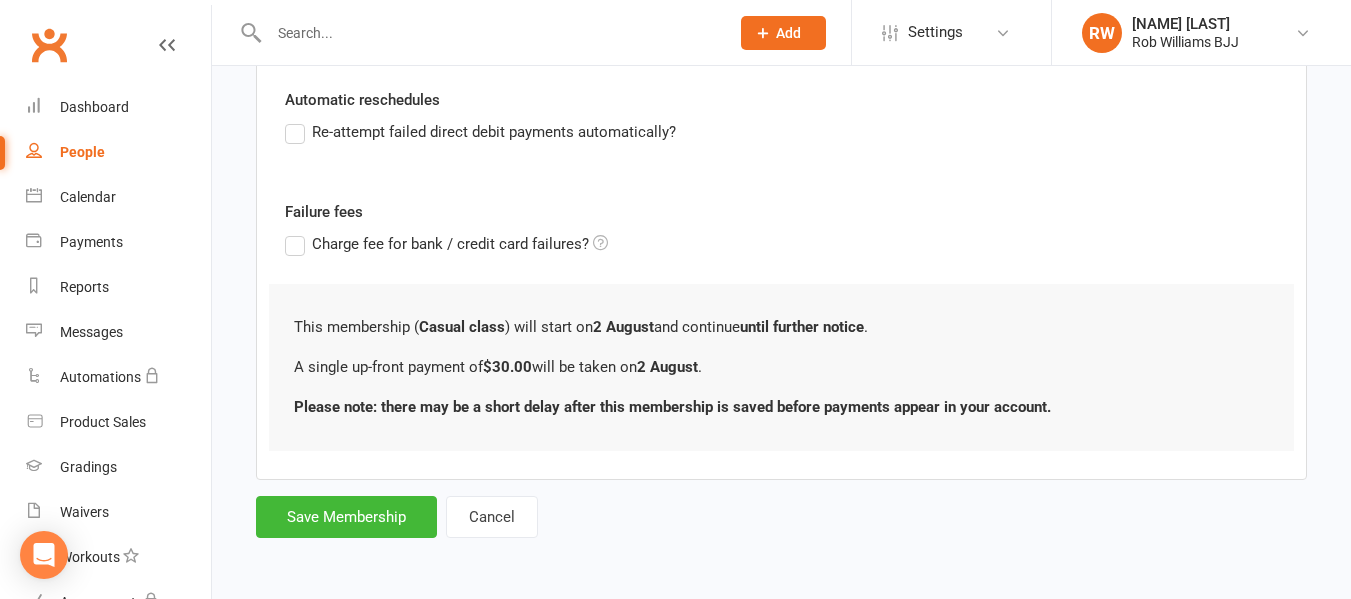 scroll, scrollTop: 0, scrollLeft: 0, axis: both 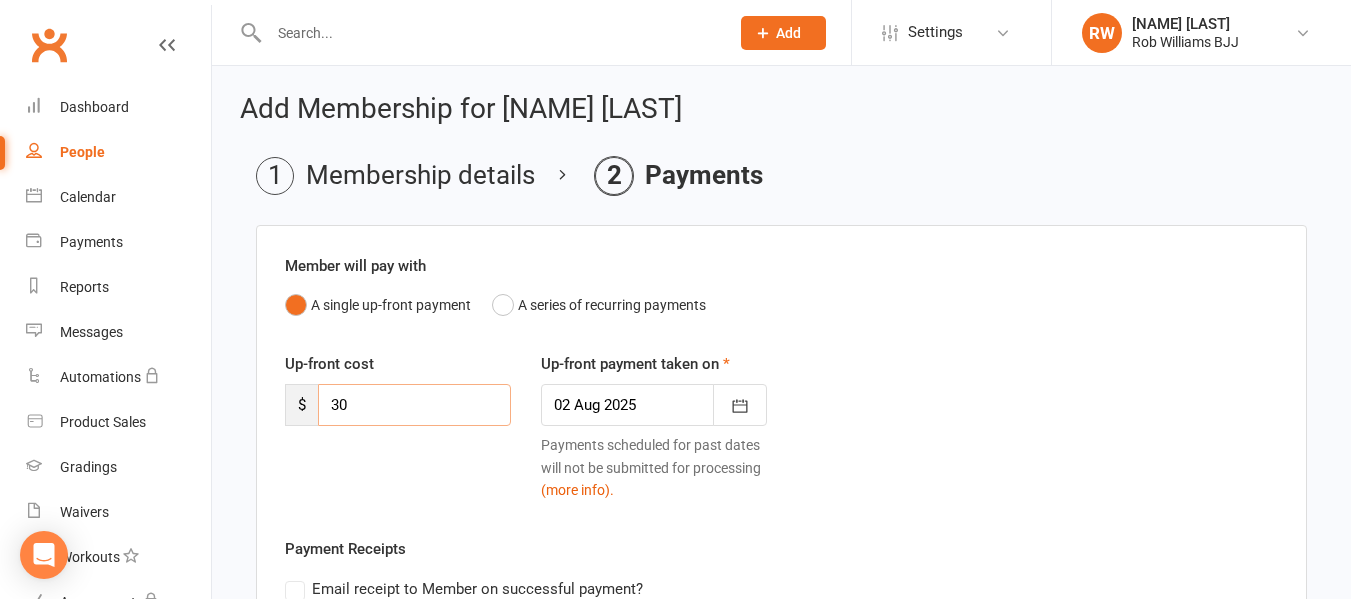 drag, startPoint x: 344, startPoint y: 400, endPoint x: 313, endPoint y: 393, distance: 31.780497 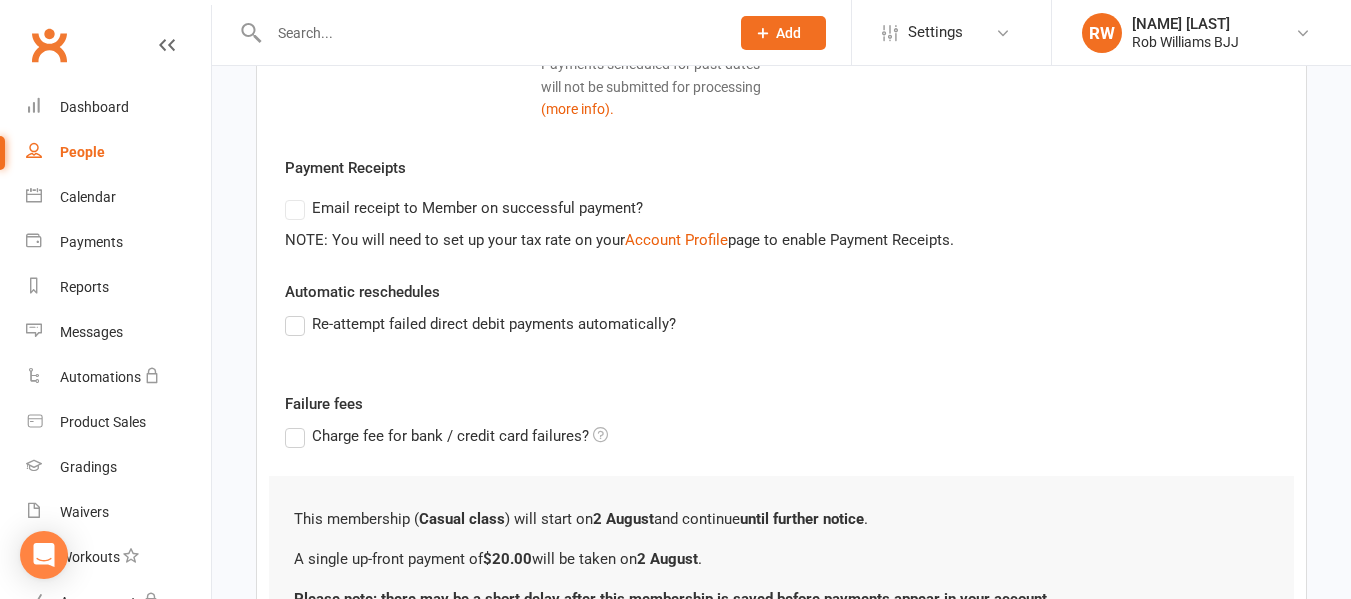 scroll, scrollTop: 573, scrollLeft: 0, axis: vertical 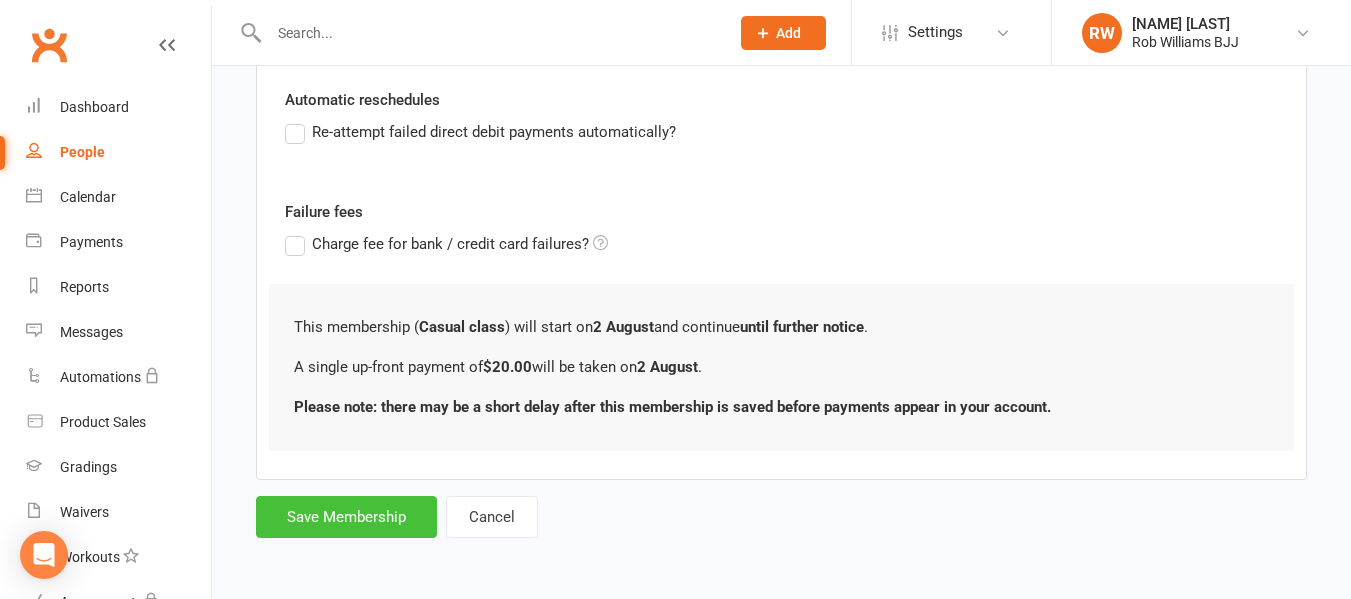 type on "20" 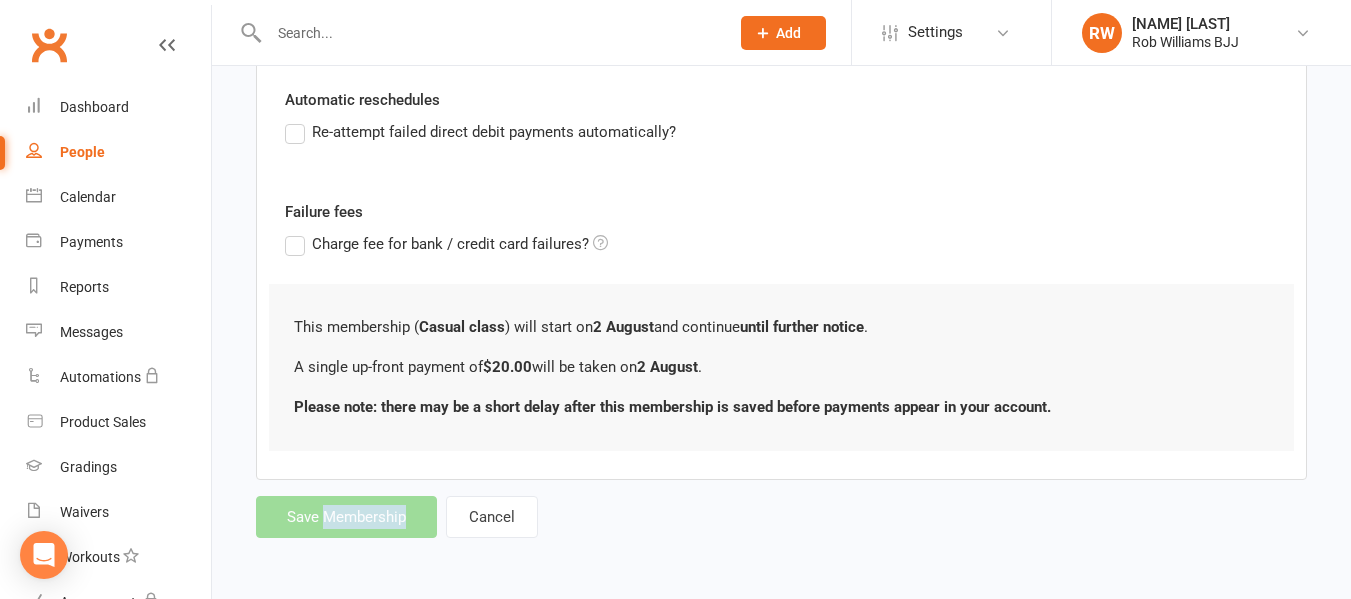click on "Member will pay with A single up-front payment A series of recurring payments Up-front cost  $ 20 Up-front payment taken on 02 Aug 2025
August 2025
Sun Mon Tue Wed Thu Fri Sat
31
27
28
29
30
31
01
02
32
03
04
05
06
07
08
09
33
10
11
12
13
14
15
16
34
17
18
19
20
21
22
23
35
24
25" at bounding box center (781, 95) 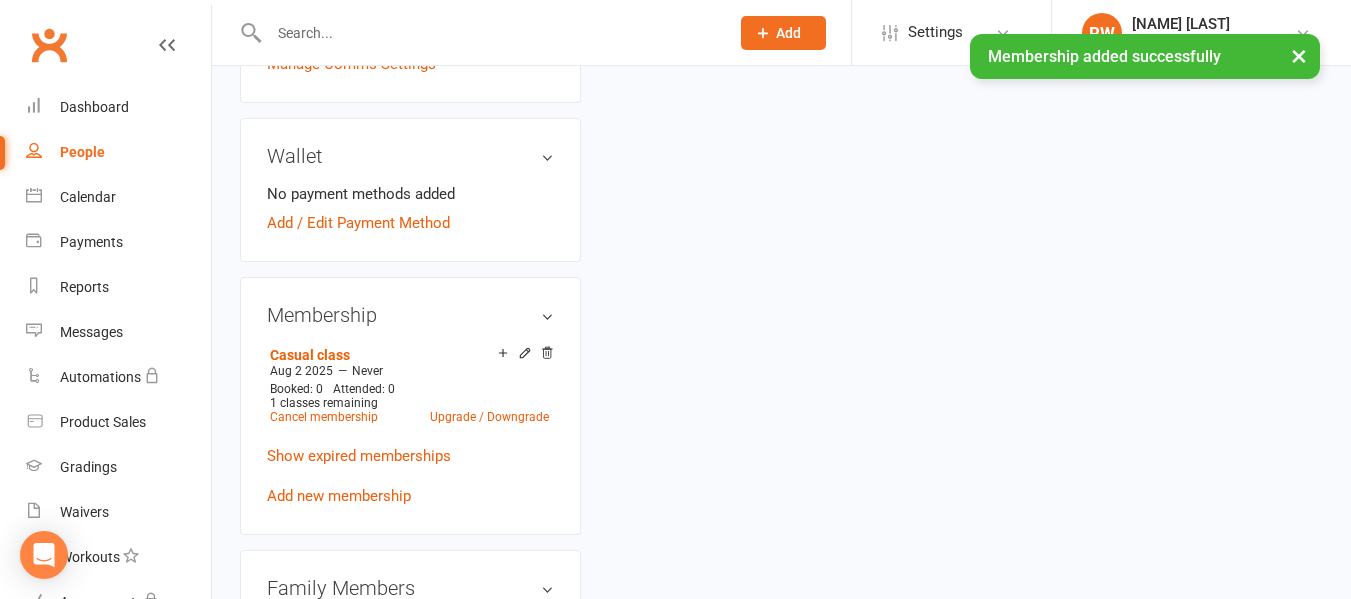 scroll, scrollTop: 0, scrollLeft: 0, axis: both 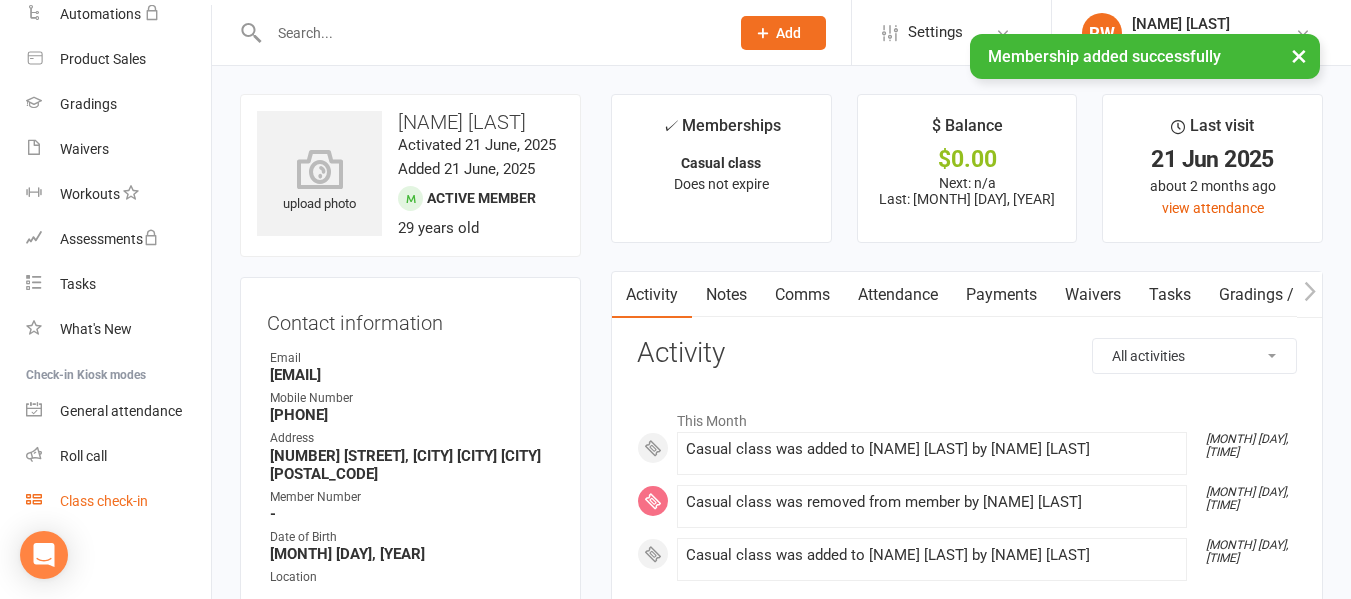click on "Class check-in" at bounding box center (118, 501) 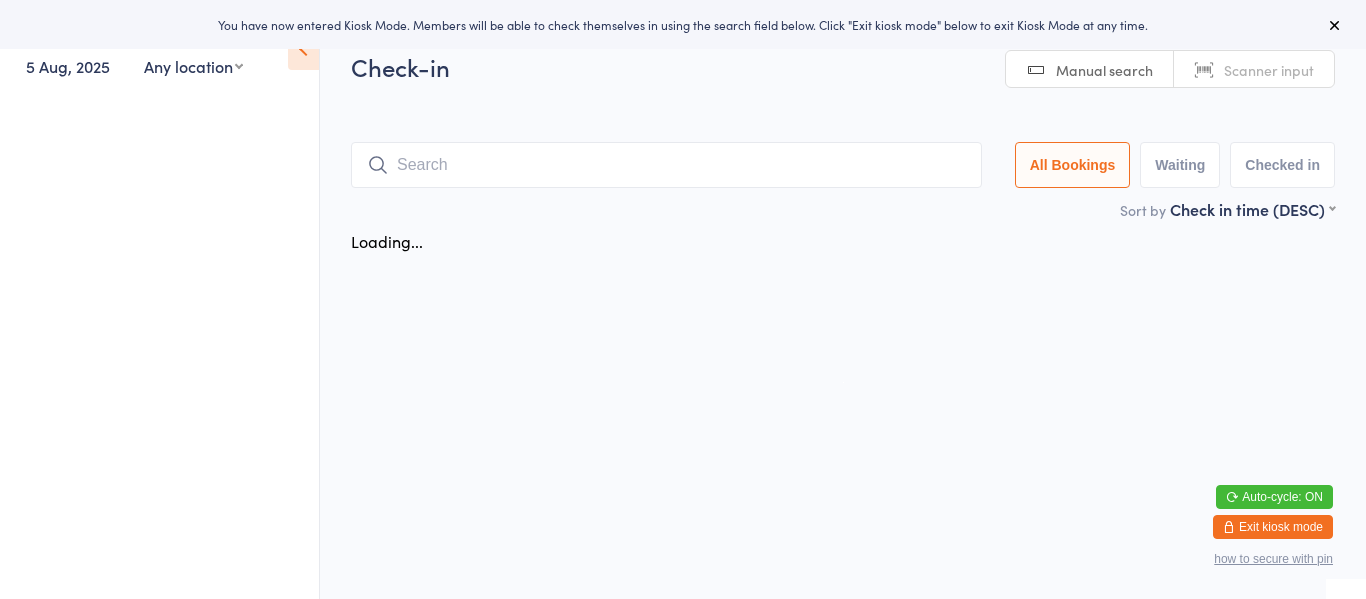 scroll, scrollTop: 0, scrollLeft: 0, axis: both 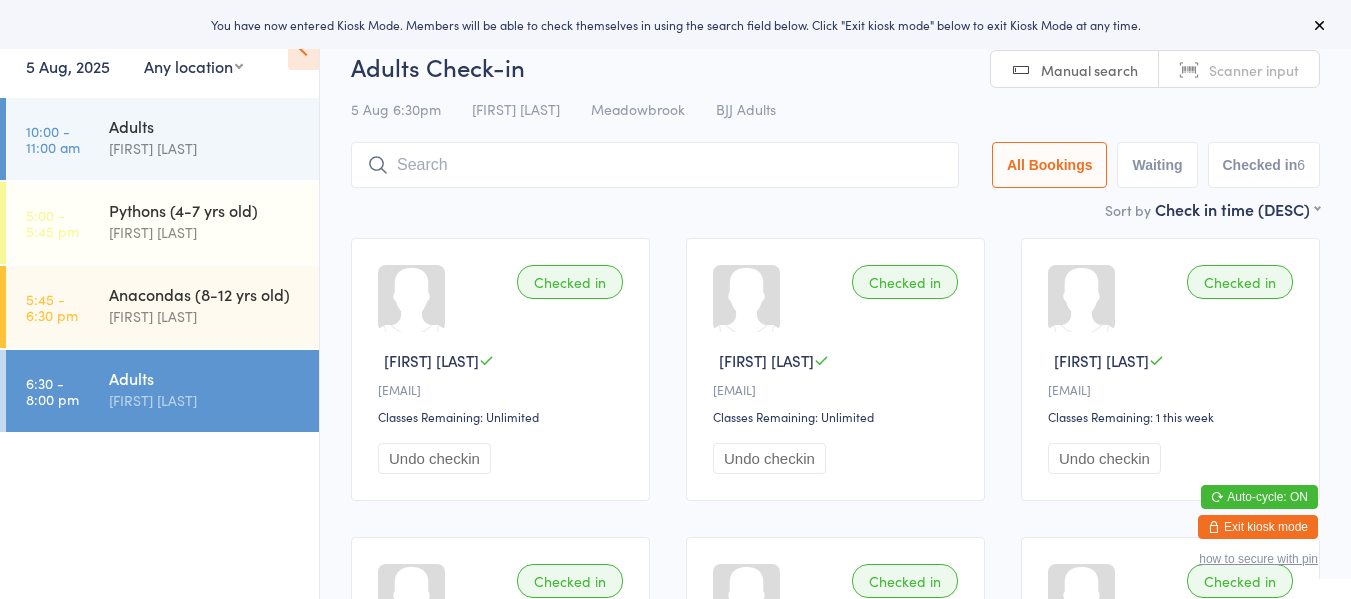 click on "5 Aug, 2025" at bounding box center [68, 66] 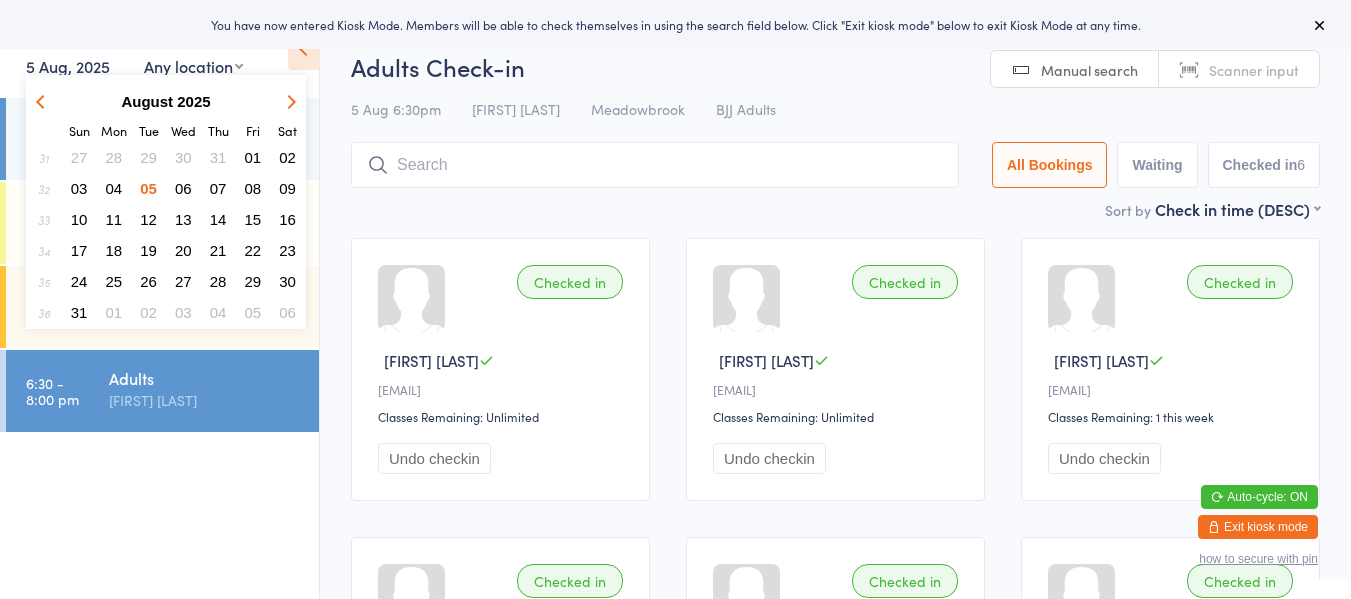 click on "02" at bounding box center (287, 157) 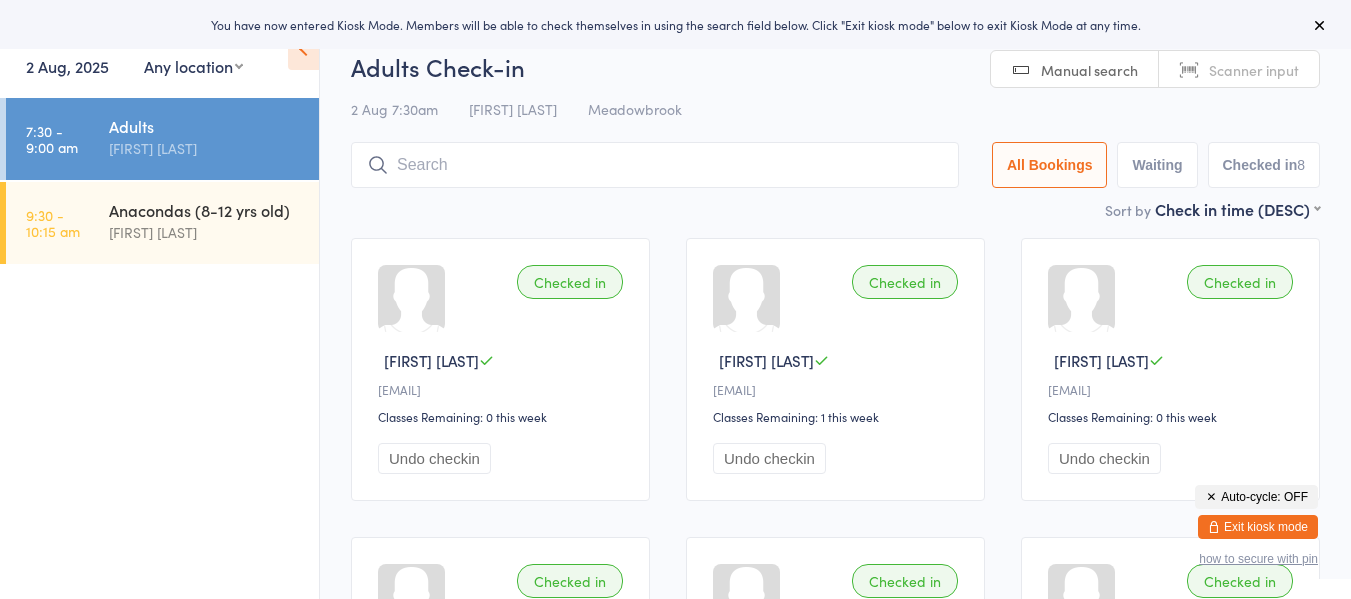 click at bounding box center [655, 165] 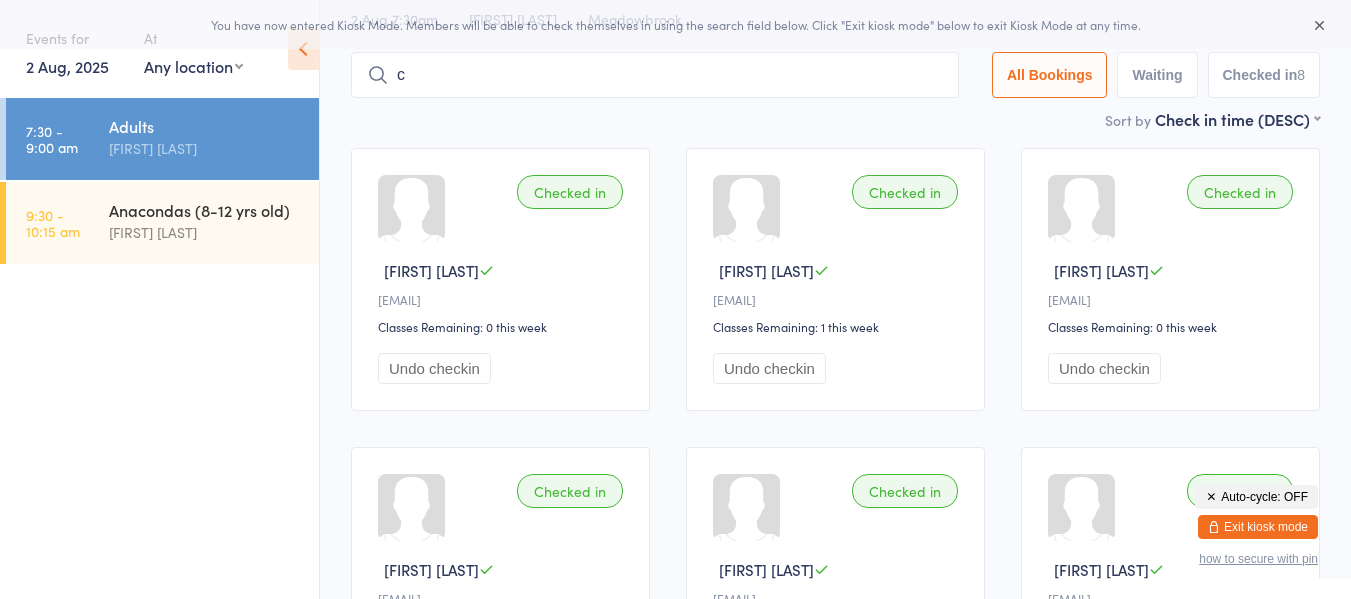 scroll, scrollTop: 132, scrollLeft: 0, axis: vertical 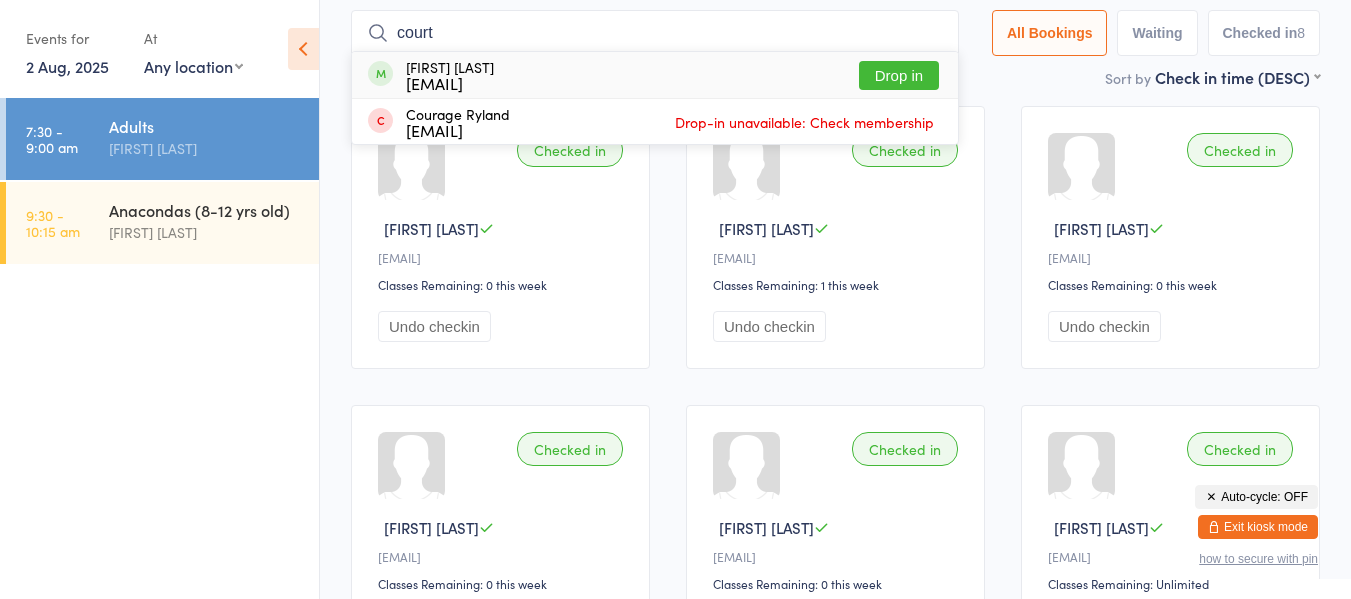 type on "court" 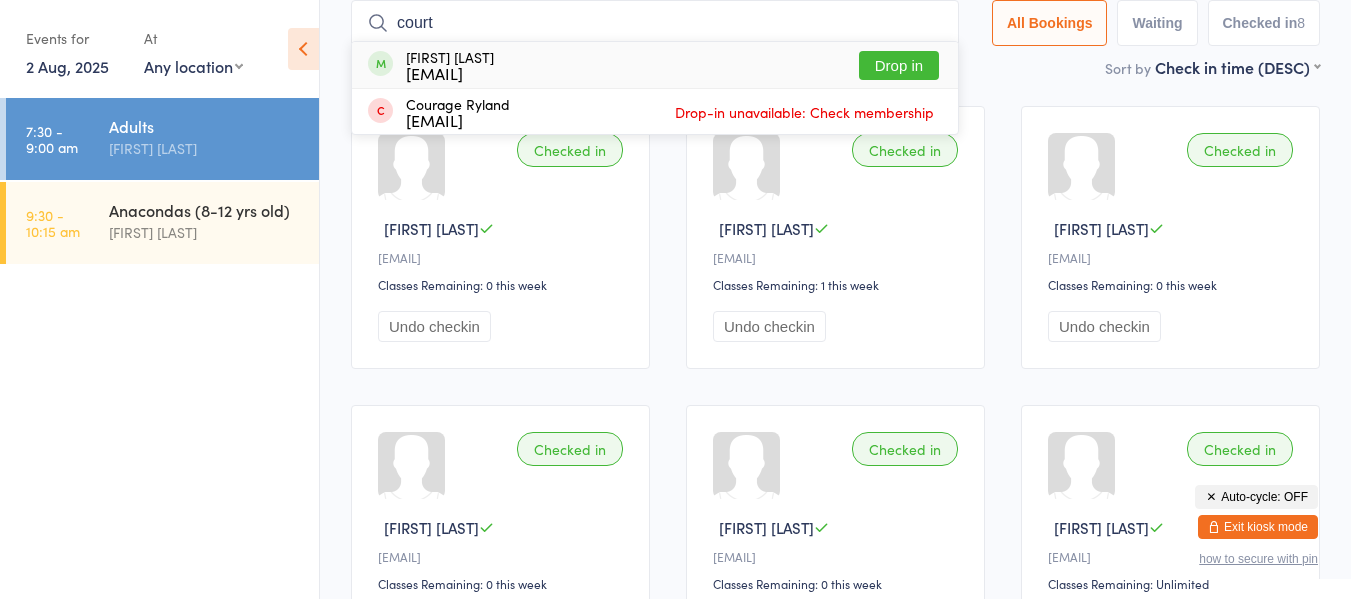 click on "Drop in" at bounding box center [899, 65] 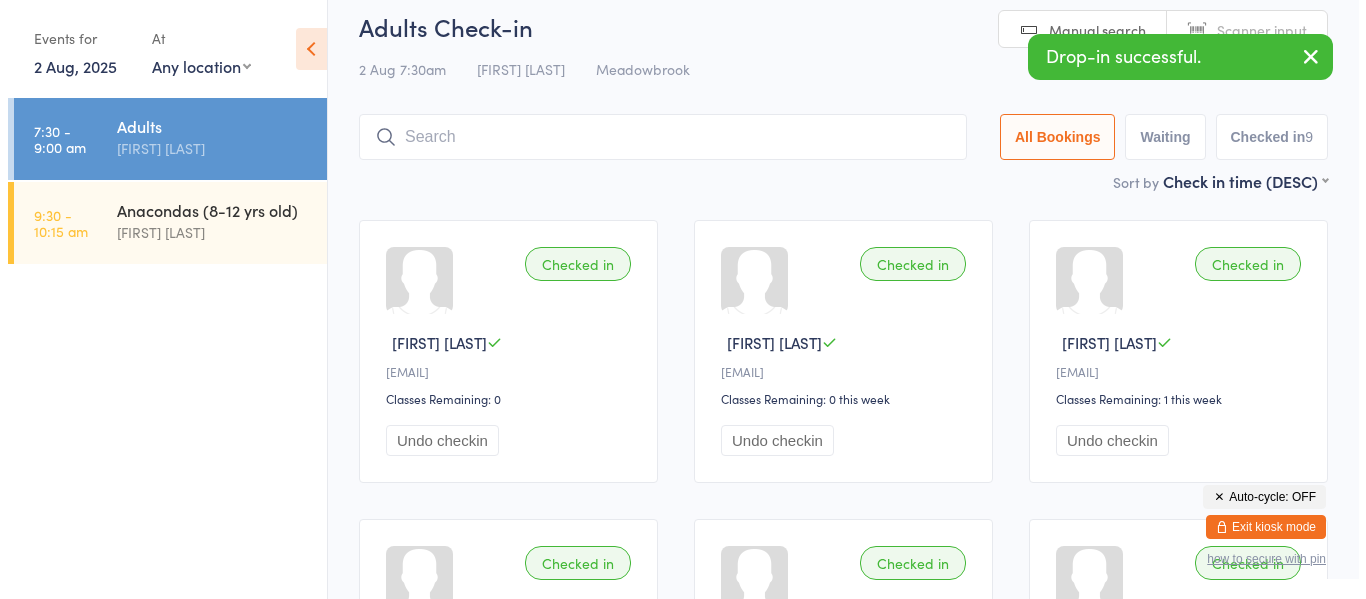 scroll, scrollTop: 0, scrollLeft: 0, axis: both 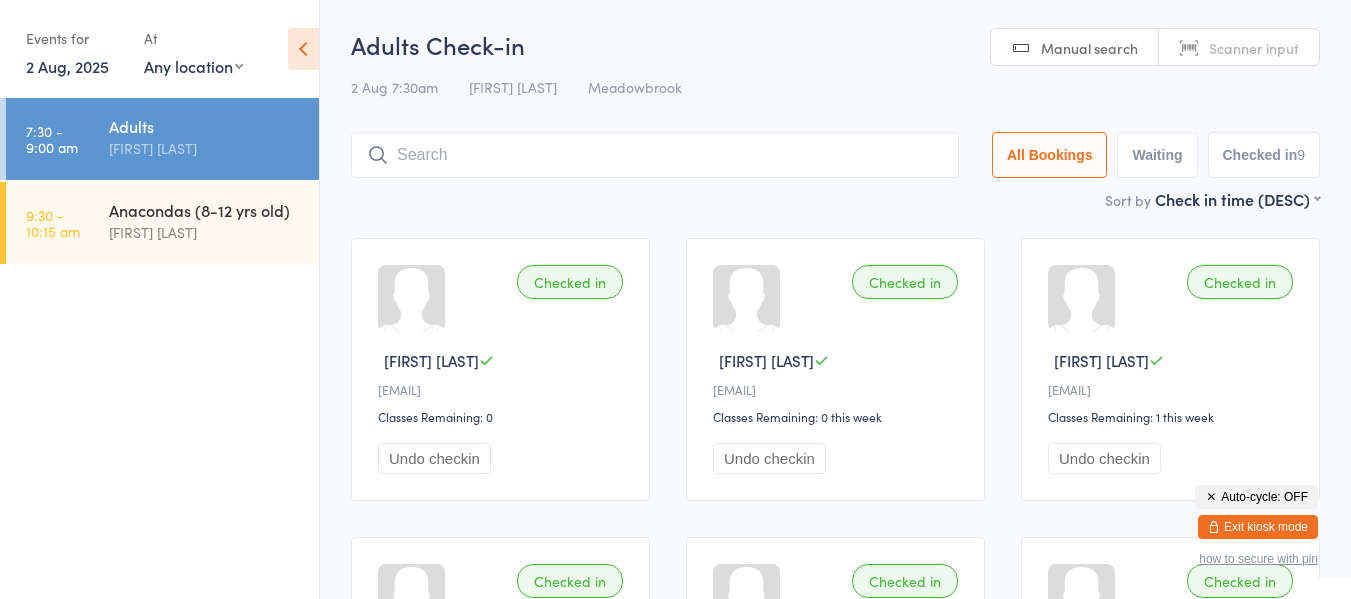 click on "Exit kiosk mode" at bounding box center (1258, 527) 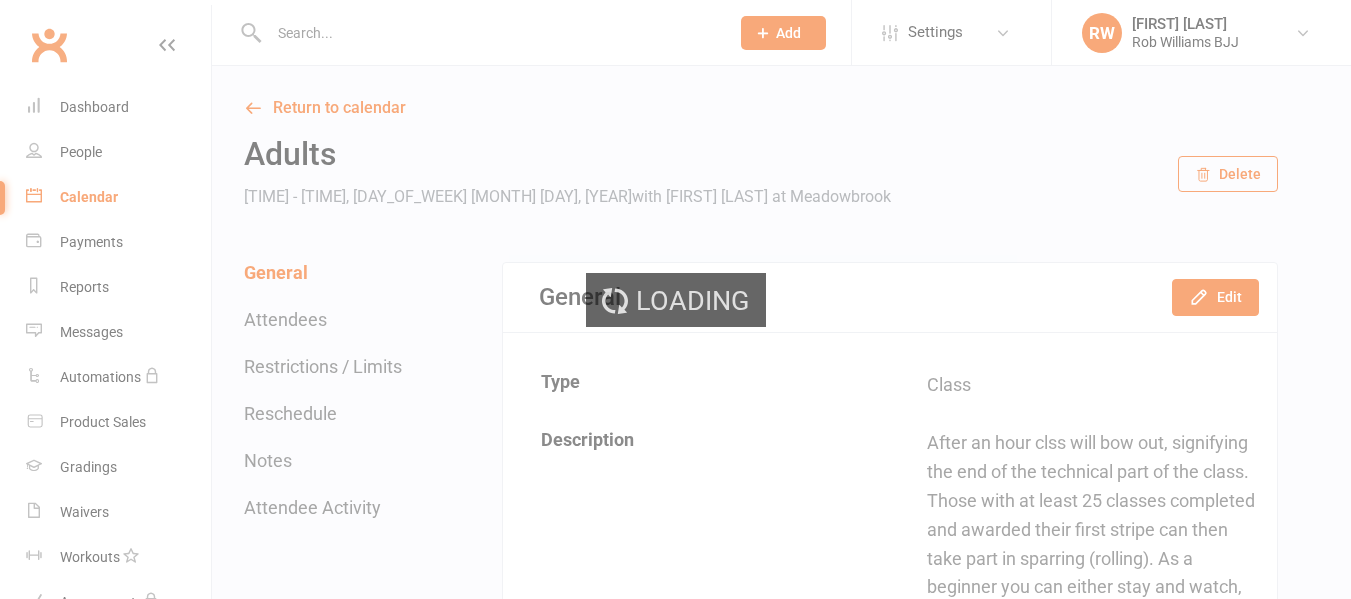 click on "Loading" at bounding box center [675, 299] 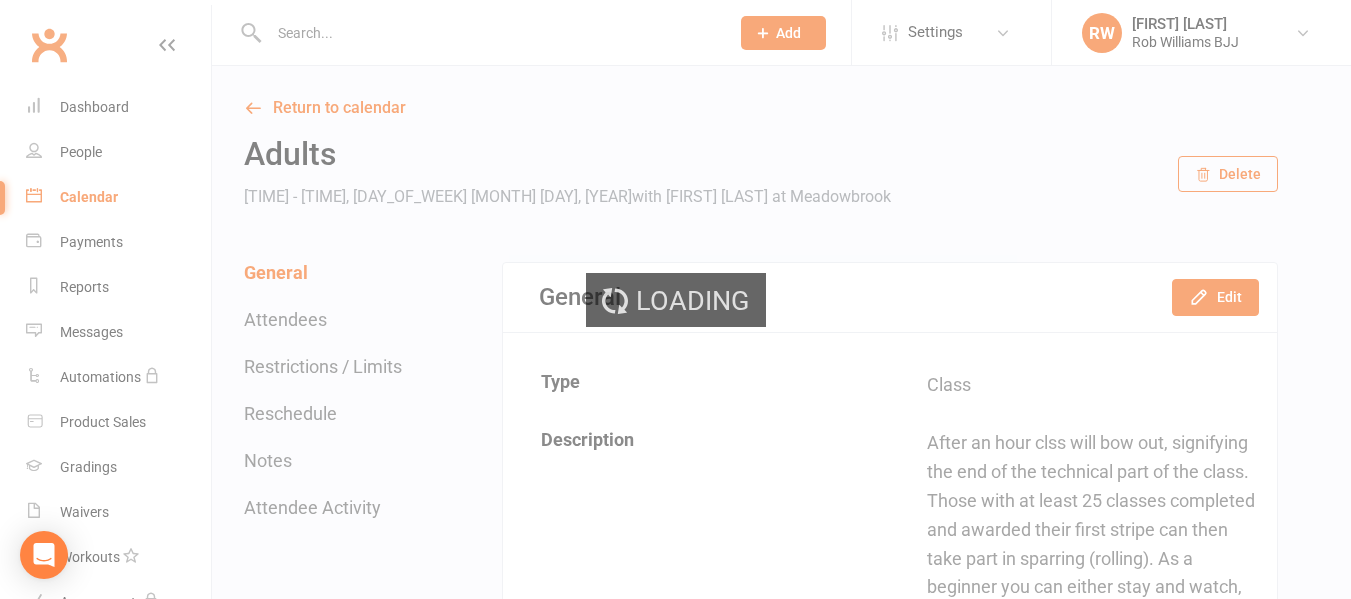 click on "Prospect
Member
Non-attending contact
Class / event
Appointment
Grading event
Task
Membership plan
Bulk message
Add
Settings Membership Plans Event Templates Appointment Types Mobile App  Website Image Library Customize Contacts Bulk Imports Access Control Users Account Profile Clubworx API RW [FIRST] [LAST] [FIRST] [LAST] BJJ My profile My subscription Help Terms & conditions  Privacy policy  Sign out Clubworx Dashboard People Calendar Payments Reports Messages   Automations   Product Sales Gradings   Waivers   Workouts   Assessments  Tasks   What's New Check-in Kiosk modes General attendance Roll call Class check-in × × × Return to calendar Adults 7:30AM - 9:00AM, [DAY_OF_WEEK] [MONTH] [DAY], [YEAR]   with [FIRST] [LAST]   at Meadowbrook   Delete" at bounding box center (675, 2537) 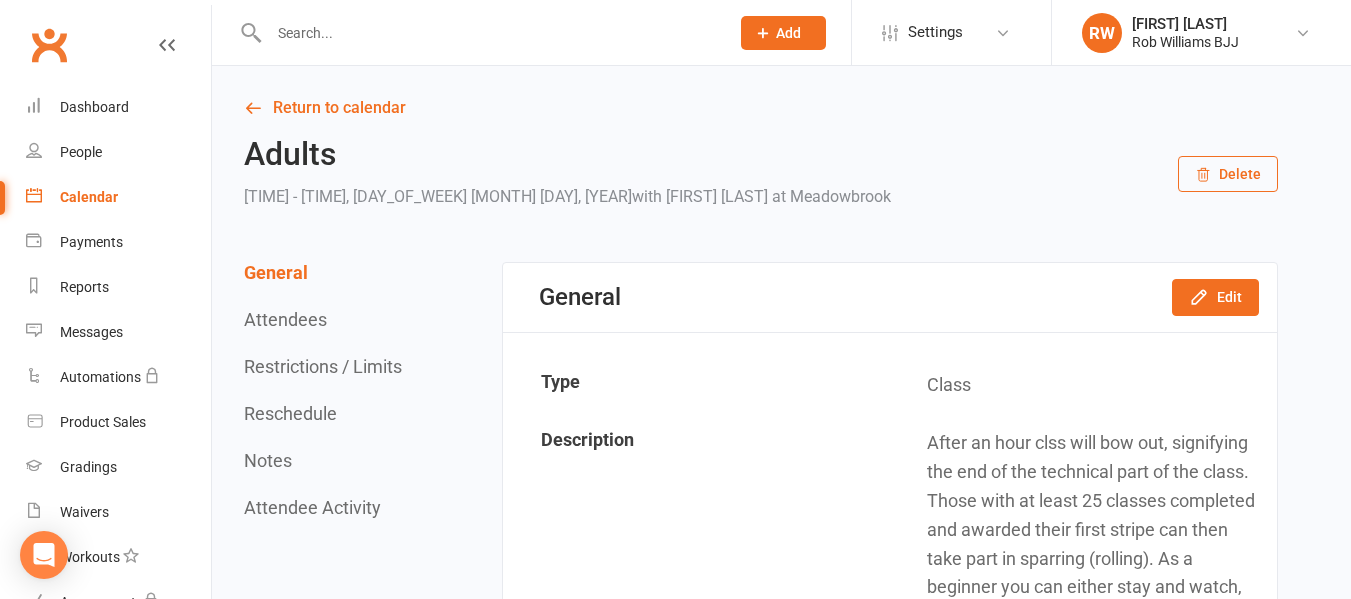click at bounding box center [489, 33] 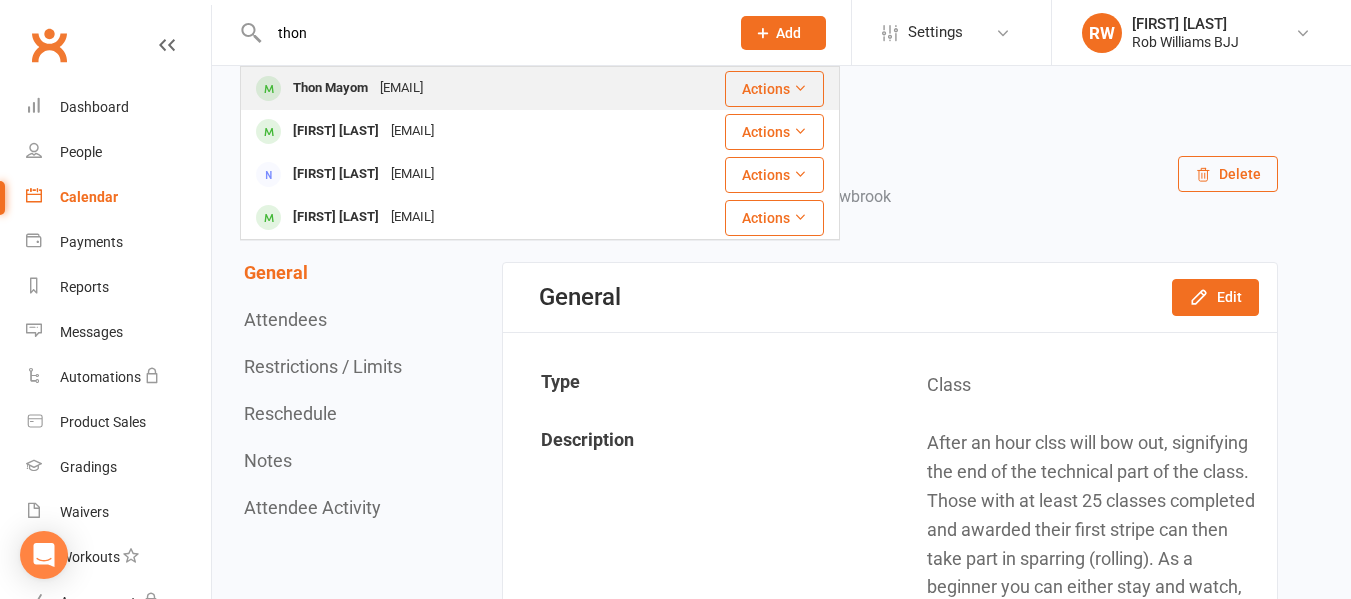 type on "thon" 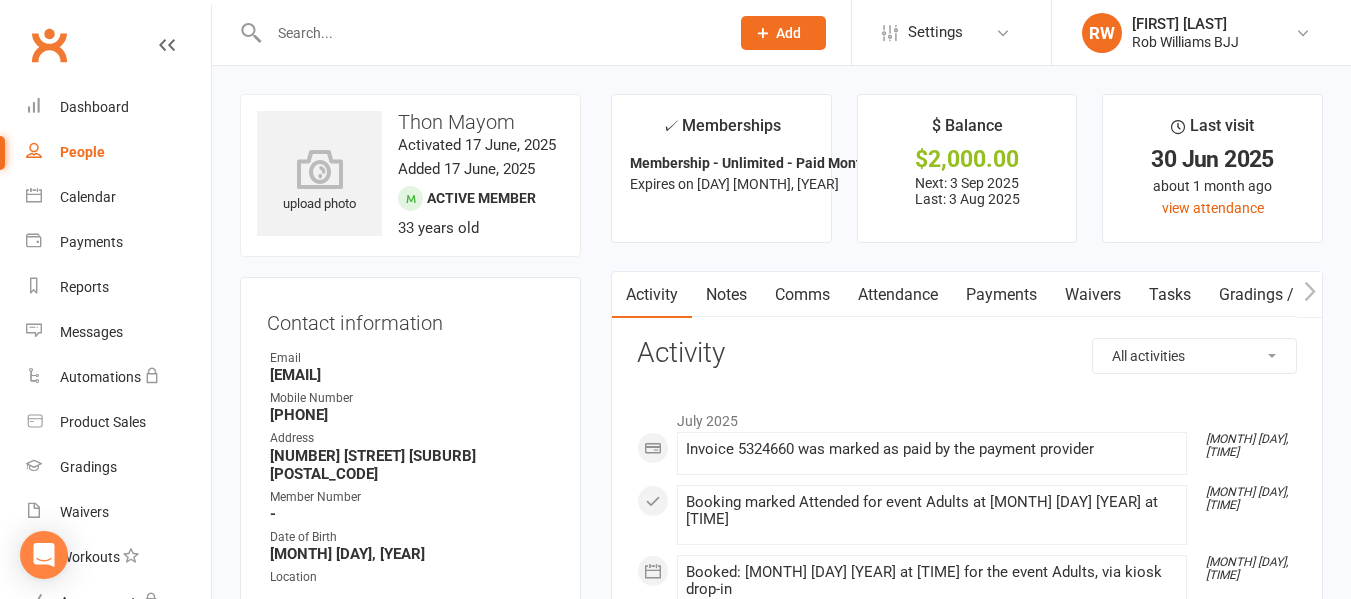 click on "Payments" at bounding box center [1001, 295] 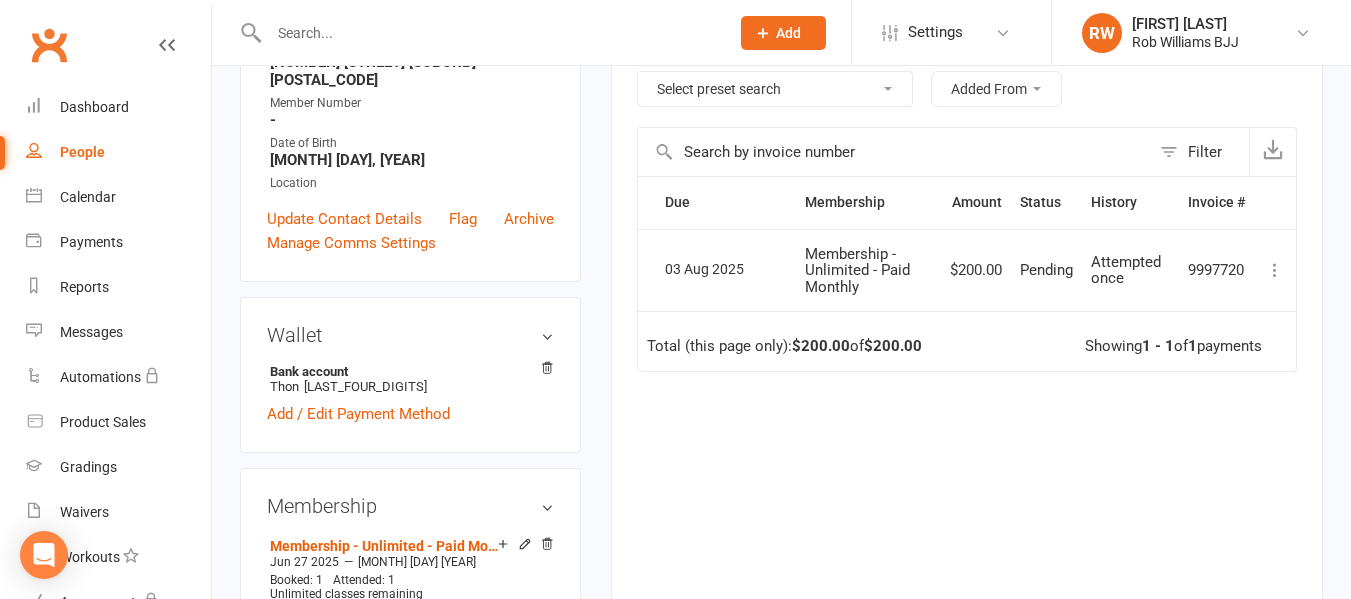 scroll, scrollTop: 411, scrollLeft: 0, axis: vertical 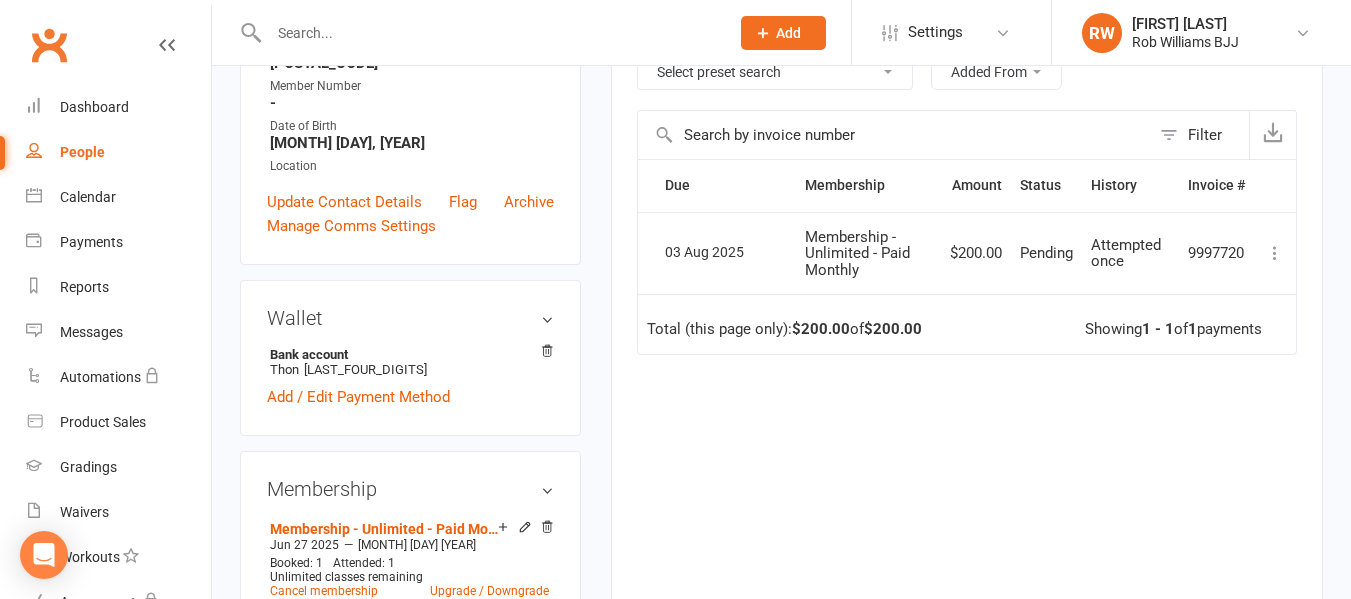 click on "Attempted once" at bounding box center [1126, 253] 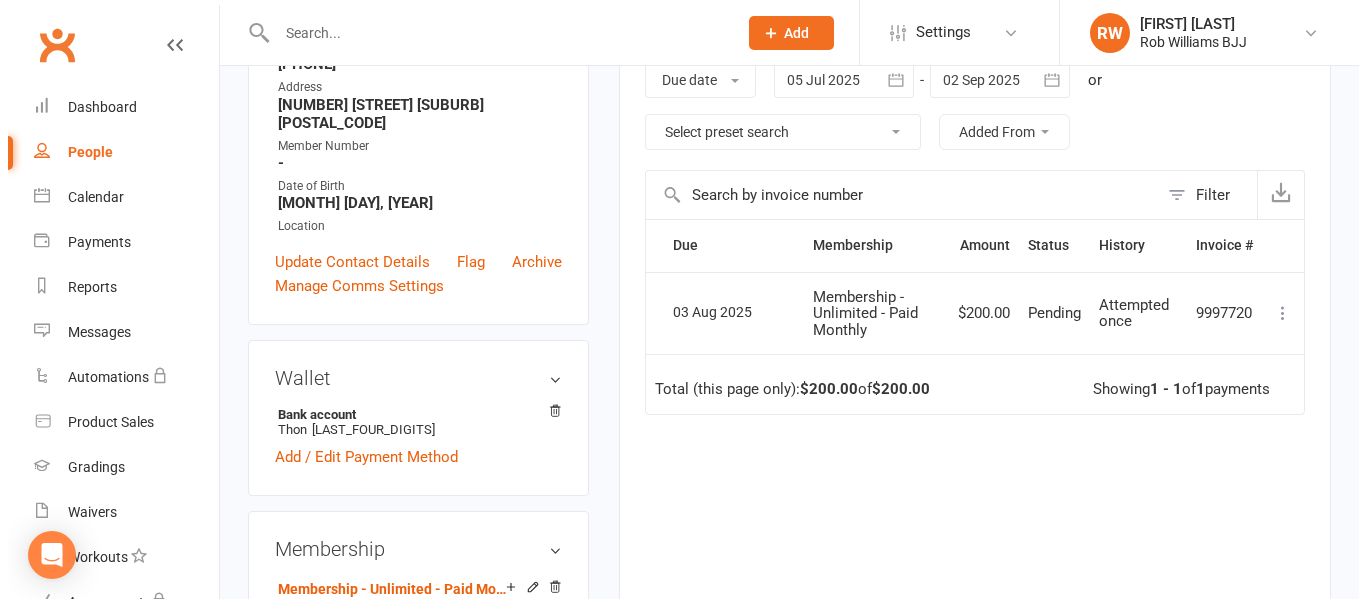 scroll, scrollTop: 325, scrollLeft: 0, axis: vertical 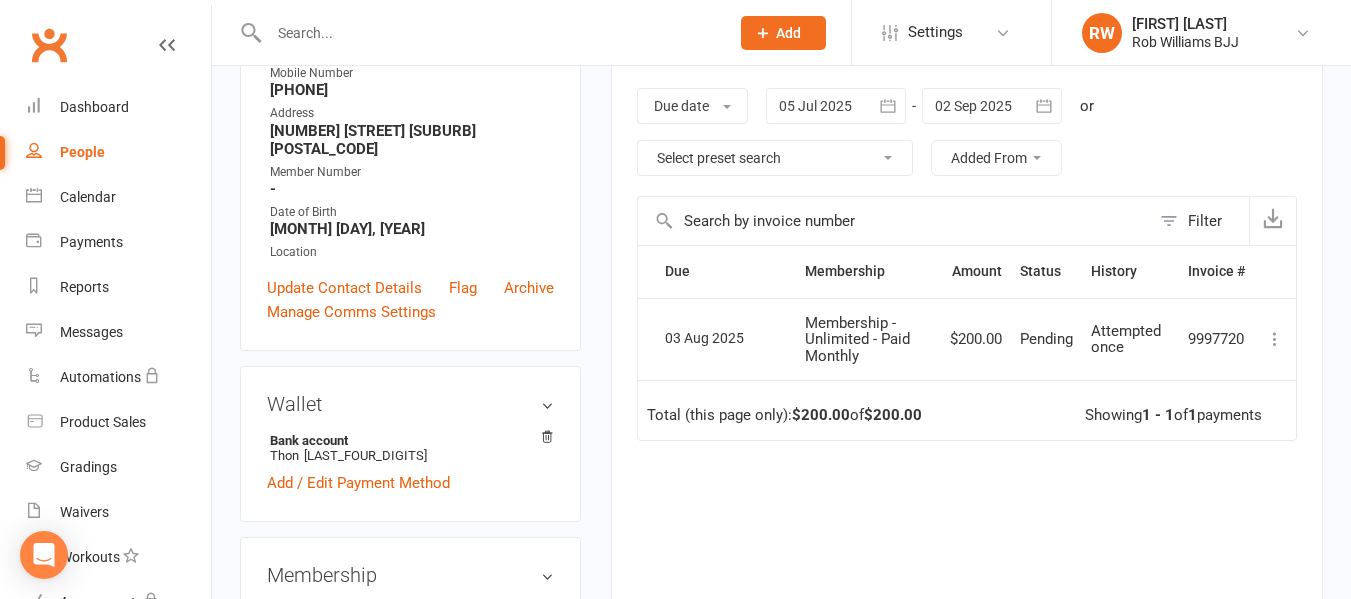 click at bounding box center (1275, 339) 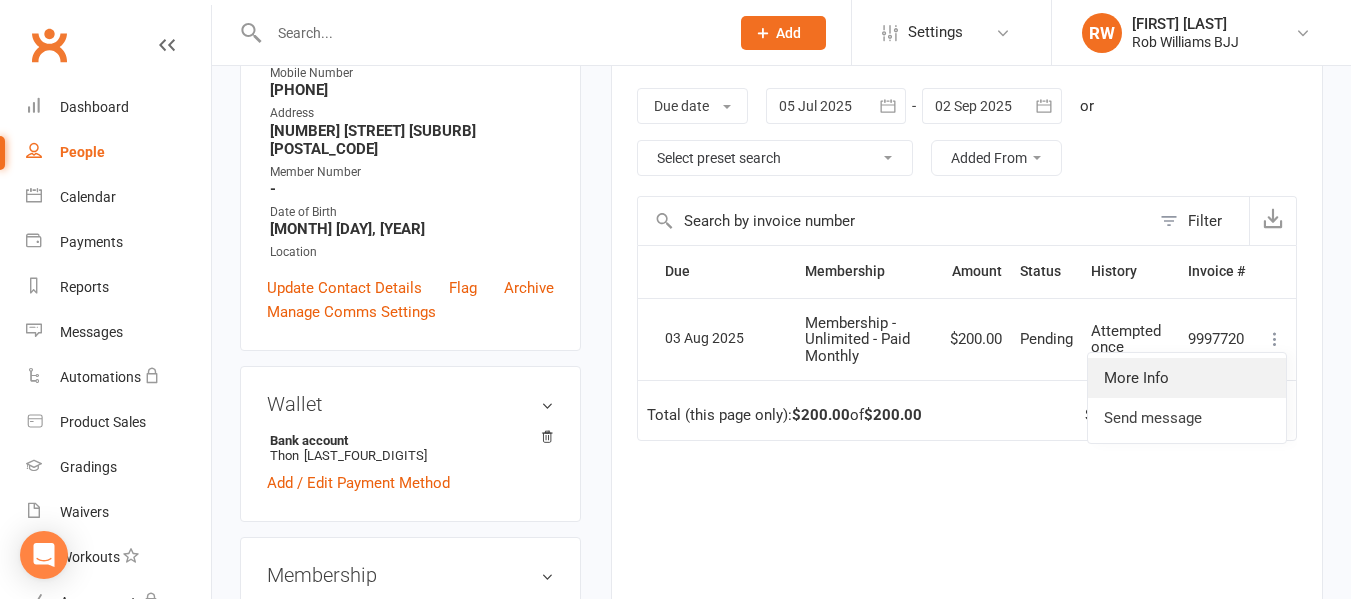 click on "More Info" at bounding box center [1187, 378] 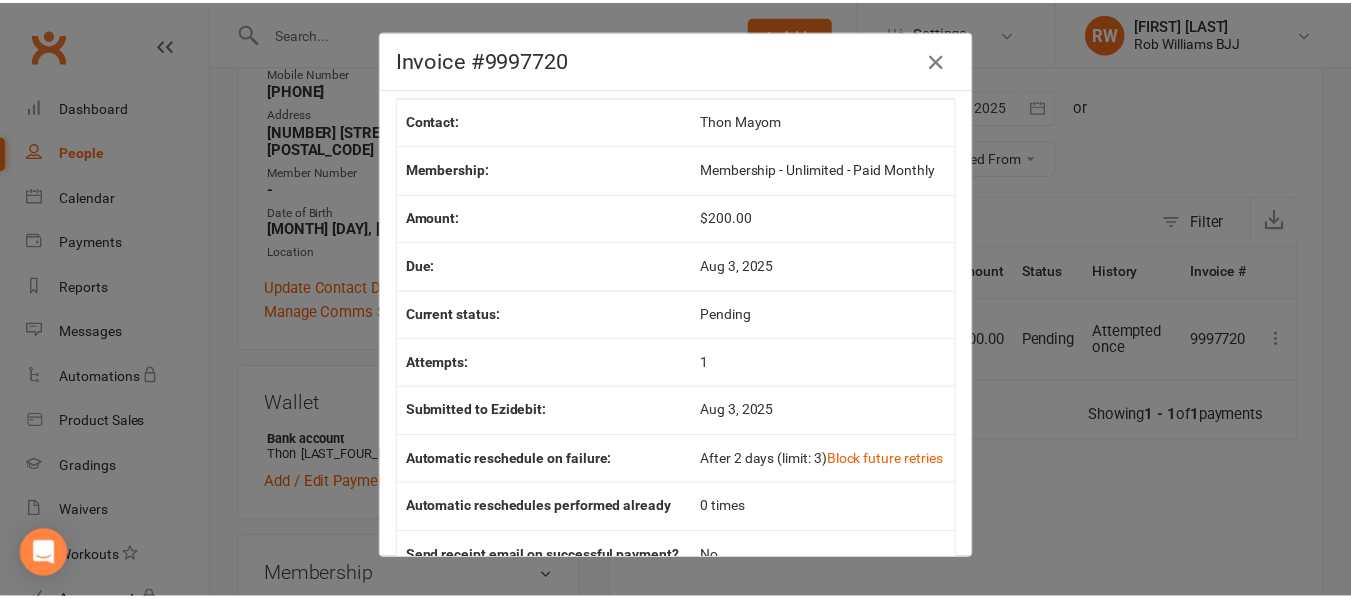 scroll, scrollTop: 0, scrollLeft: 0, axis: both 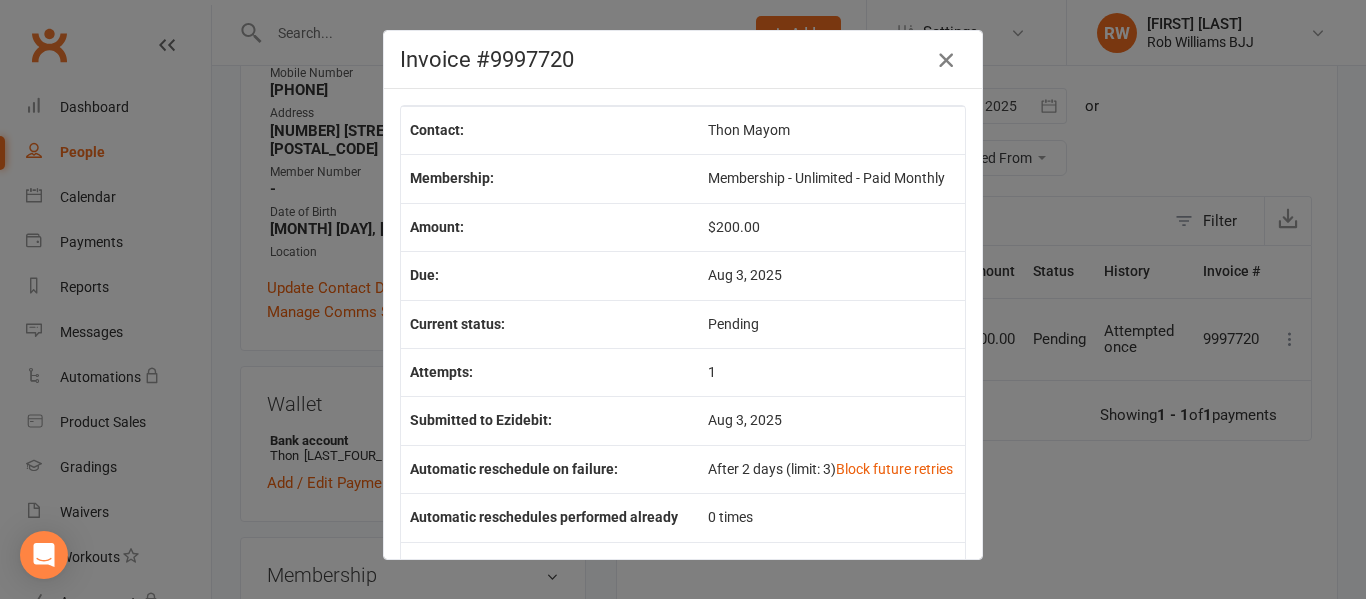 click at bounding box center [946, 60] 